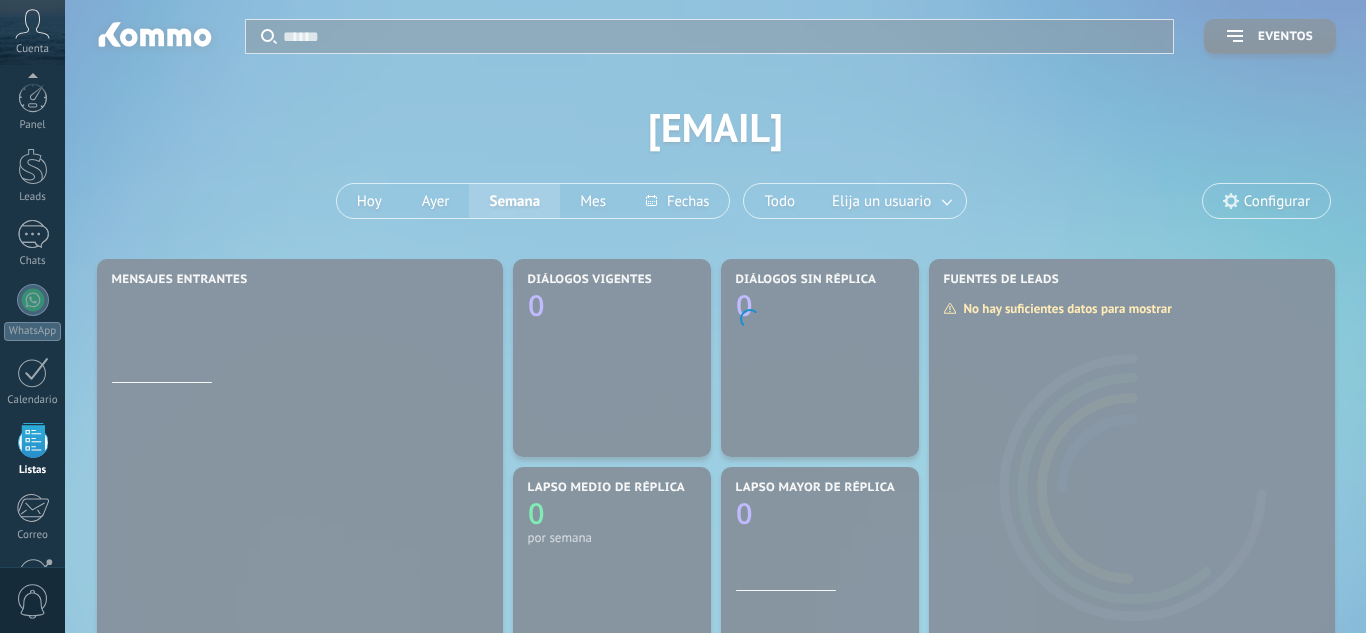 scroll, scrollTop: 0, scrollLeft: 0, axis: both 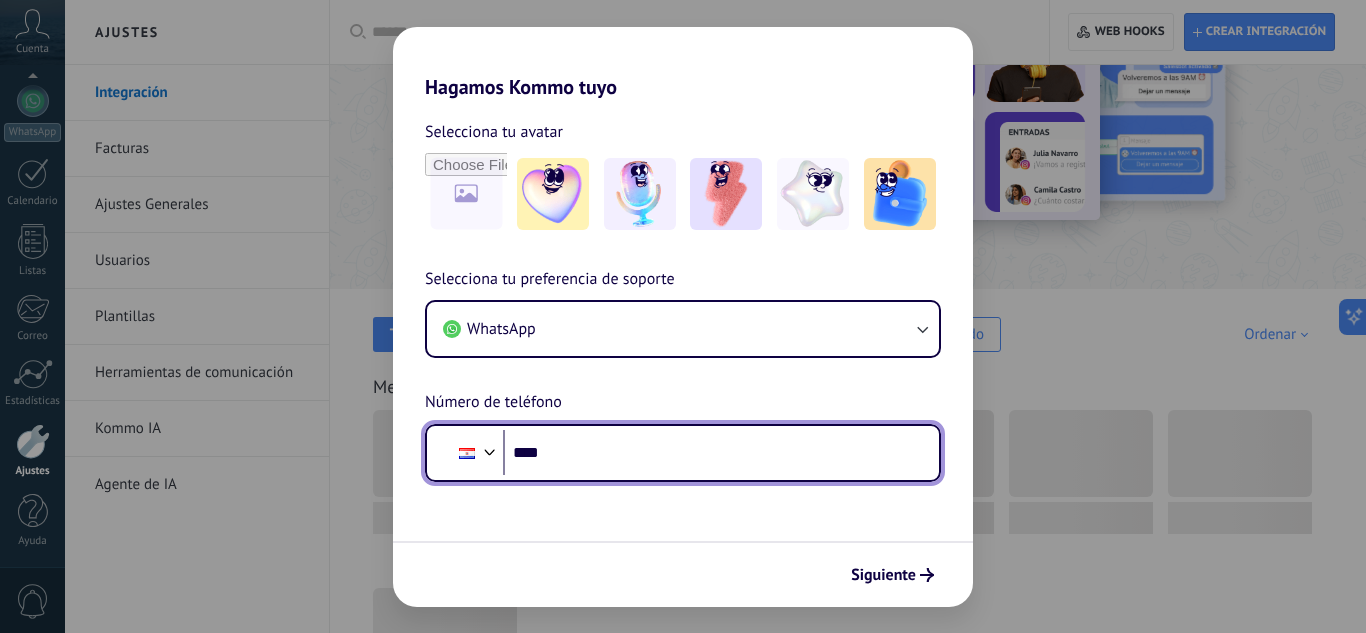 click on "****" at bounding box center (713, 453) 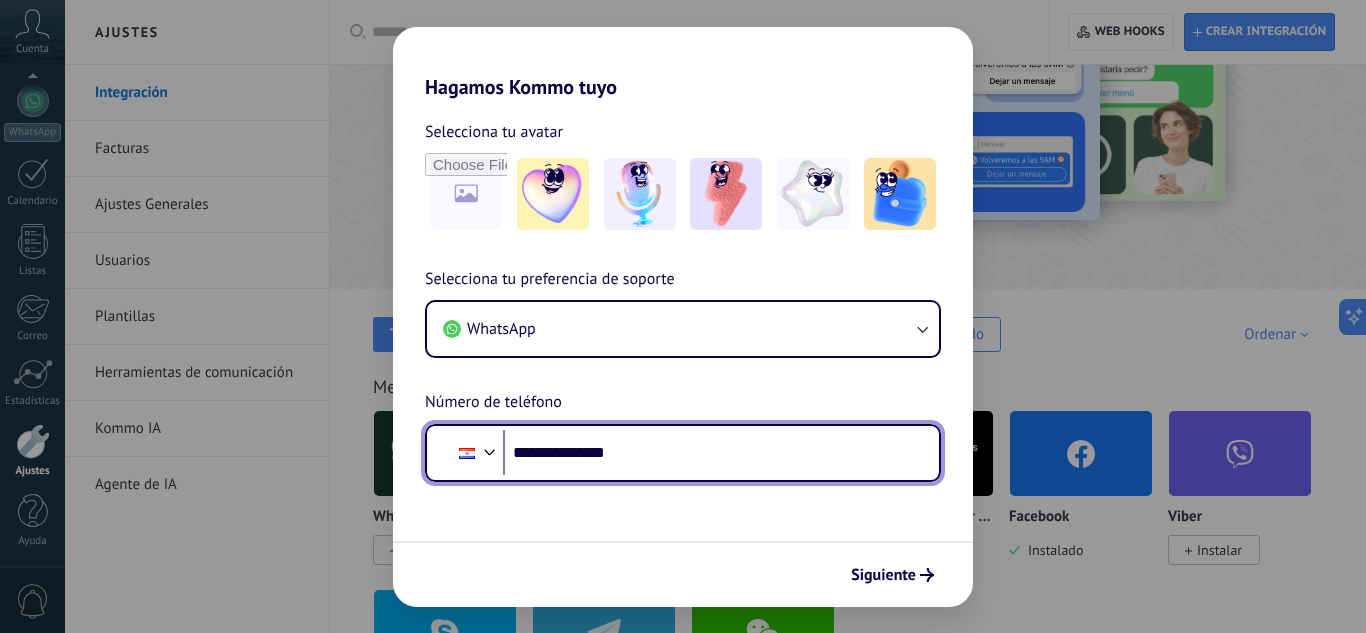 click on "**********" at bounding box center [713, 453] 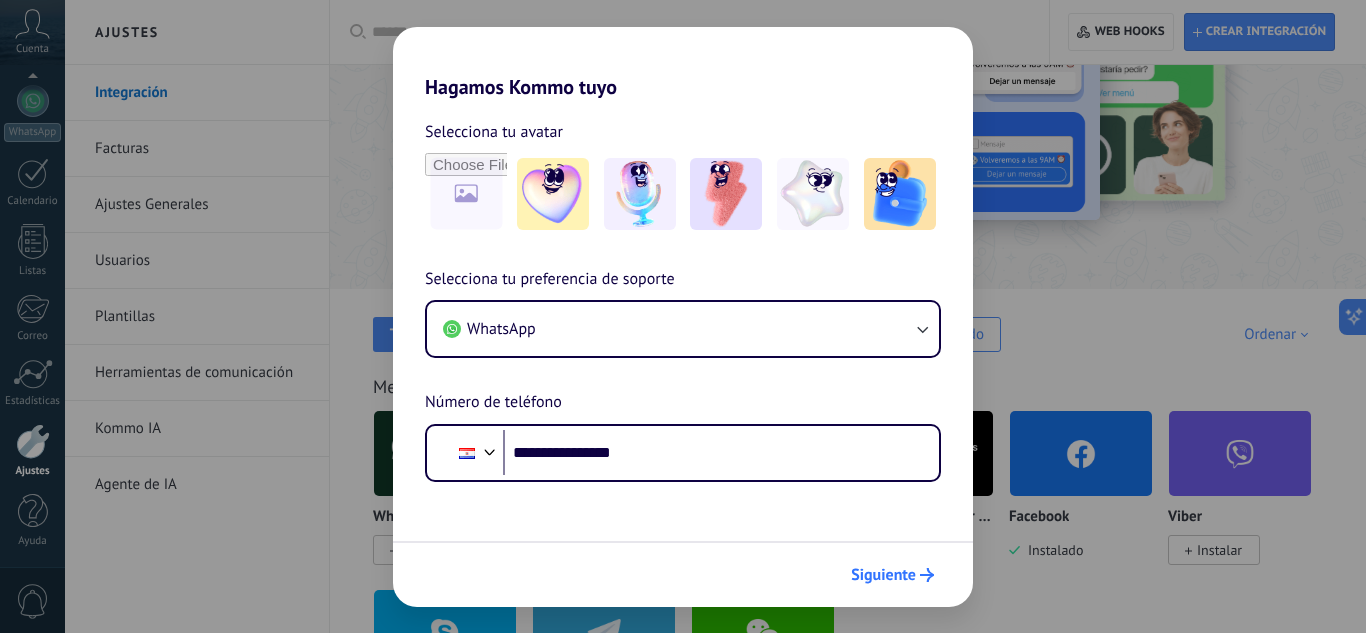 click on "Siguiente" at bounding box center [883, 575] 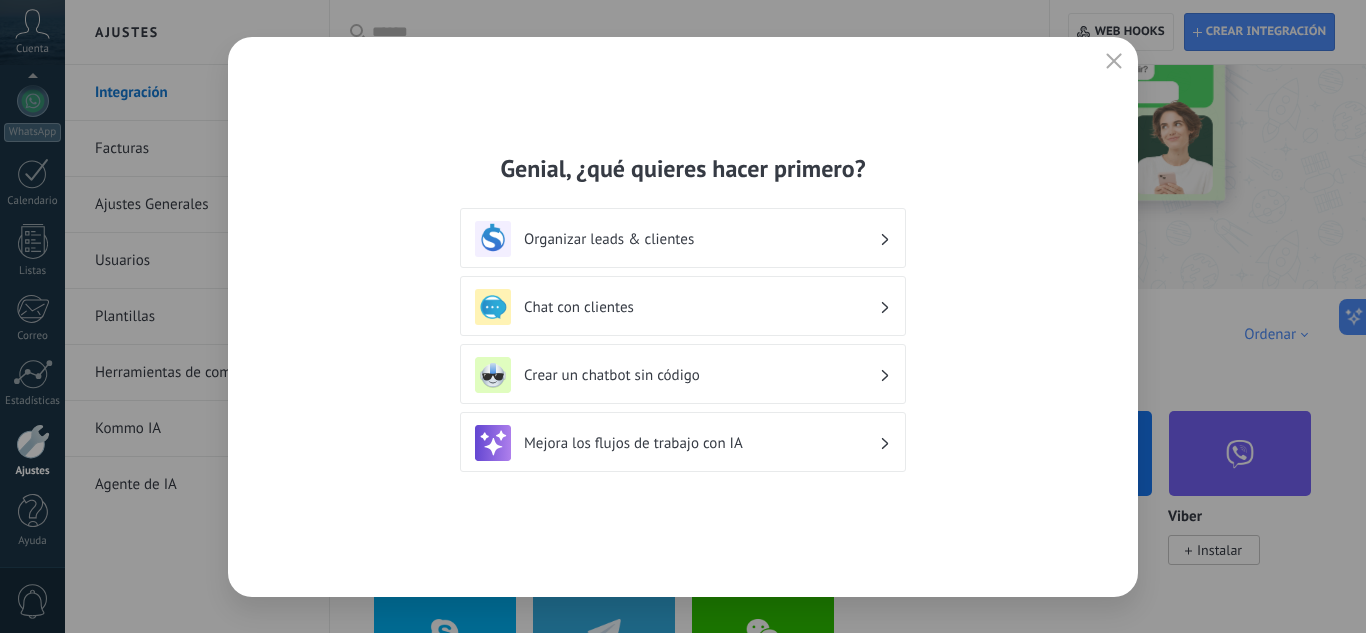 scroll, scrollTop: 0, scrollLeft: 0, axis: both 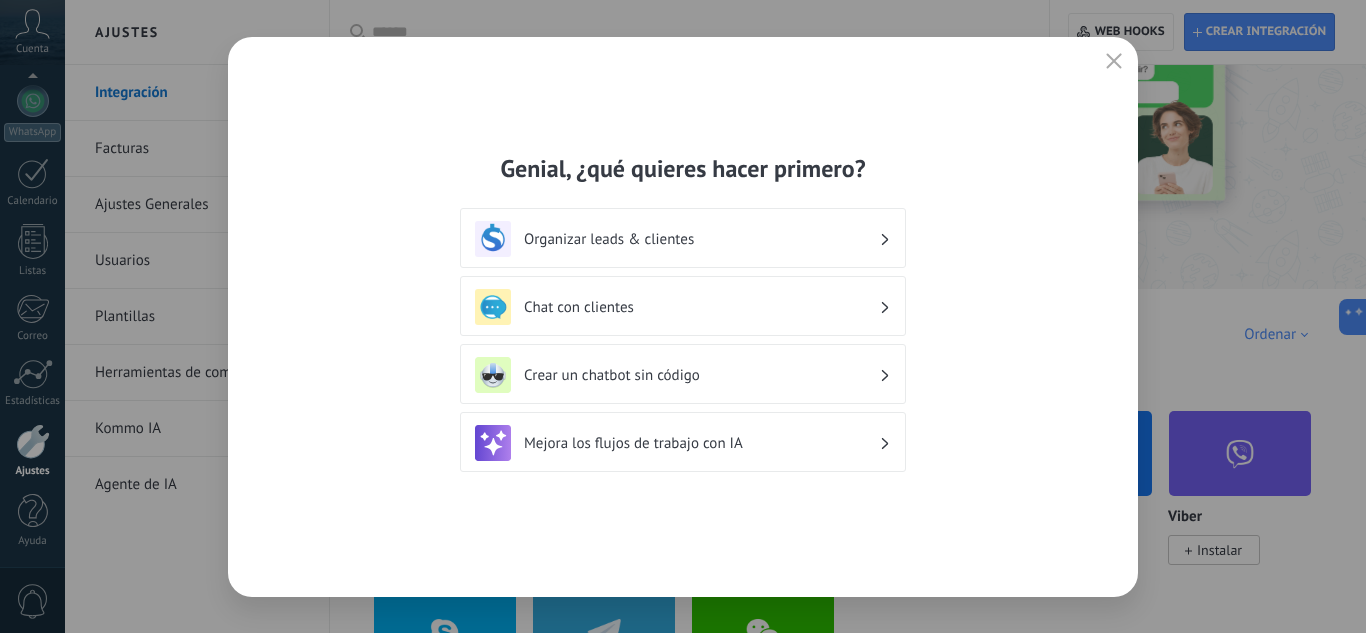 click on "Chat con clientes" at bounding box center (701, 307) 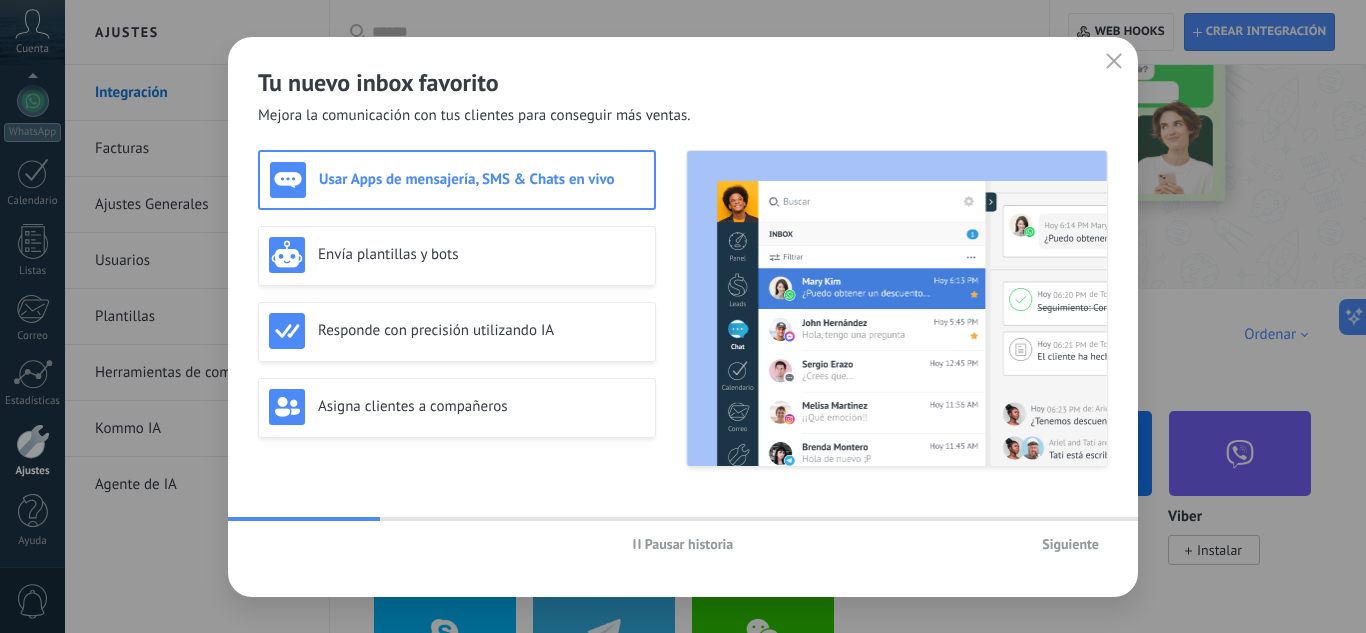 click on "Siguiente" at bounding box center (1070, 544) 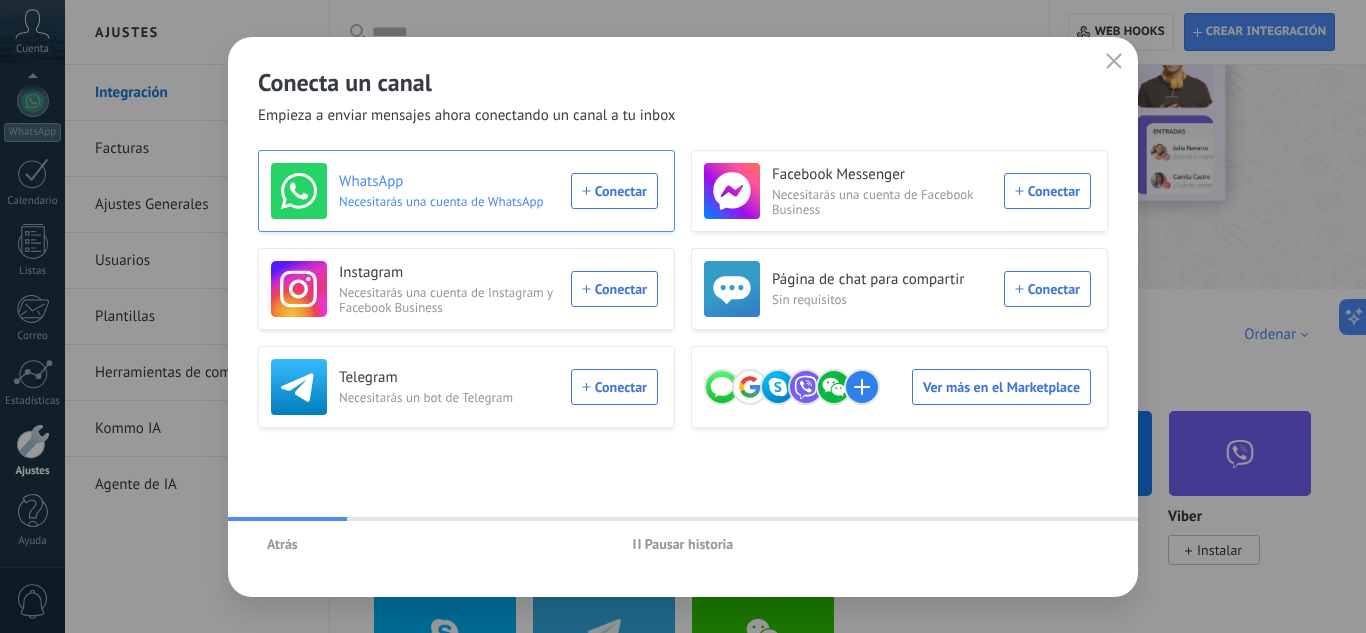 click on "WhatsApp Necesitarás una cuenta de WhatsApp Conectar" at bounding box center [464, 191] 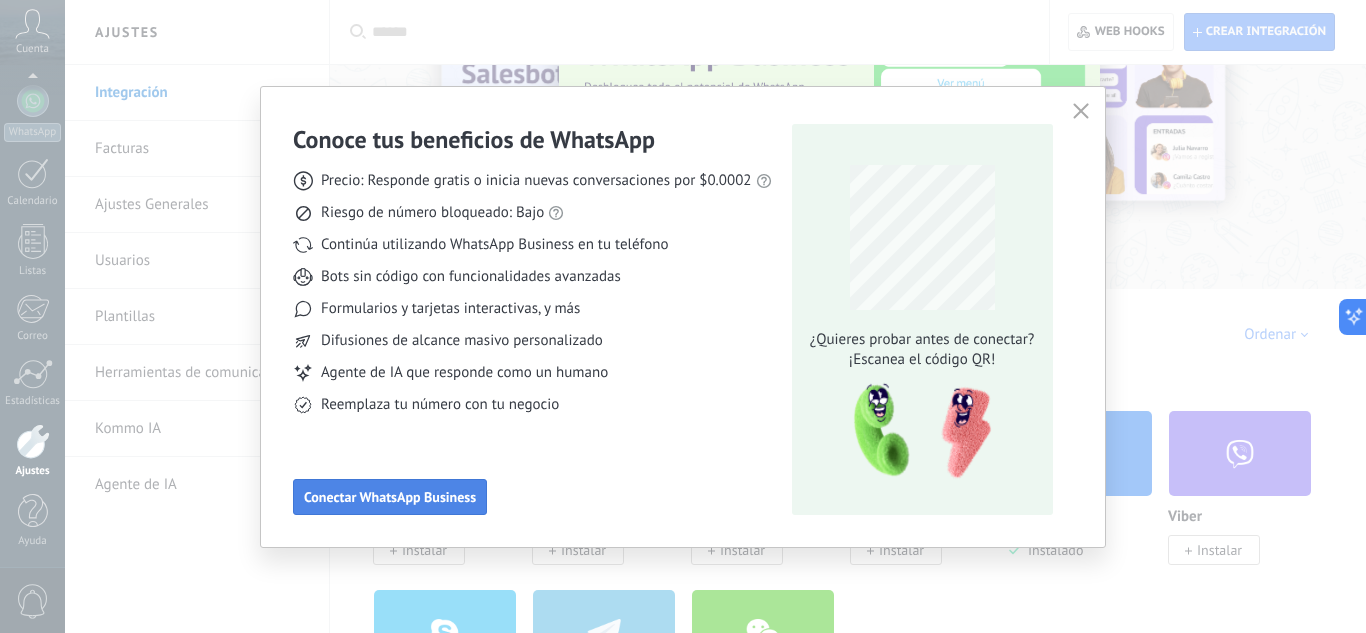 click on "Conectar WhatsApp Business" at bounding box center [390, 497] 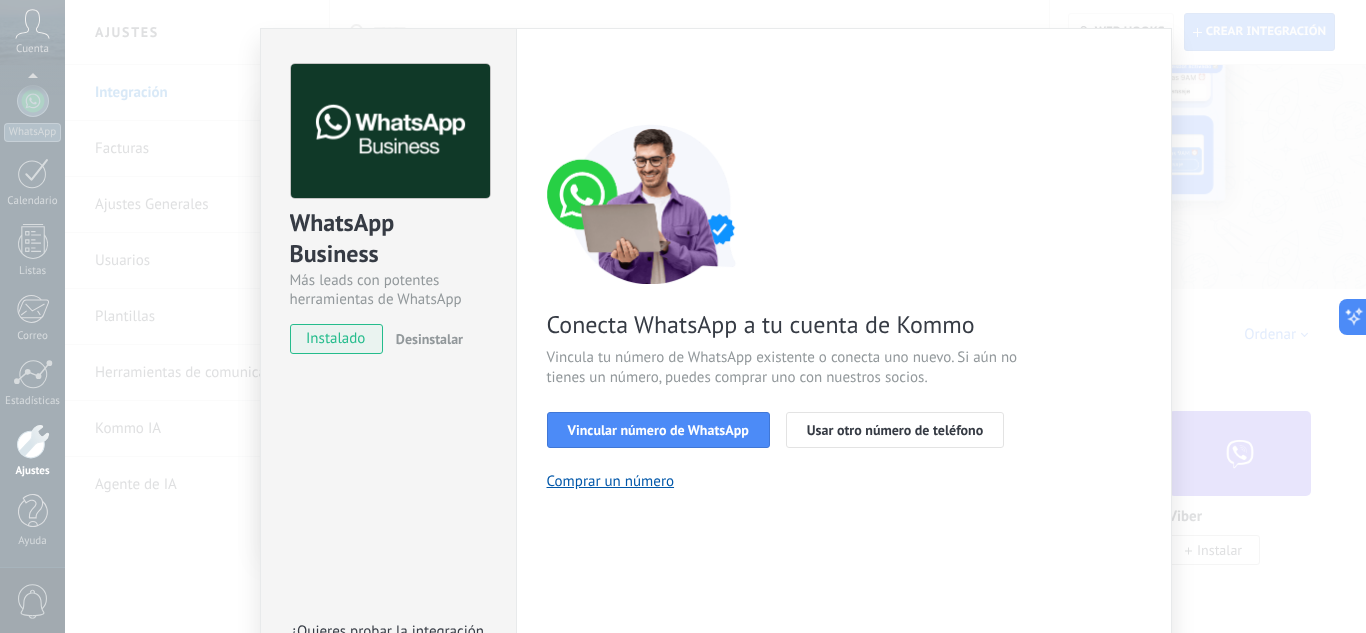 scroll, scrollTop: 60, scrollLeft: 0, axis: vertical 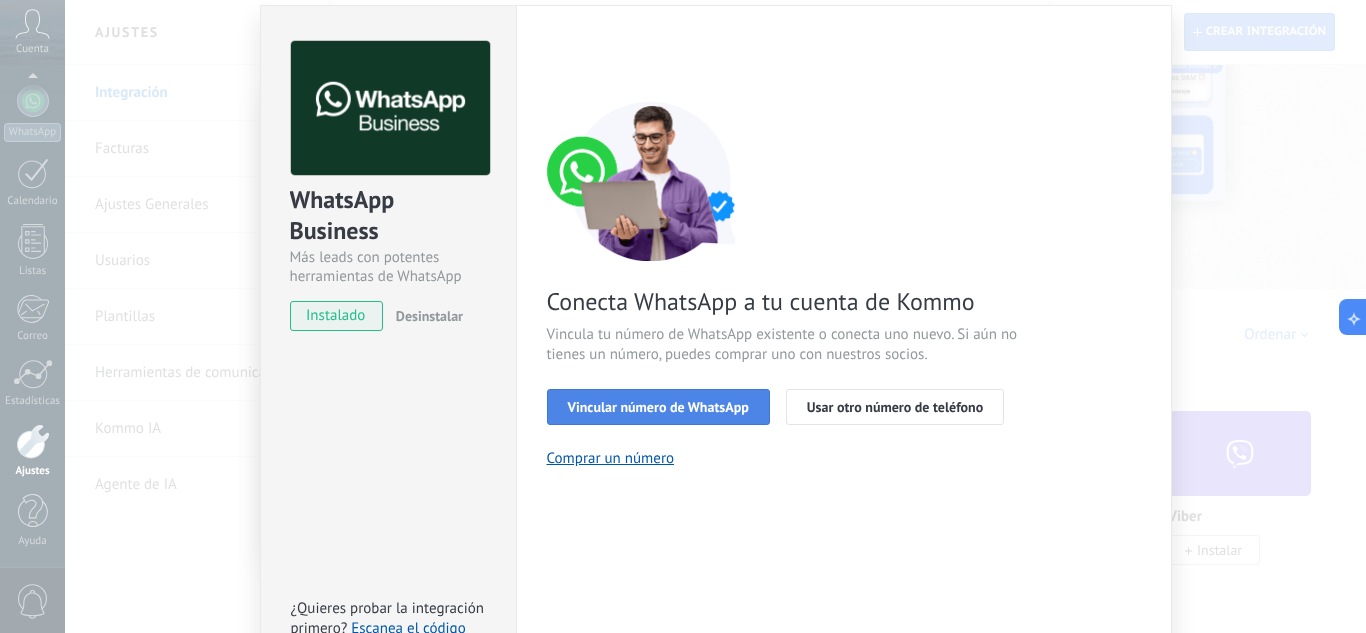 click on "Vincular número de WhatsApp" at bounding box center (658, 407) 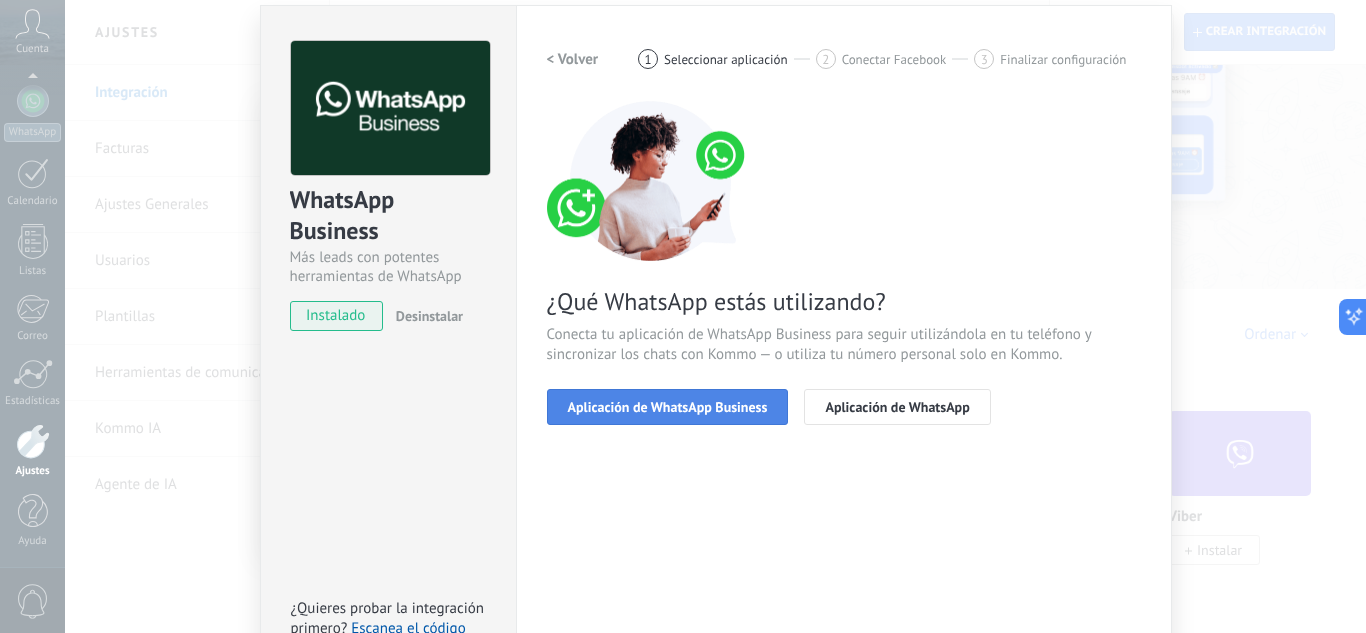 click on "Aplicación de WhatsApp Business" at bounding box center (668, 407) 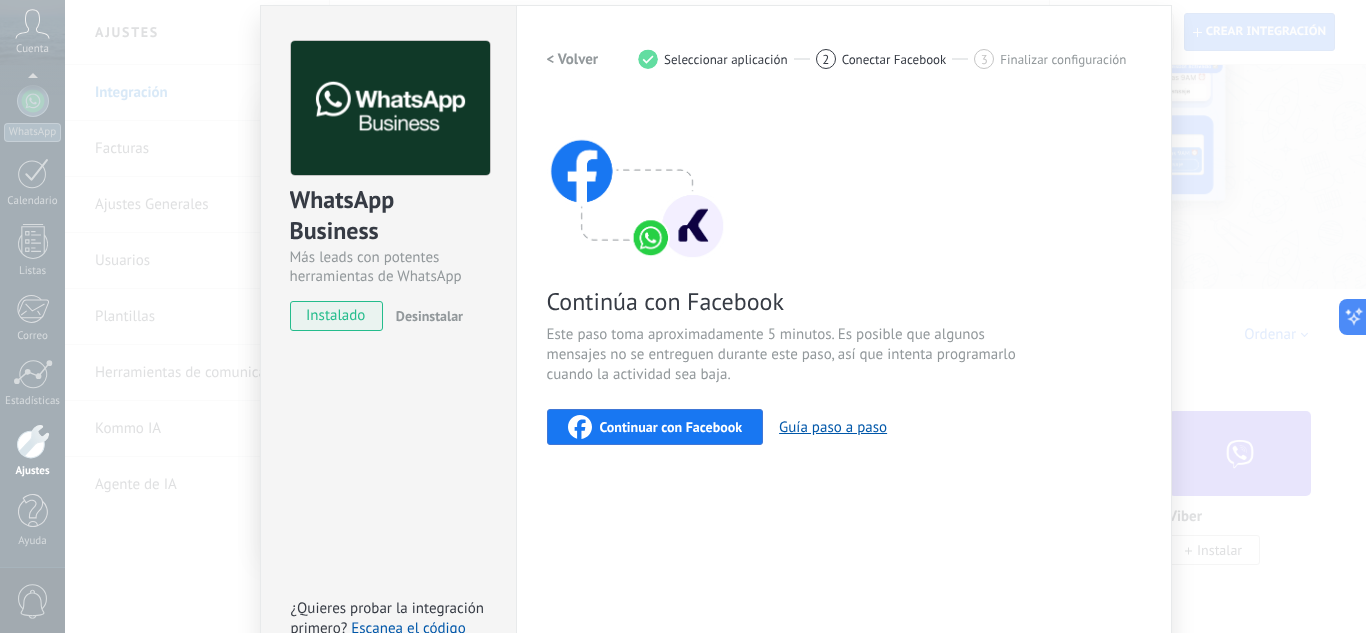 click on "Continuar con Facebook" at bounding box center (655, 427) 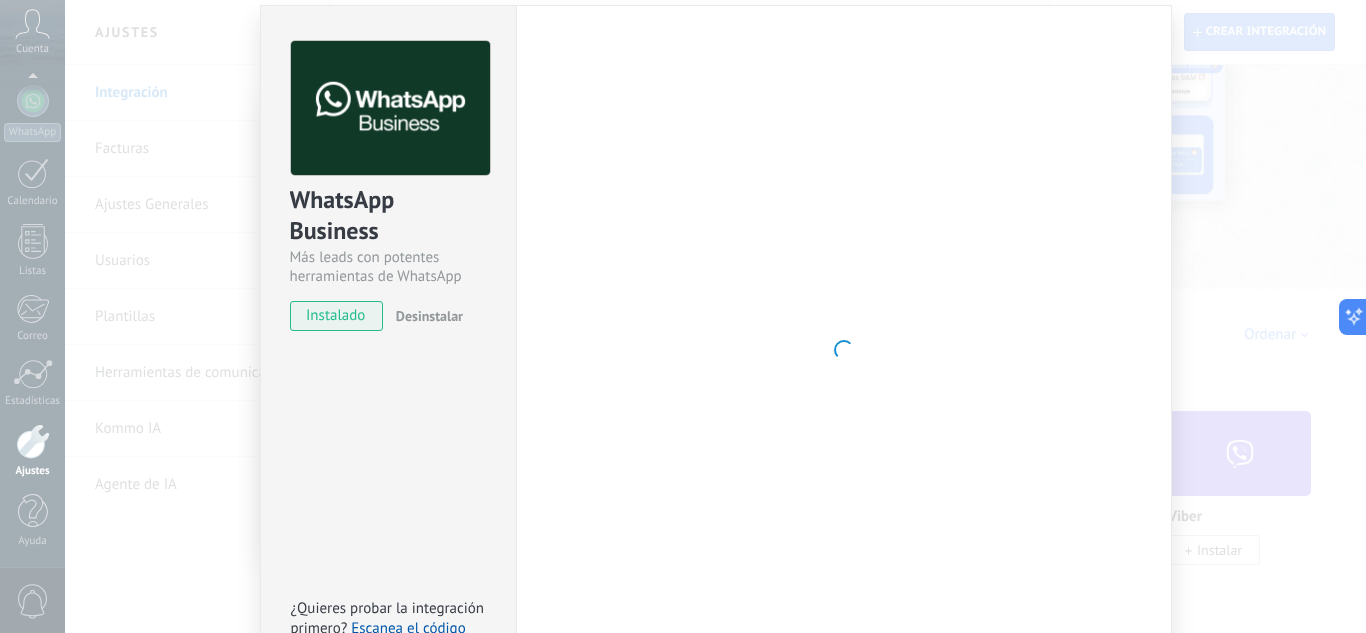 click at bounding box center [844, 350] 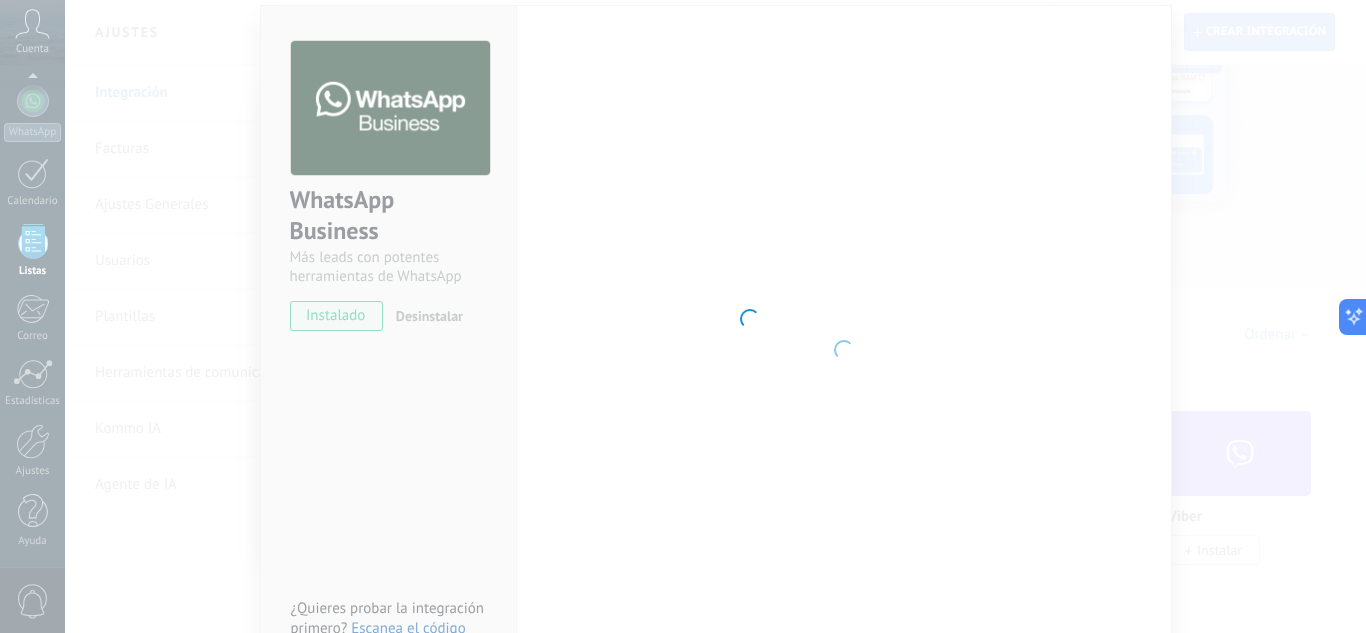 scroll, scrollTop: 0, scrollLeft: 0, axis: both 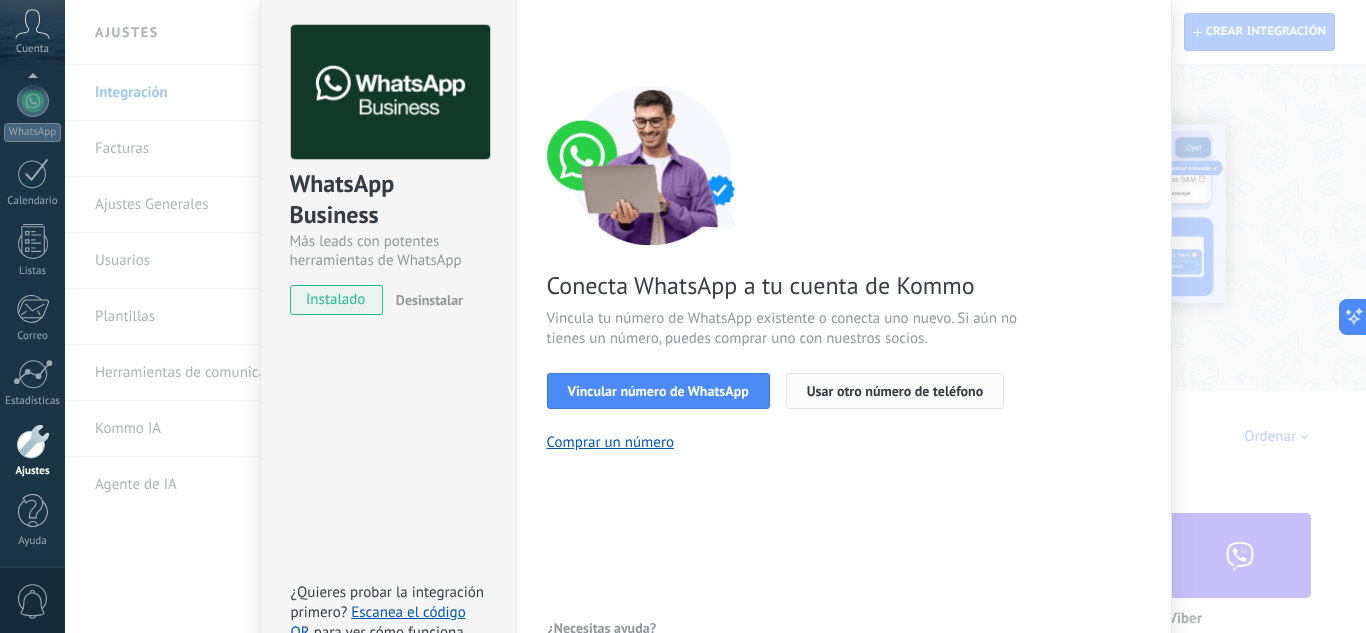 click on "Usar otro número de teléfono" at bounding box center [895, 391] 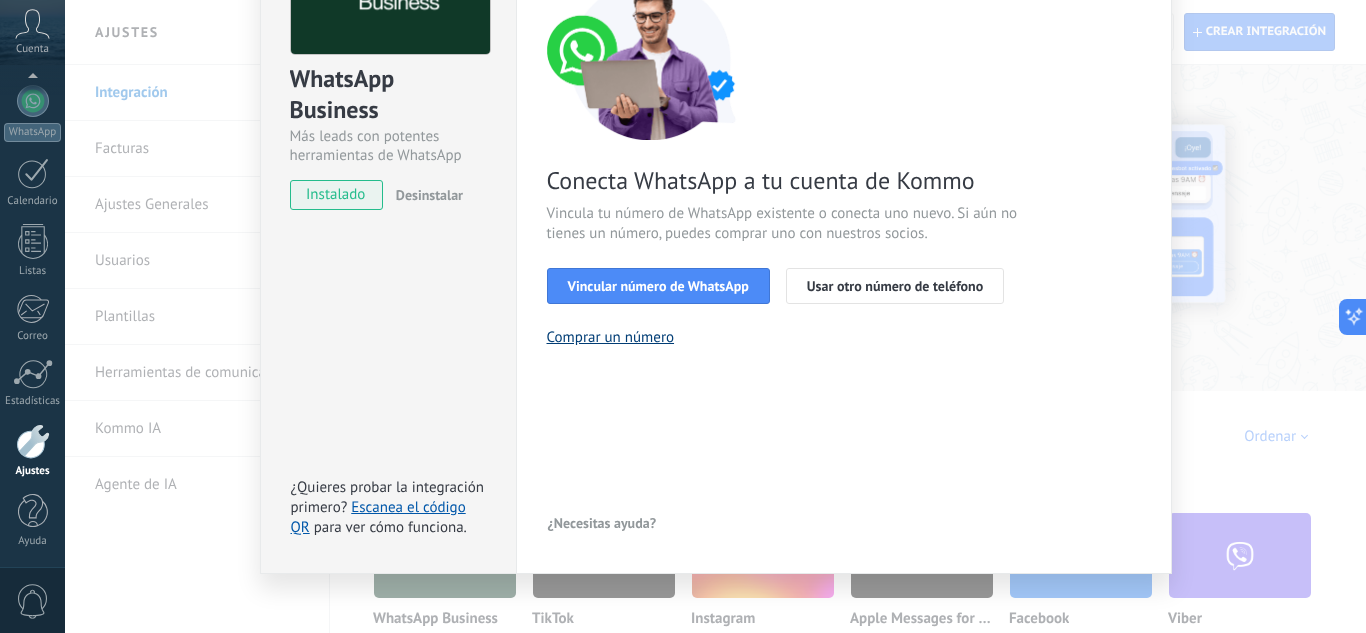 scroll, scrollTop: 177, scrollLeft: 0, axis: vertical 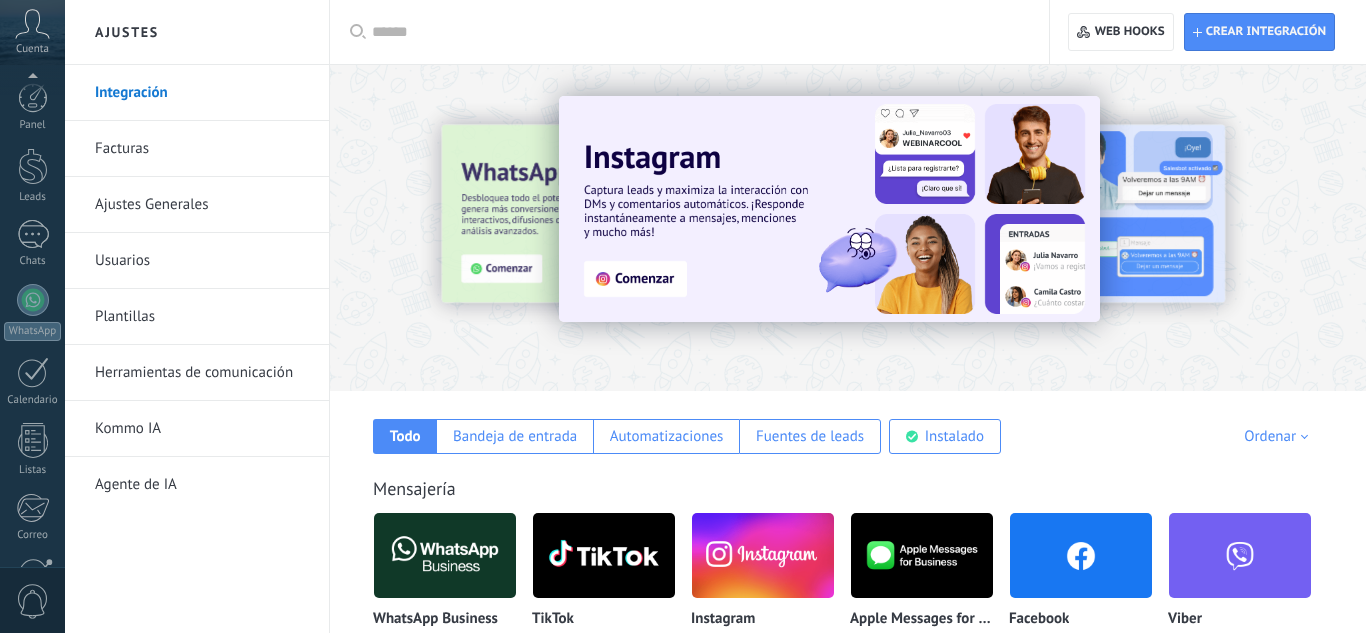 click at bounding box center [445, 555] 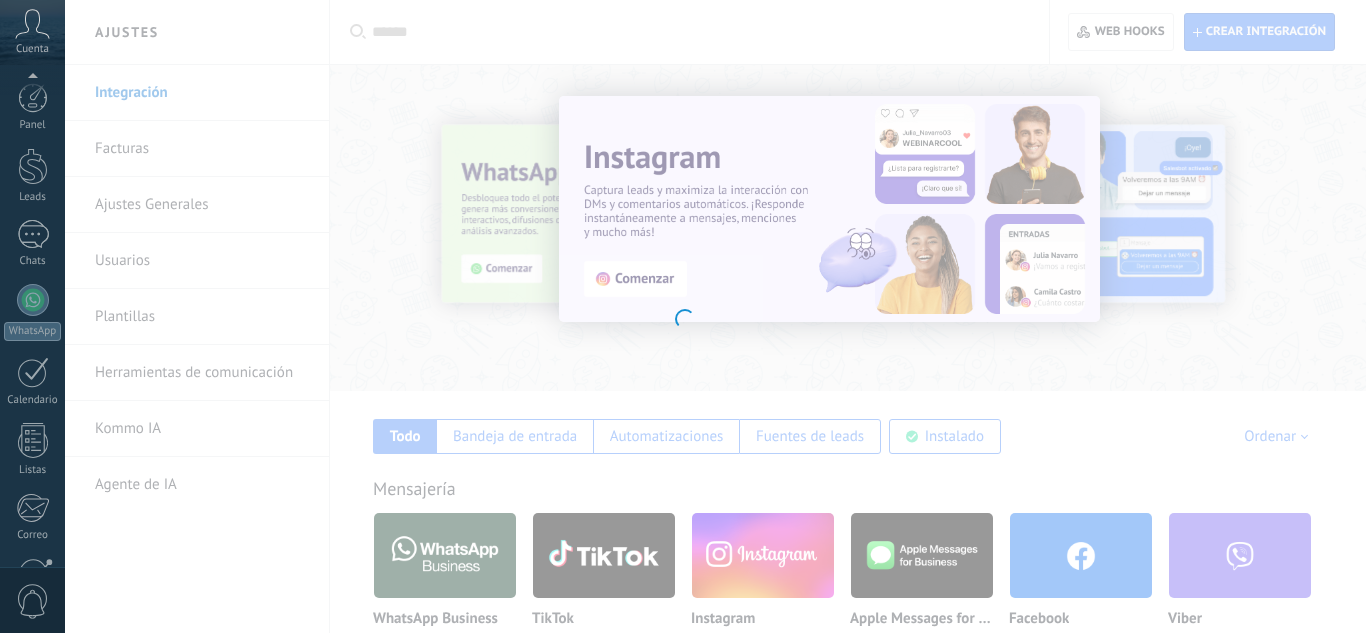 scroll, scrollTop: 115, scrollLeft: 0, axis: vertical 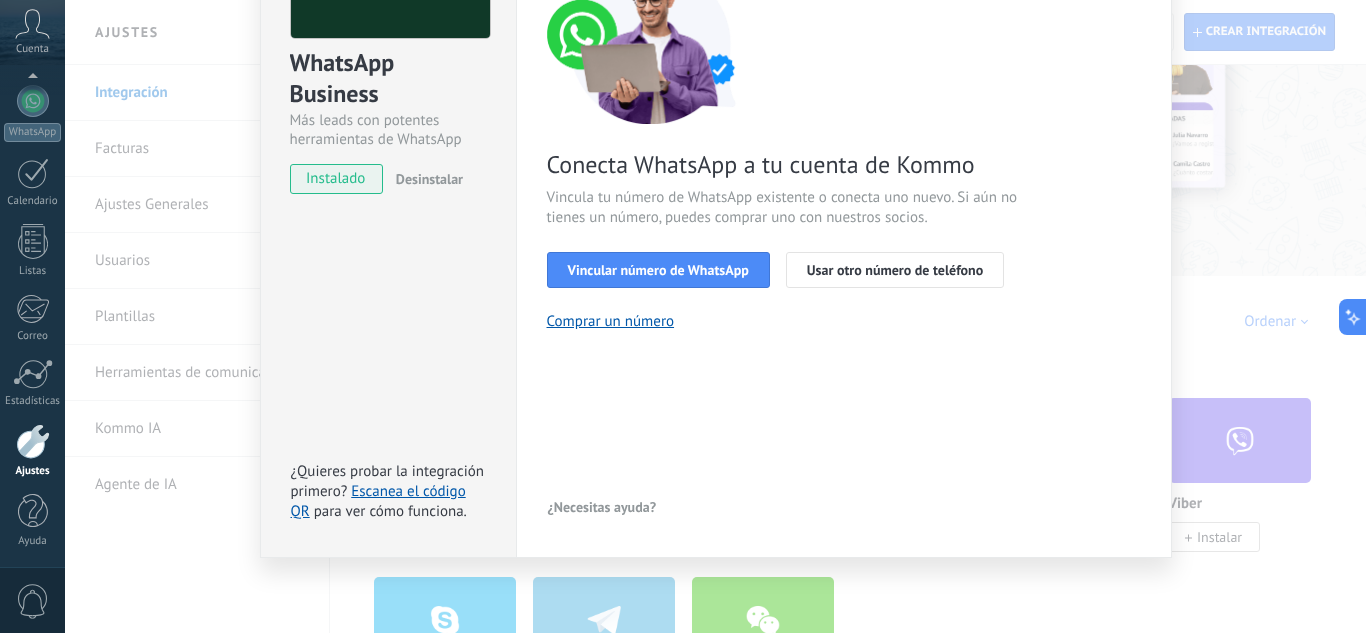 click on "WhatsApp Business Más leads con potentes herramientas de WhatsApp instalado Desinstalar ¿Quieres probar la integración primero?   Escanea el código QR   para ver cómo funciona. Configuraciones Autorizaciones Esta pestaña registra a los usuarios que han concedido acceso a las integración a esta cuenta. Si deseas remover la posibilidad que un usuario pueda enviar solicitudes a la cuenta en nombre de esta integración, puedes revocar el acceso. Si el acceso a todos los usuarios es revocado, la integración dejará de funcionar. Esta aplicacion está instalada, pero nadie le ha dado acceso aun. WhatsApp Cloud API más _:  Guardar < Volver 1 Seleccionar aplicación 2 Conectar Facebook  3 Finalizar configuración Conecta WhatsApp a tu cuenta de Kommo Vincula tu número de WhatsApp existente o conecta uno nuevo. Si aún no tienes un número, puedes comprar uno con nuestros socios. Vincular número de WhatsApp Usar otro número de teléfono Comprar un número ¿Necesitas ayuda?" at bounding box center [715, 316] 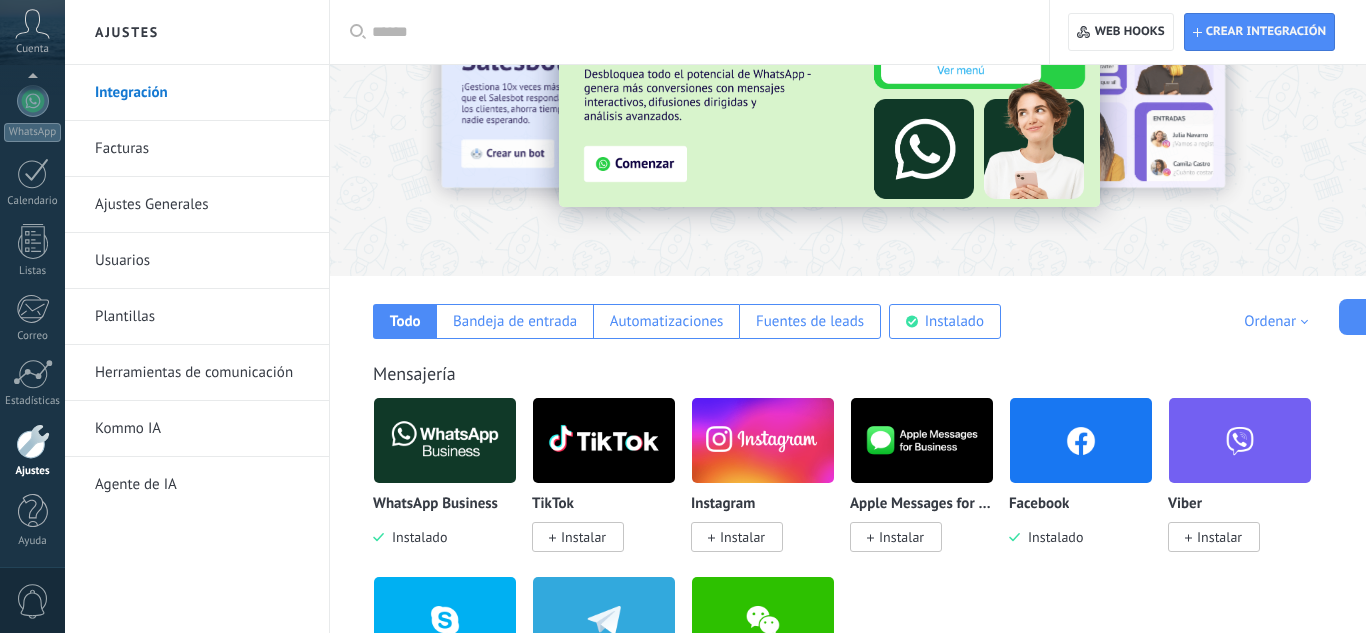 scroll, scrollTop: 0, scrollLeft: 0, axis: both 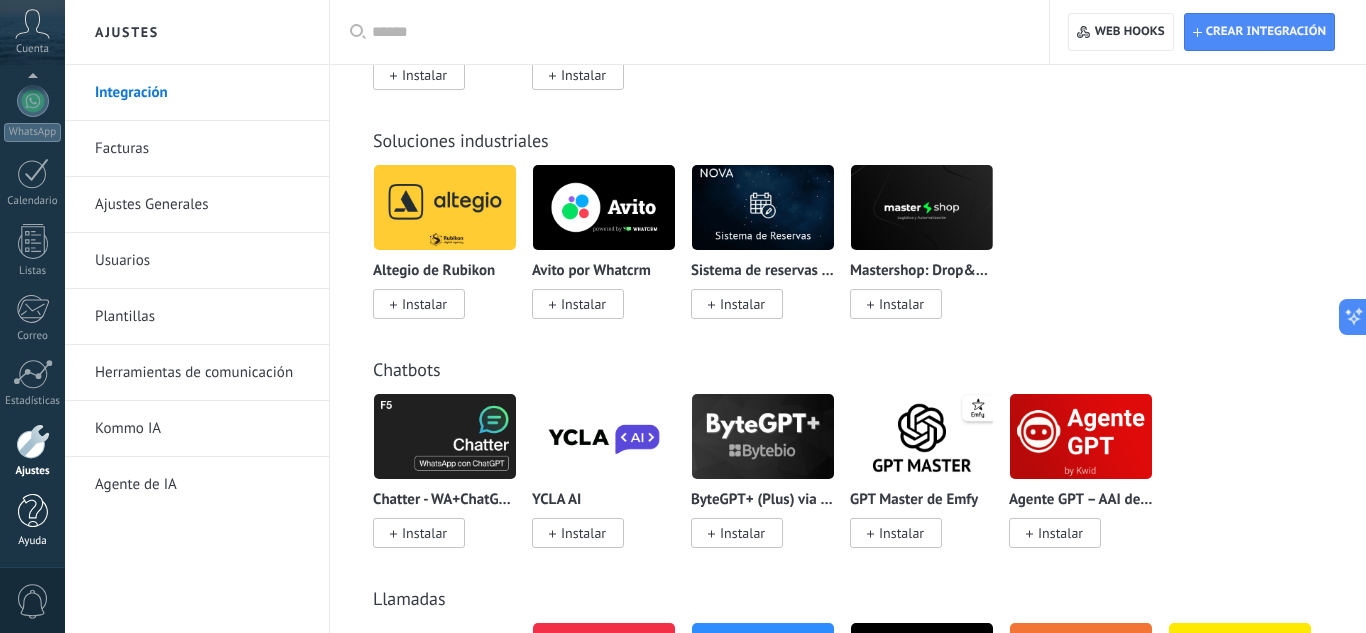 click at bounding box center (33, 511) 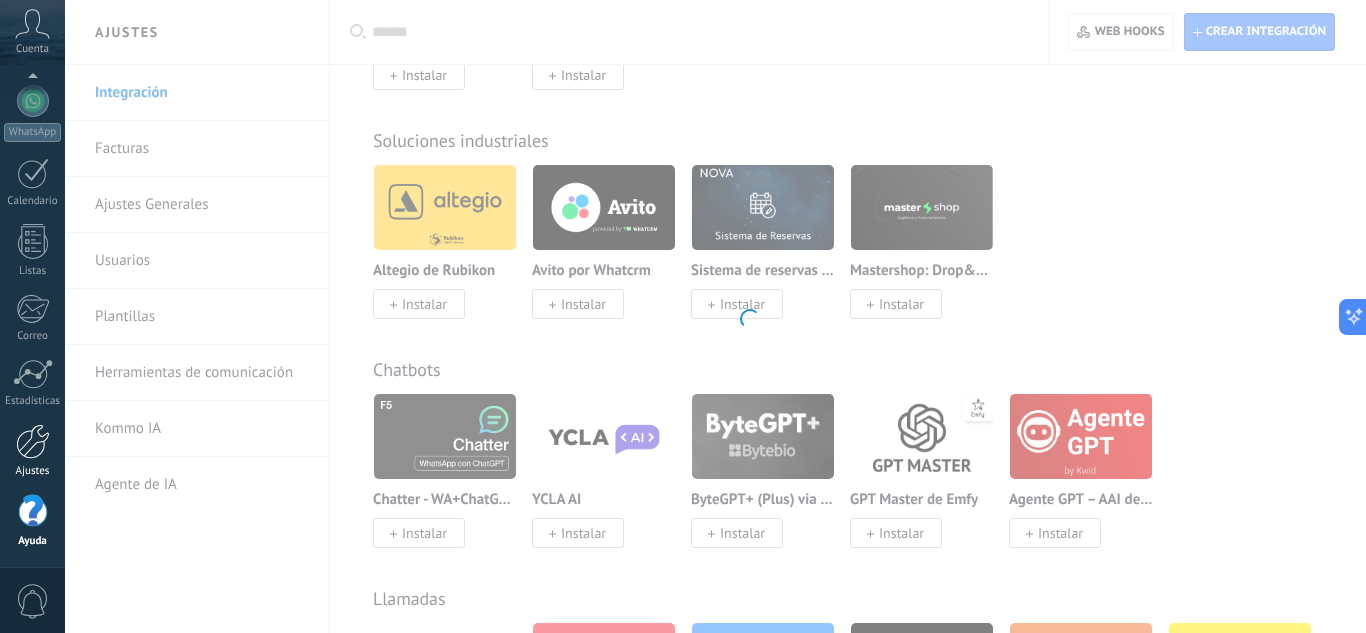click on "Ajustes" at bounding box center [32, 451] 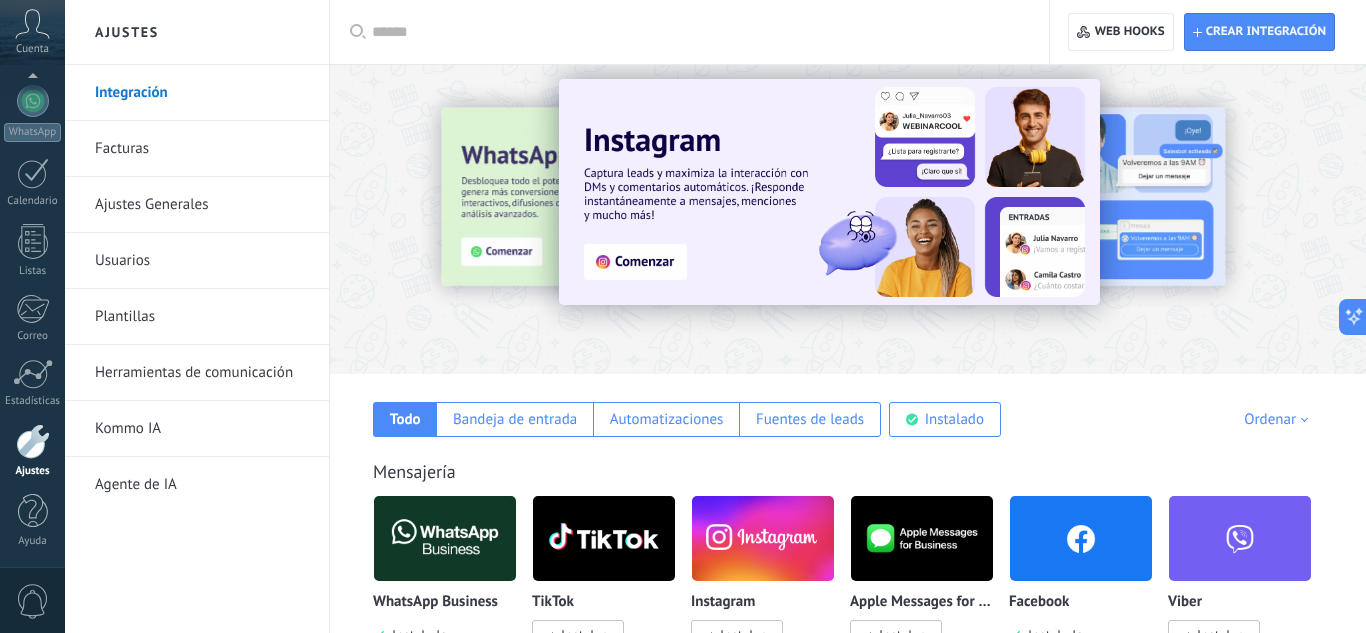scroll, scrollTop: 0, scrollLeft: 0, axis: both 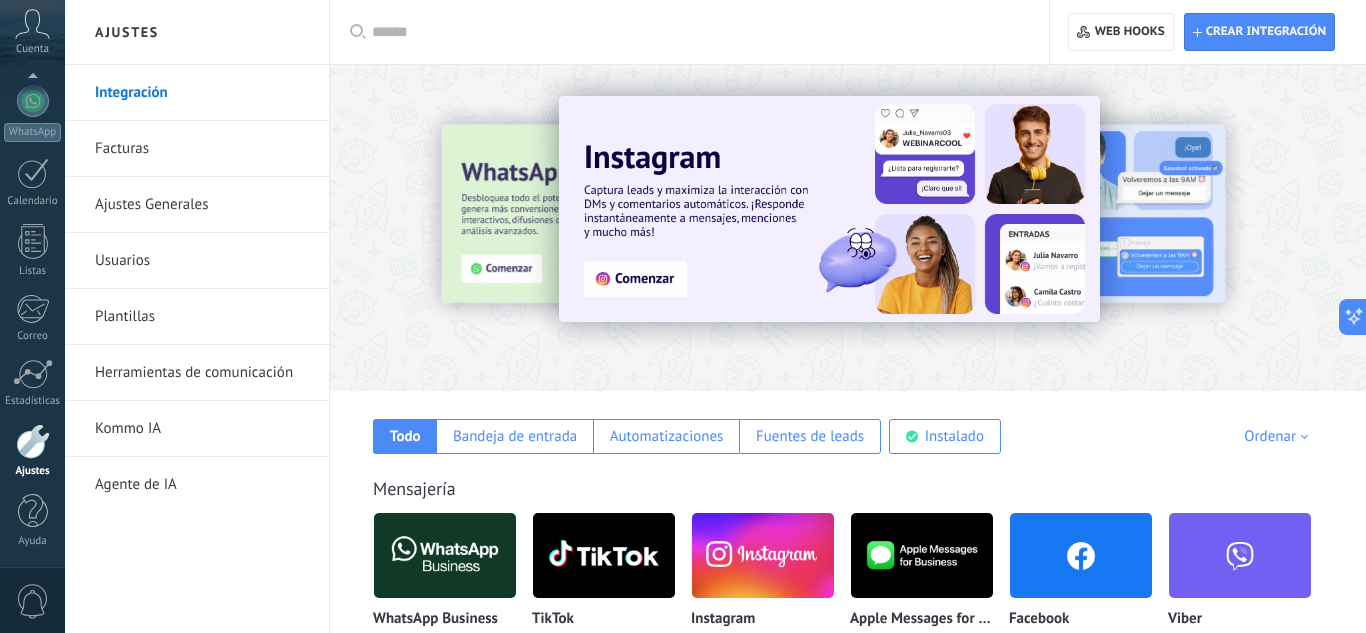 click on "Integración" at bounding box center [202, 93] 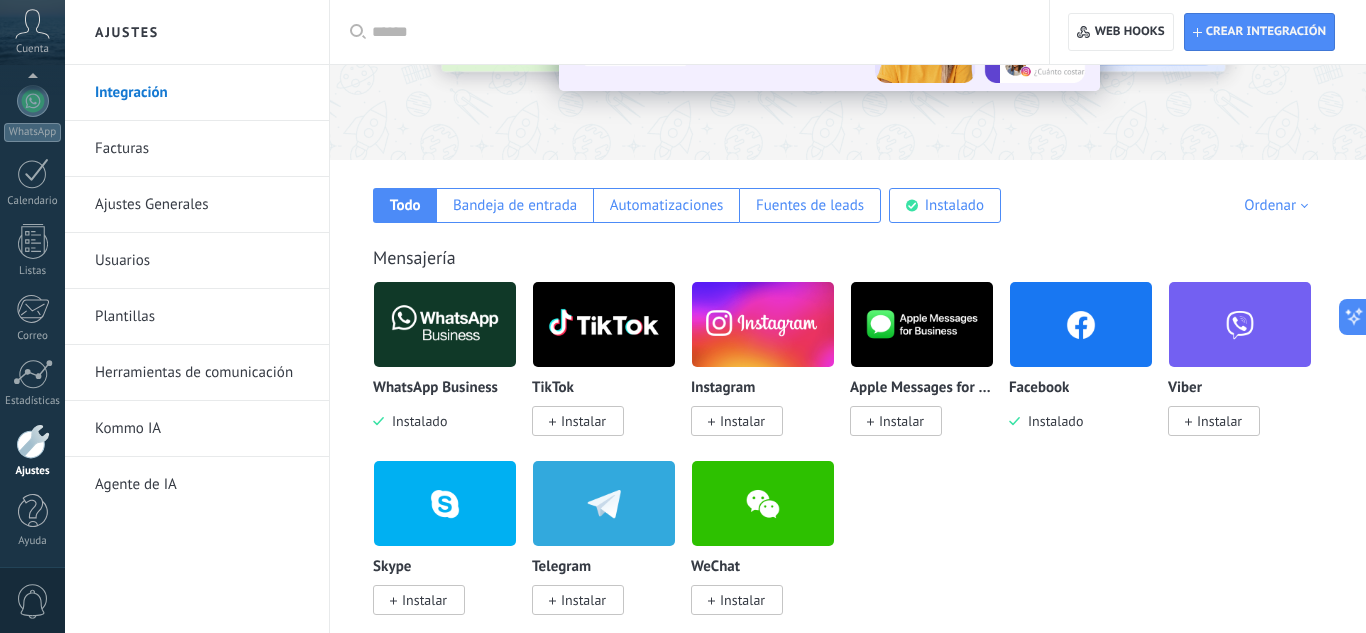 scroll, scrollTop: 289, scrollLeft: 0, axis: vertical 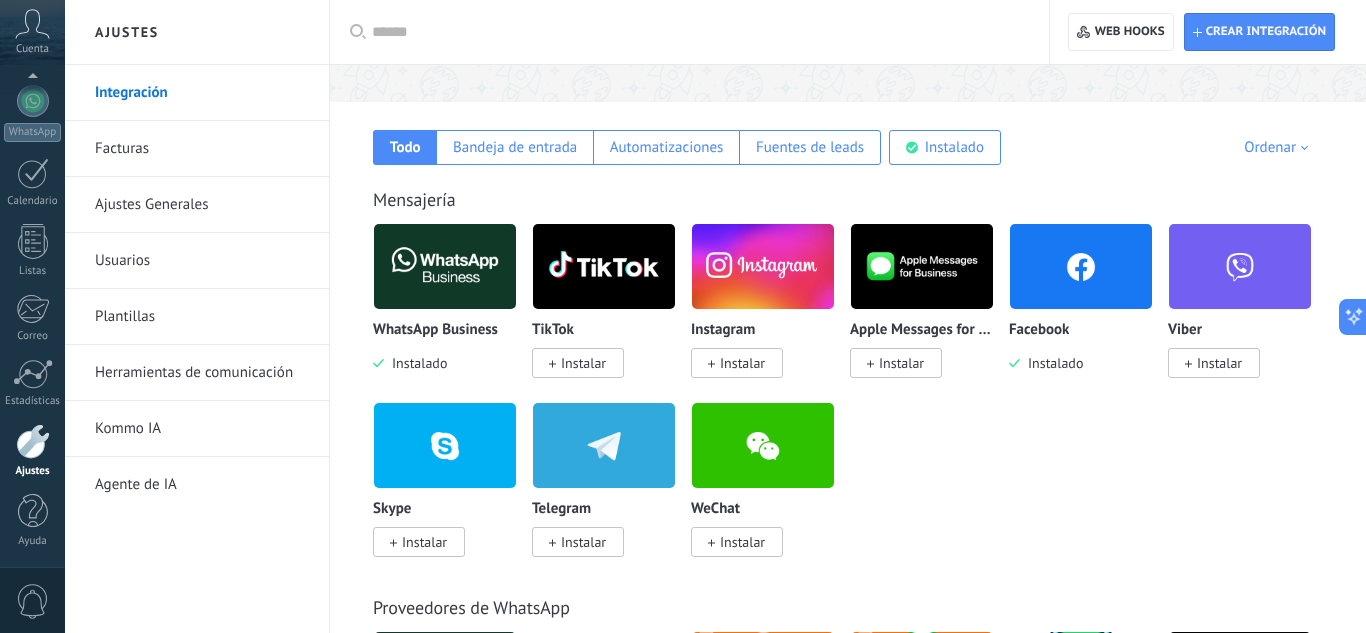 click at bounding box center [445, 266] 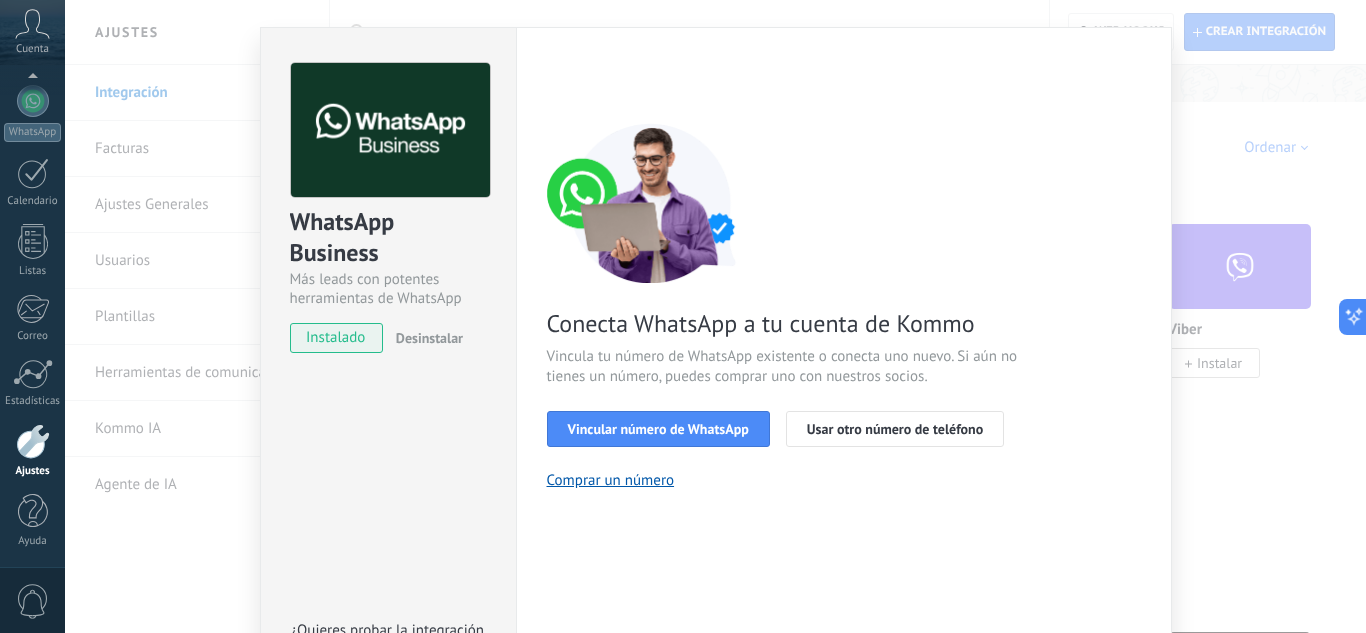 scroll, scrollTop: 106, scrollLeft: 0, axis: vertical 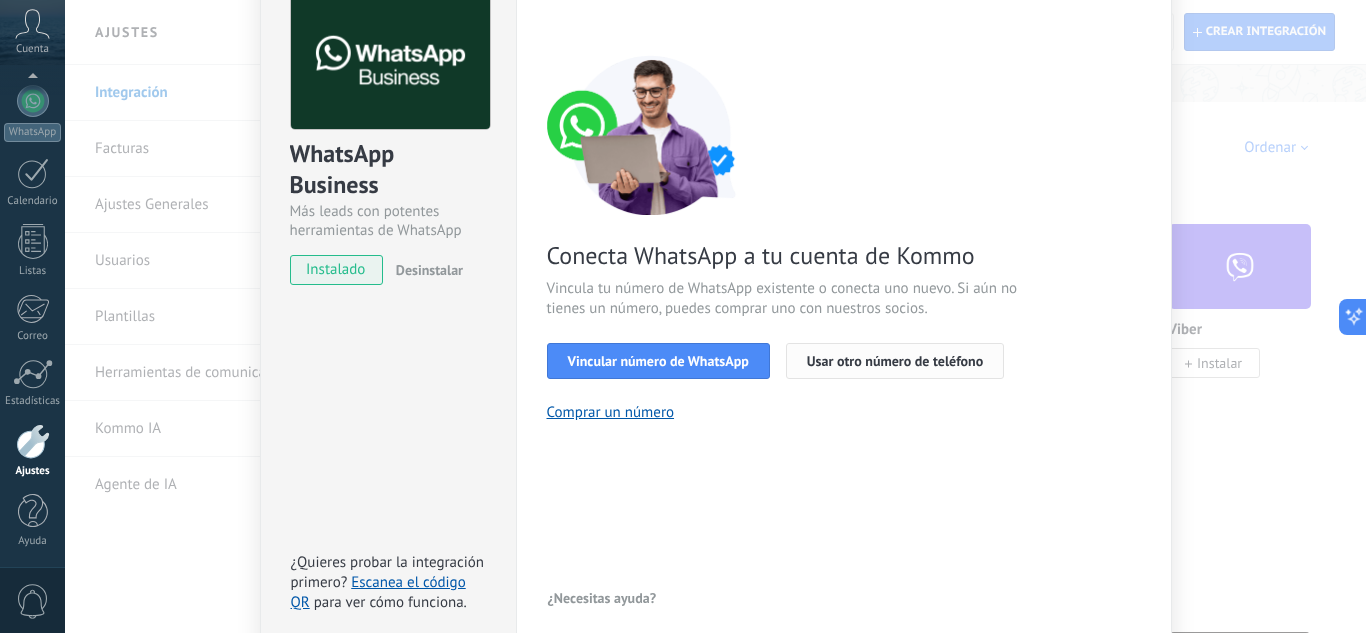 click on "Usar otro número de teléfono" at bounding box center (895, 361) 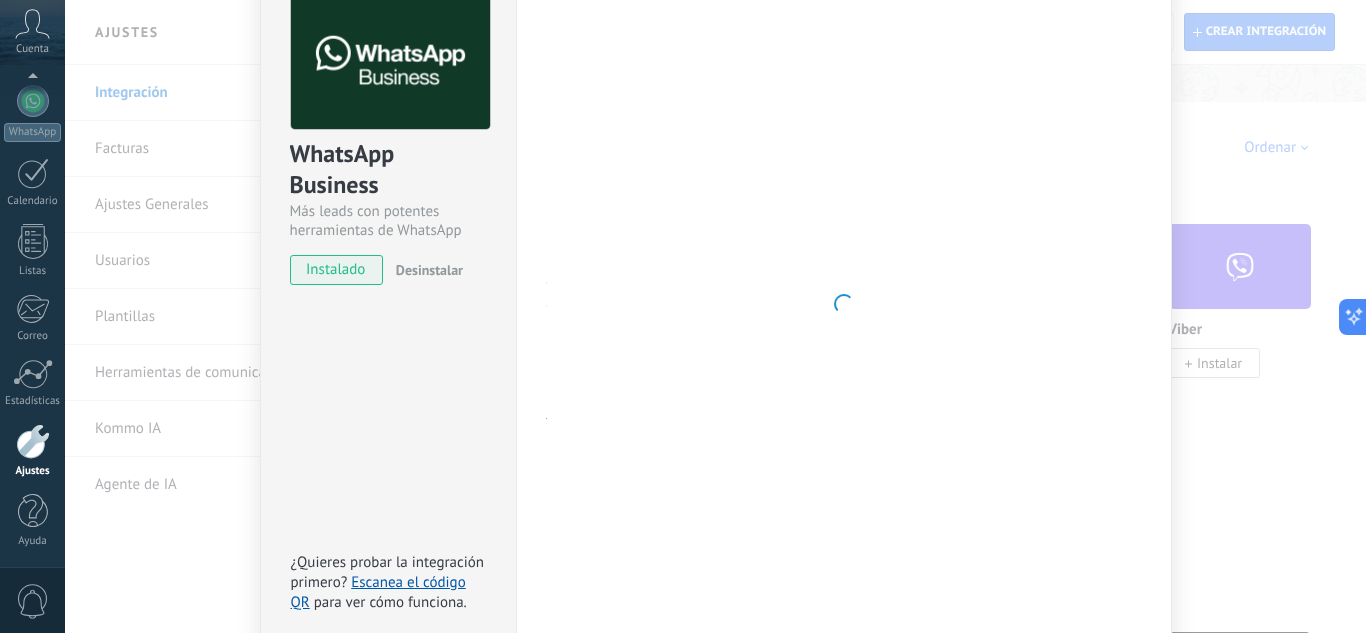 click at bounding box center (844, 304) 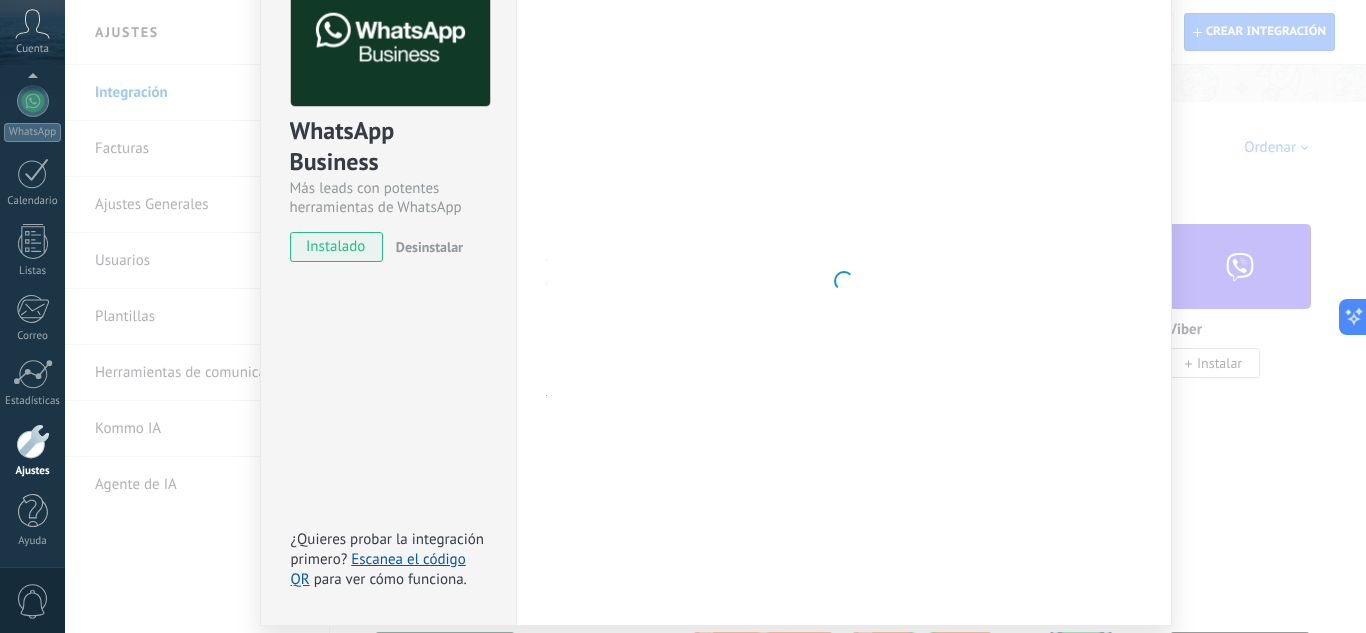 scroll, scrollTop: 0, scrollLeft: 0, axis: both 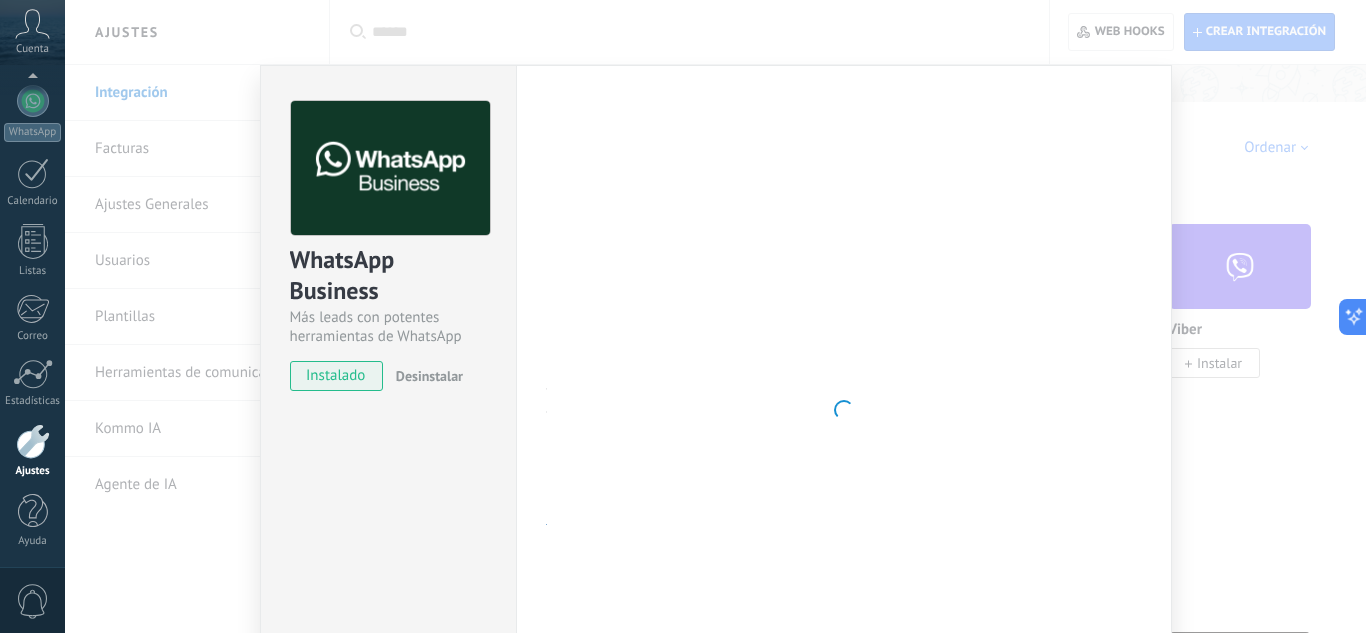click on "WhatsApp Business Más leads con potentes herramientas de WhatsApp instalado Desinstalar ¿Quieres probar la integración primero?   Escanea el código QR   para ver cómo funciona. Configuraciones Autorizaciones Esta pestaña registra a los usuarios que han concedido acceso a las integración a esta cuenta. Si deseas remover la posibilidad que un usuario pueda enviar solicitudes a la cuenta en nombre de esta integración, puedes revocar el acceso. Si el acceso a todos los usuarios es revocado, la integración dejará de funcionar. Esta aplicacion está instalada, pero nadie le ha dado acceso aun. WhatsApp Cloud API más _:  Guardar < Volver 1 Seleccionar aplicación 2 Conectar Facebook  3 Finalizar configuración Conecta WhatsApp a tu cuenta de Kommo Vincula tu número de WhatsApp existente o conecta uno nuevo. Si aún no tienes un número, puedes comprar uno con nuestros socios. Vincular número de WhatsApp Usar otro número de teléfono Comprar un número ¿Necesitas ayuda?" at bounding box center [715, 316] 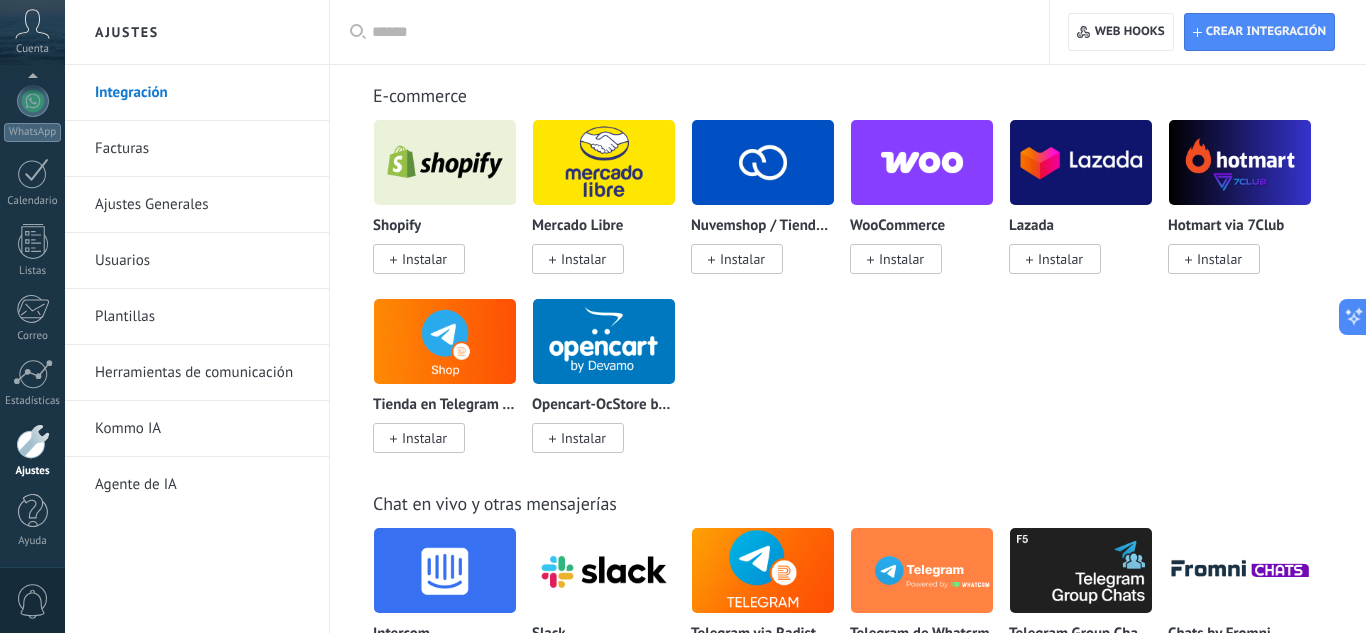 scroll, scrollTop: 505, scrollLeft: 0, axis: vertical 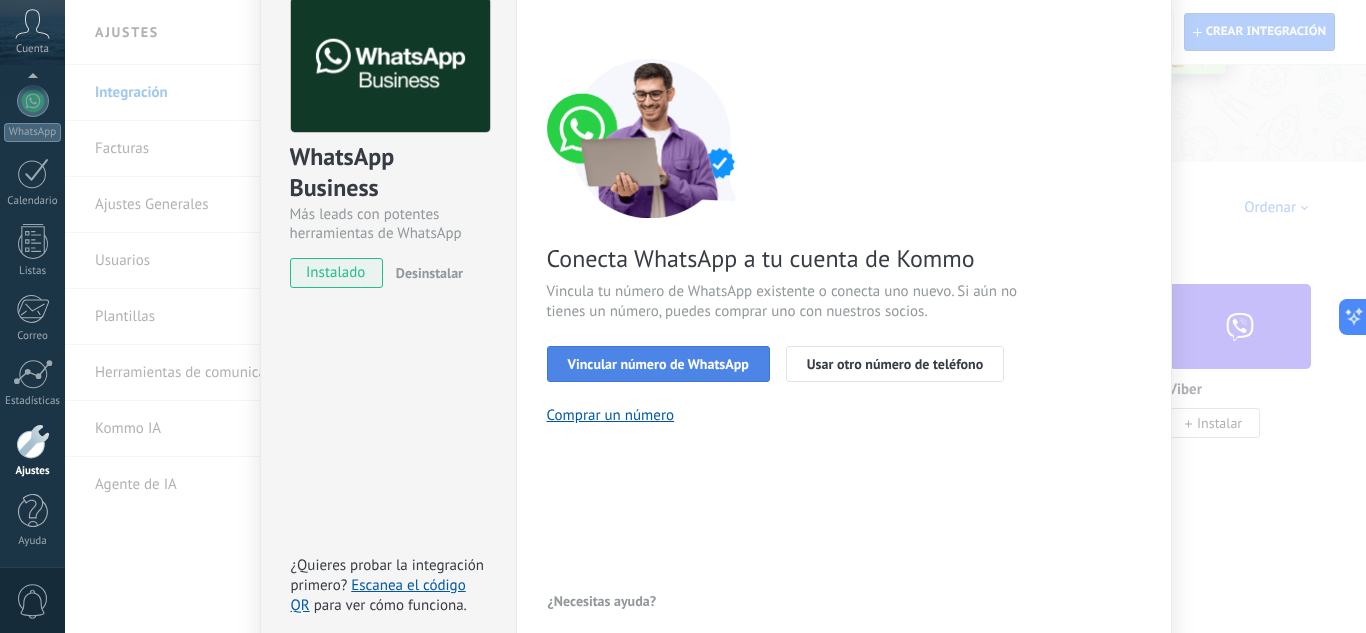 click on "Vincular número de WhatsApp" at bounding box center [658, 364] 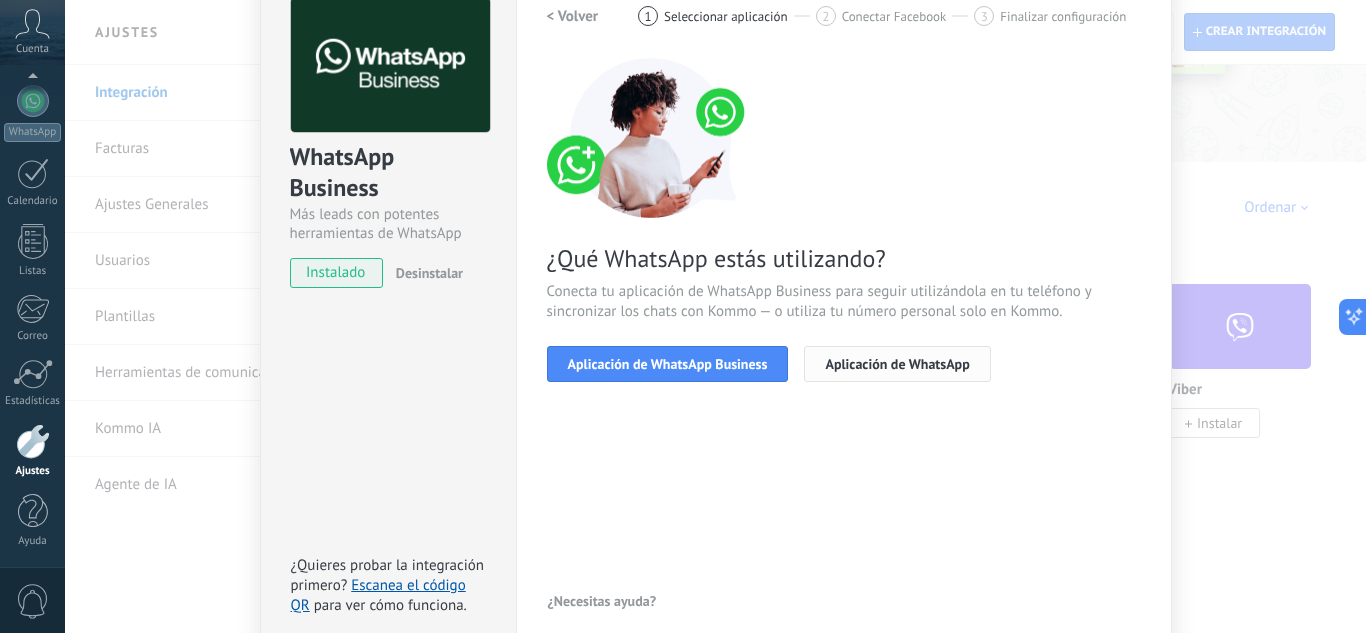 click on "Aplicación de WhatsApp" at bounding box center (897, 364) 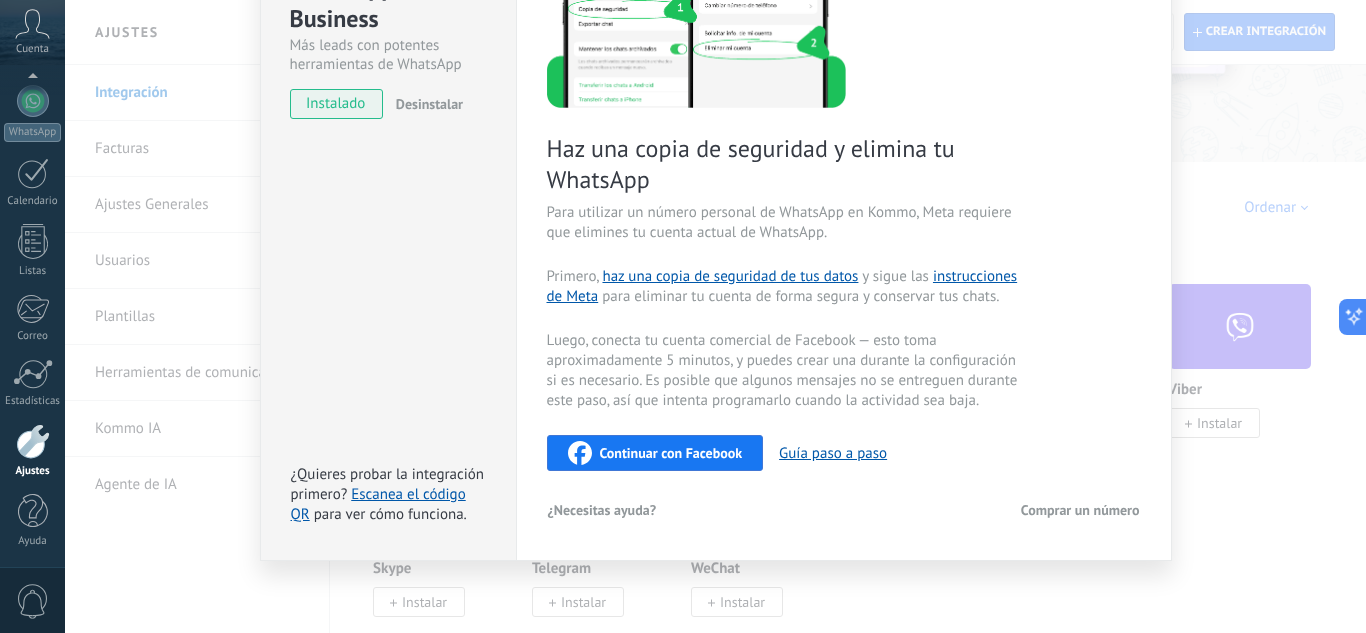 scroll, scrollTop: 275, scrollLeft: 0, axis: vertical 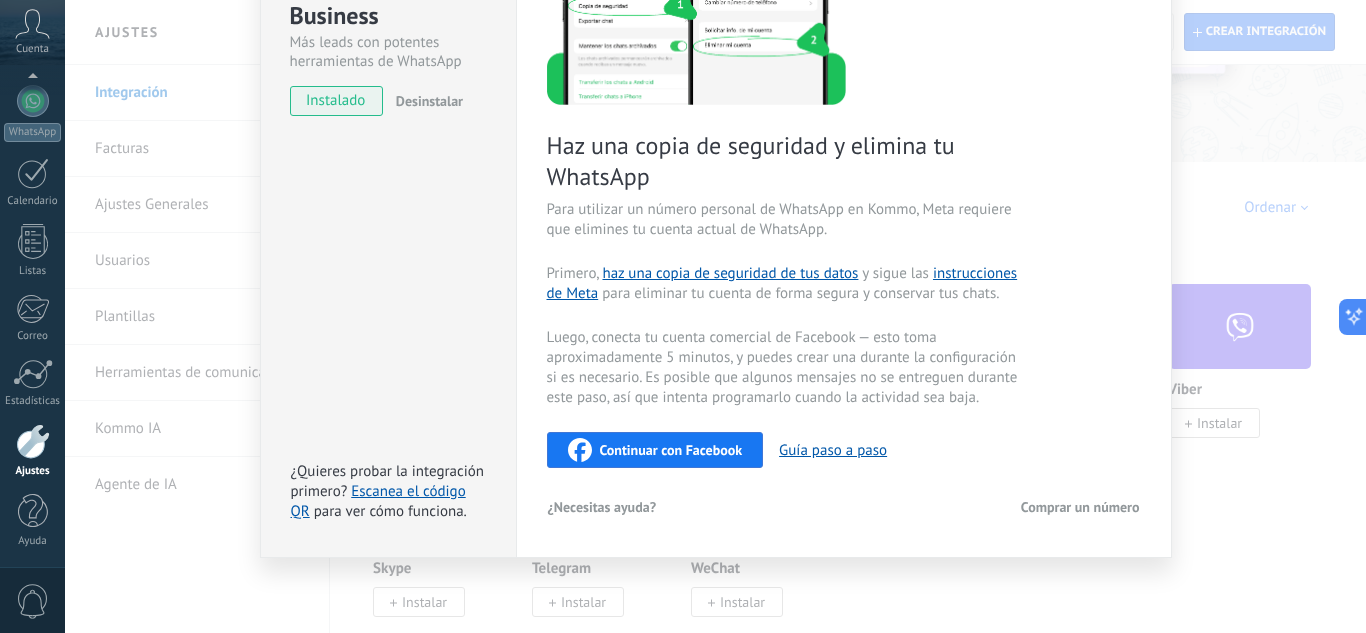 click on "Continuar con Facebook" at bounding box center [671, 450] 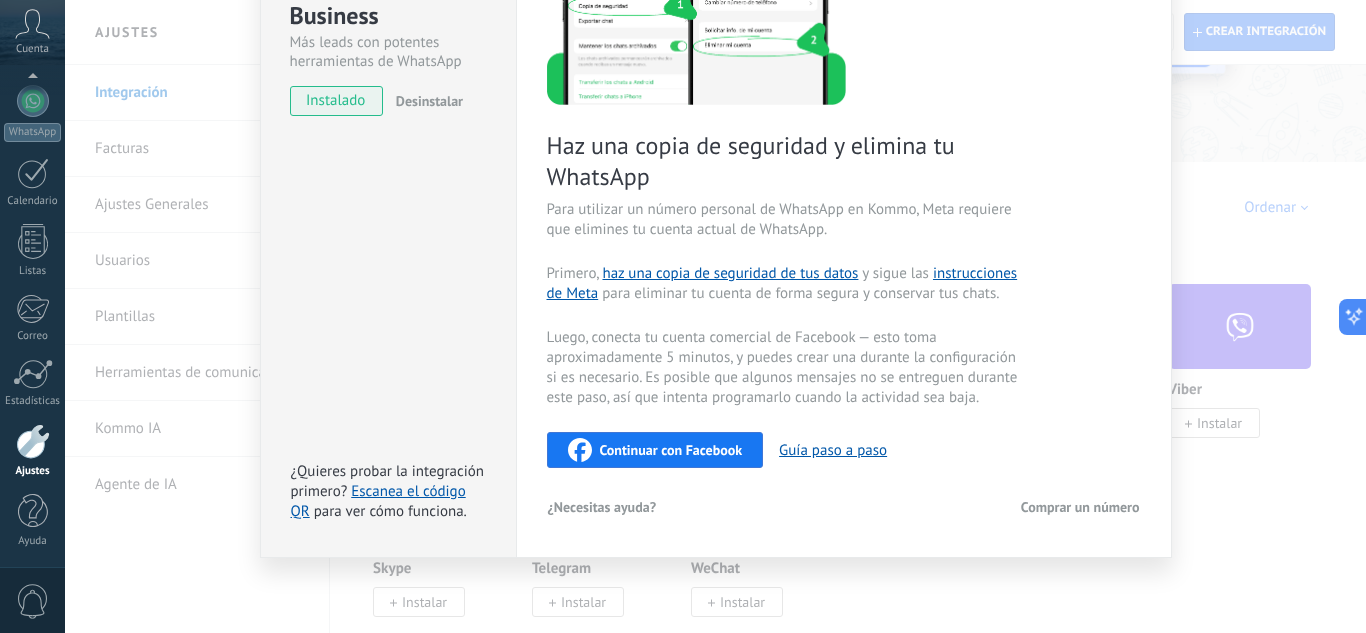 click on "Continuar con Facebook" at bounding box center (671, 450) 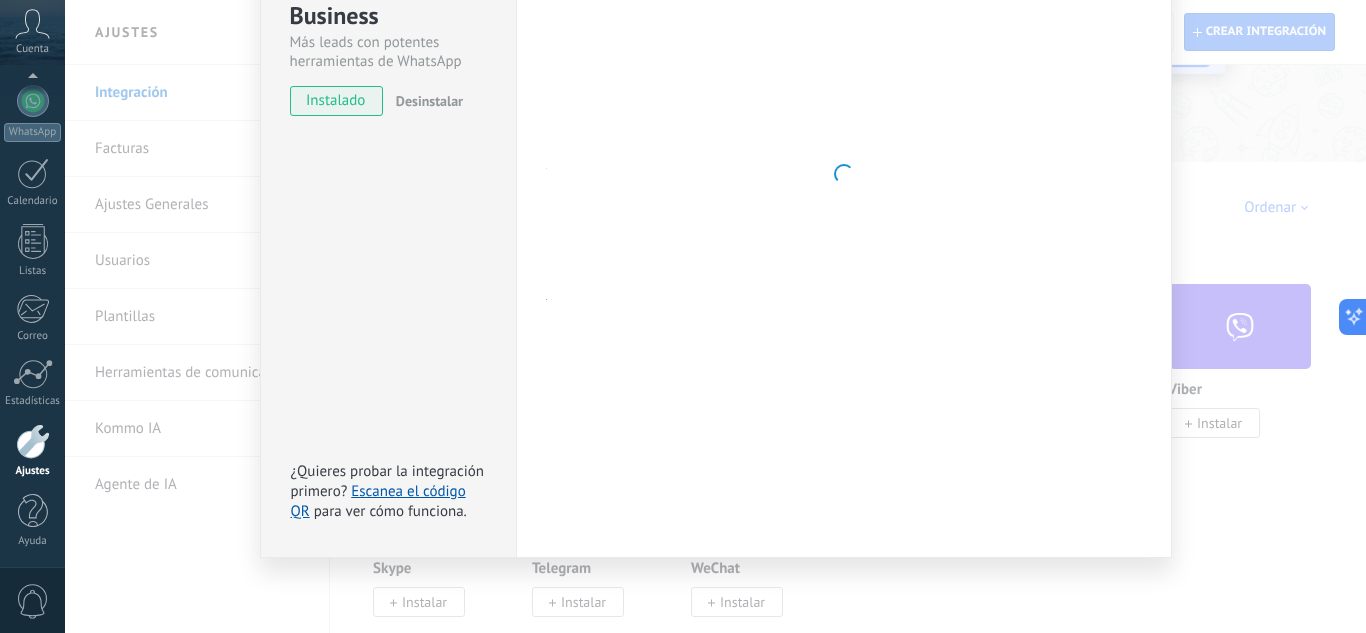 drag, startPoint x: 1244, startPoint y: 459, endPoint x: 1233, endPoint y: 448, distance: 15.556349 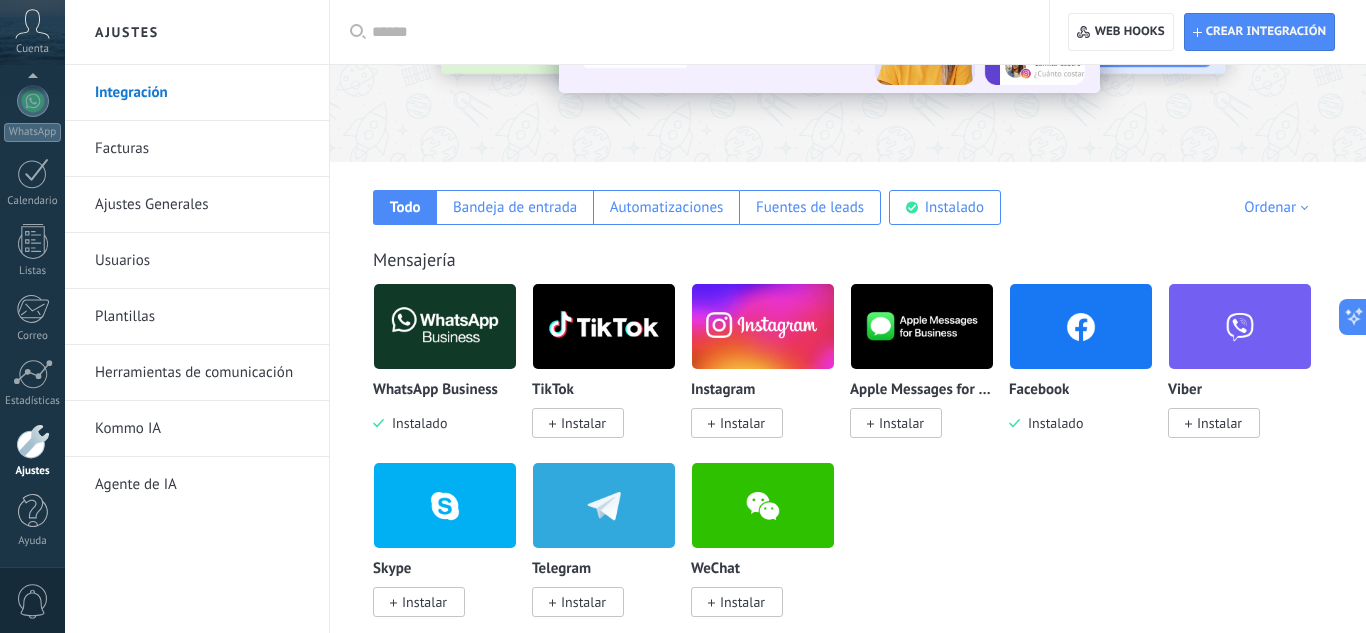 drag, startPoint x: 1182, startPoint y: 438, endPoint x: 1172, endPoint y: 372, distance: 66.75328 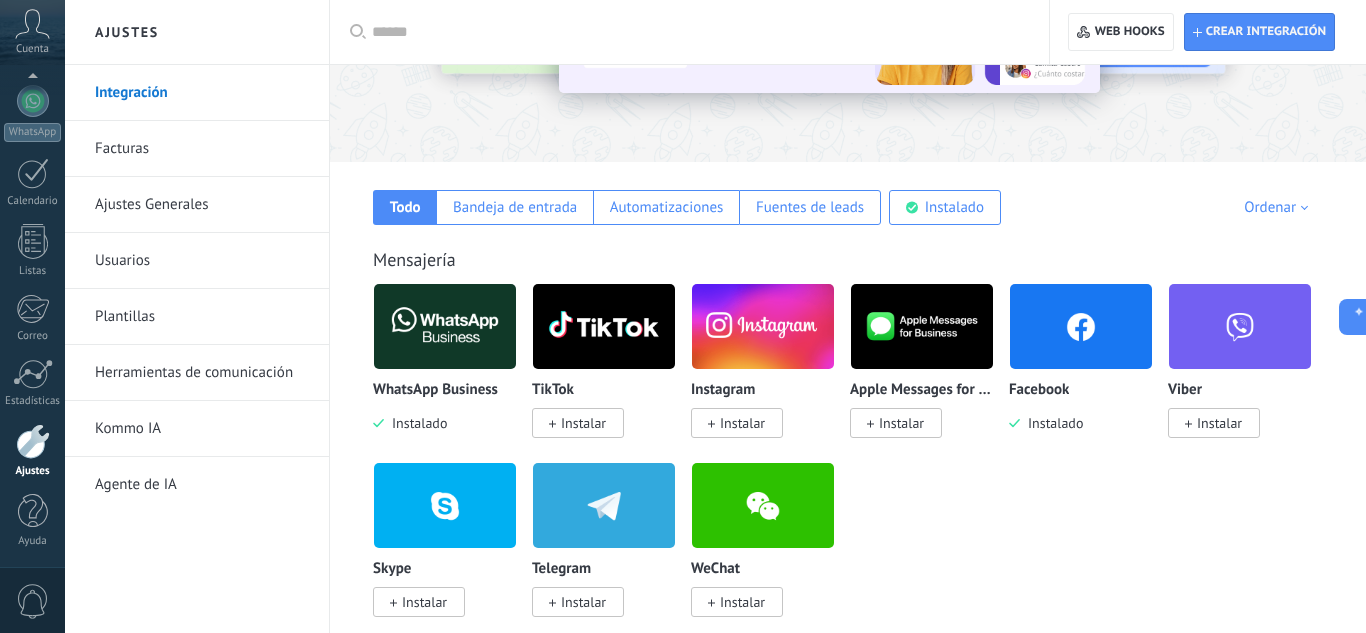click at bounding box center [445, 326] 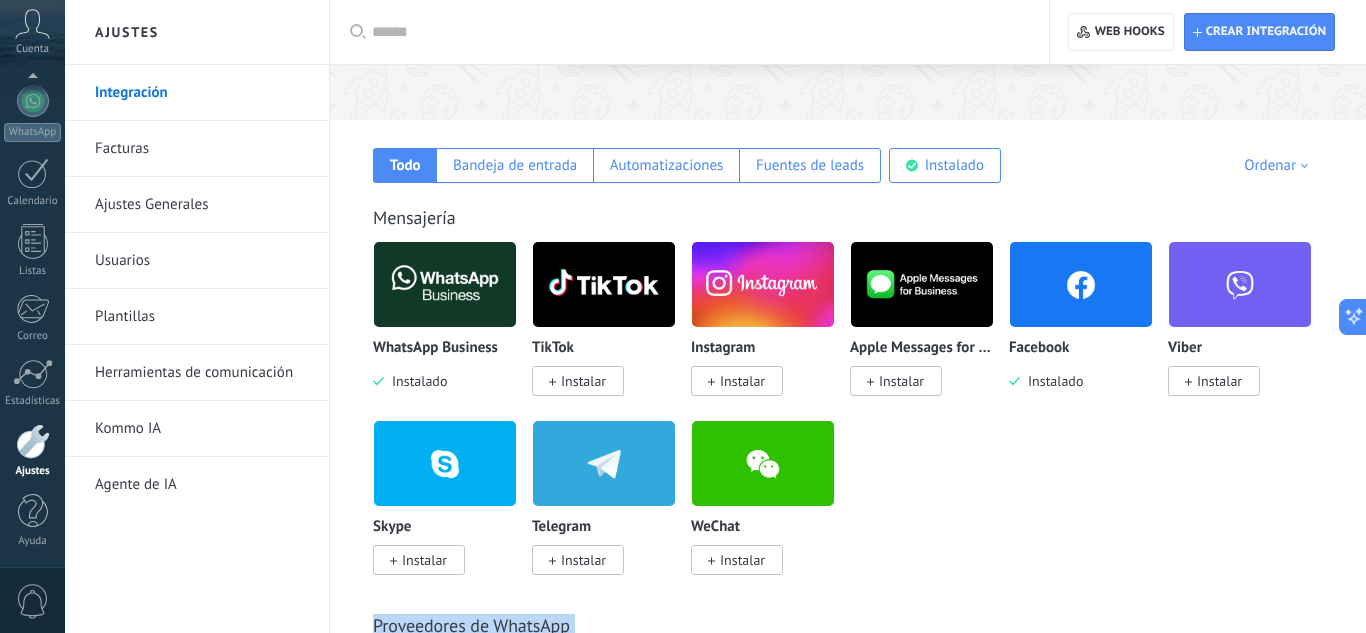 scroll, scrollTop: 272, scrollLeft: 0, axis: vertical 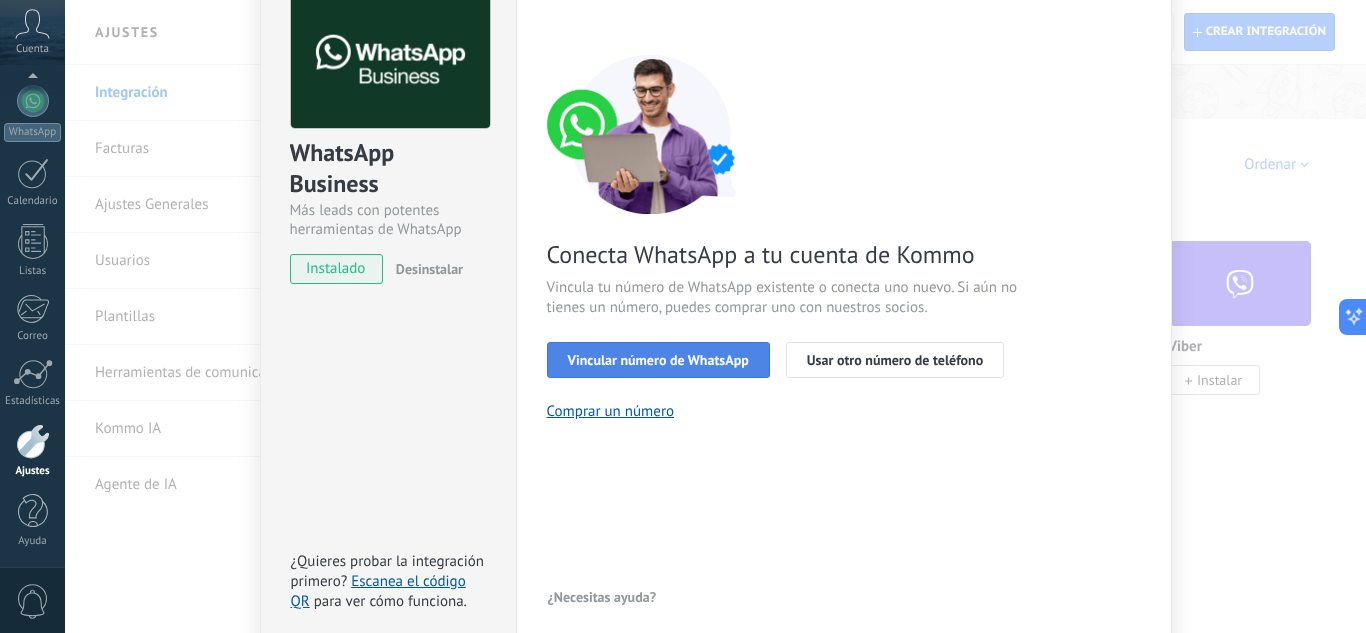 click on "Vincular número de WhatsApp" at bounding box center (658, 360) 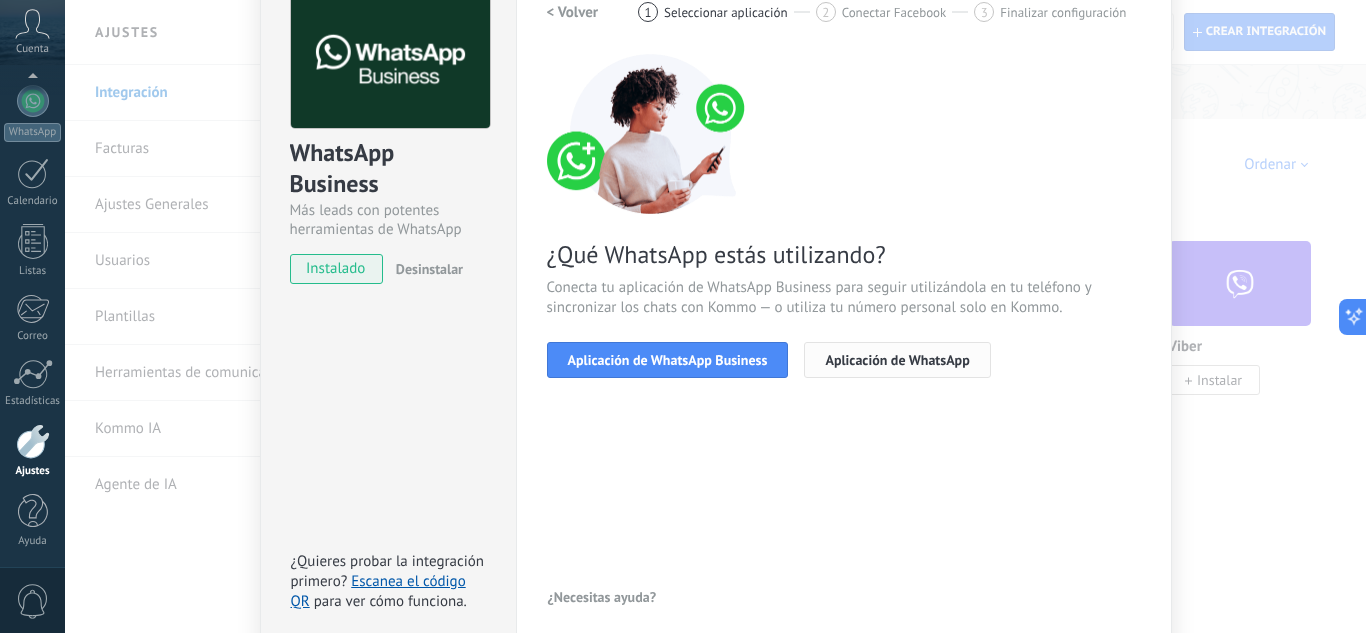 click on "Aplicación de WhatsApp" at bounding box center (897, 360) 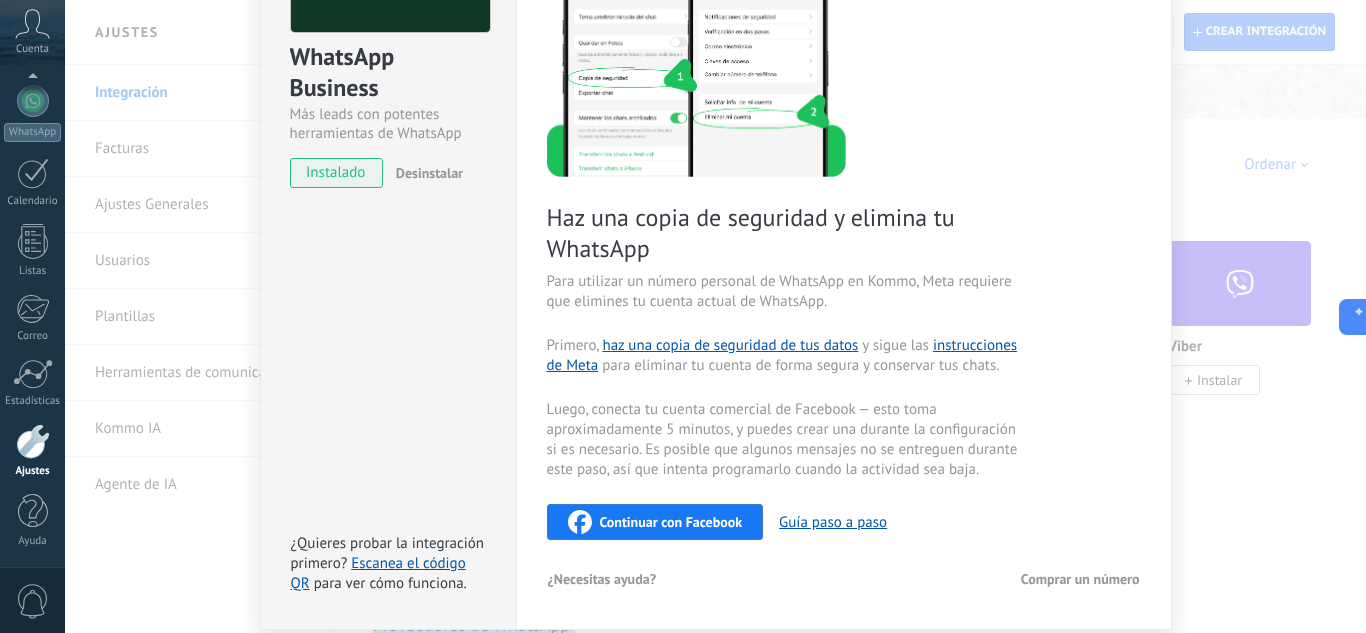 scroll, scrollTop: 183, scrollLeft: 0, axis: vertical 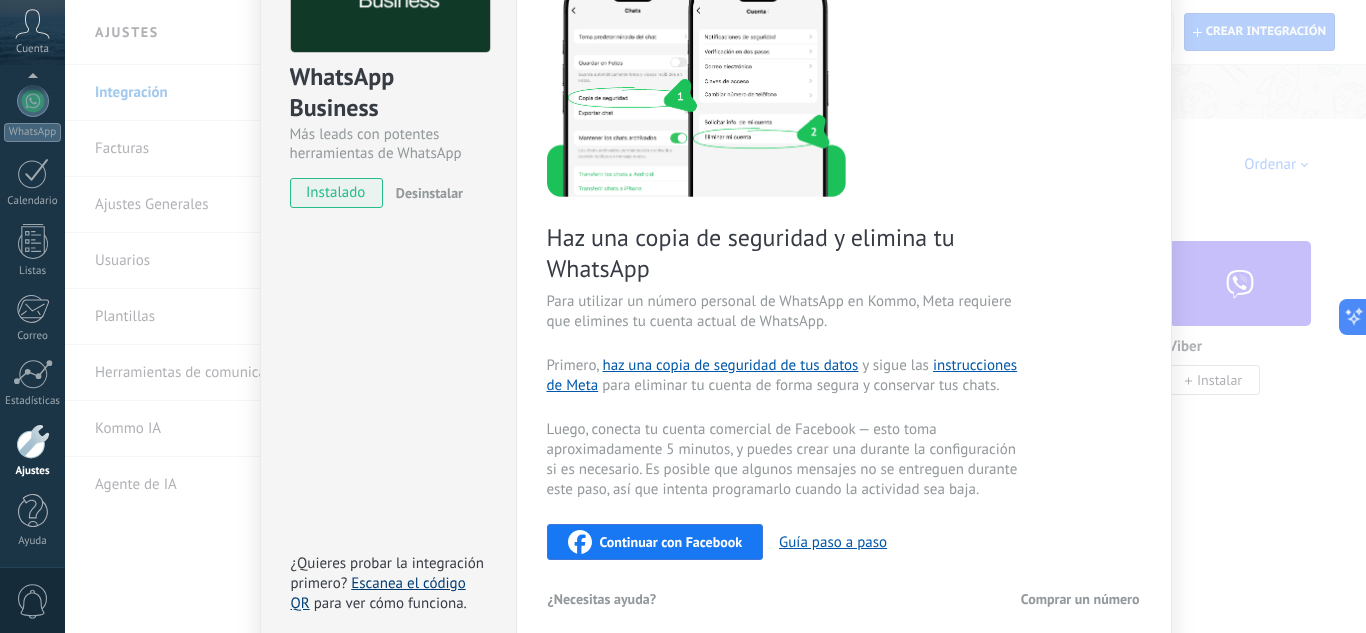 click on "Escanea el código QR" at bounding box center [378, 593] 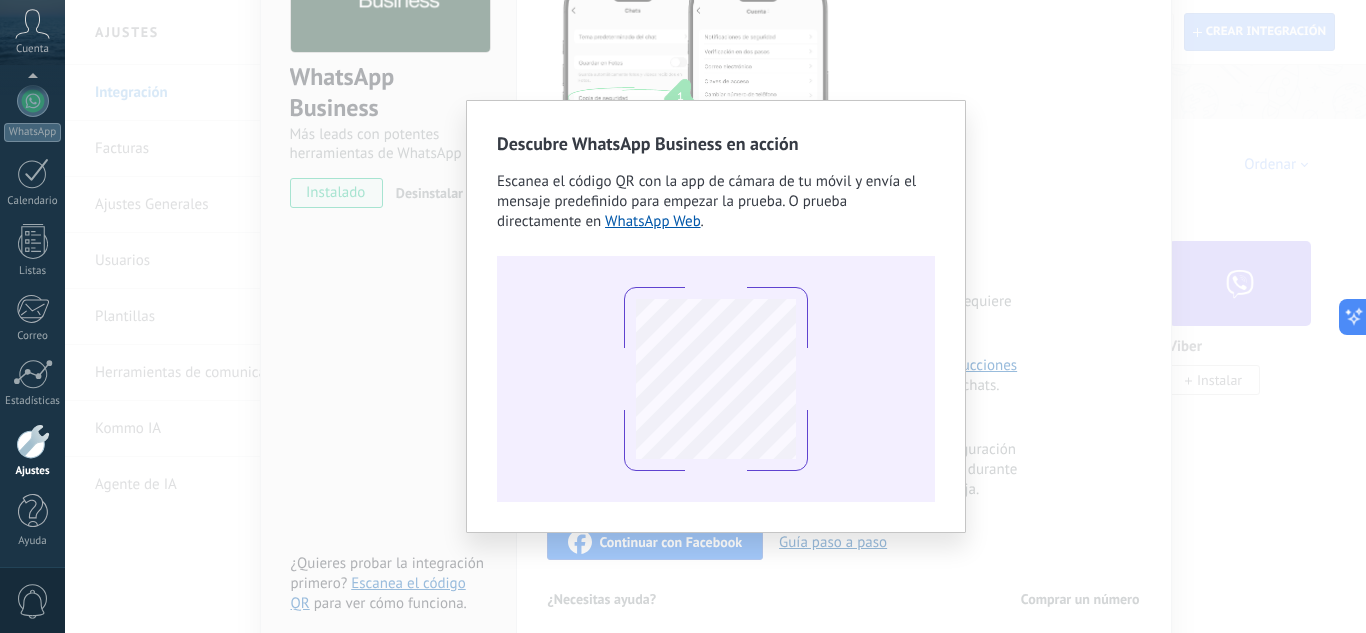 click on "Descubre WhatsApp Business en acción Escanea el código QR con la app de cámara de tu móvil y envía el mensaje predefinido para empezar la prueba. O prueba directamente en   WhatsApp Web ." at bounding box center [715, 316] 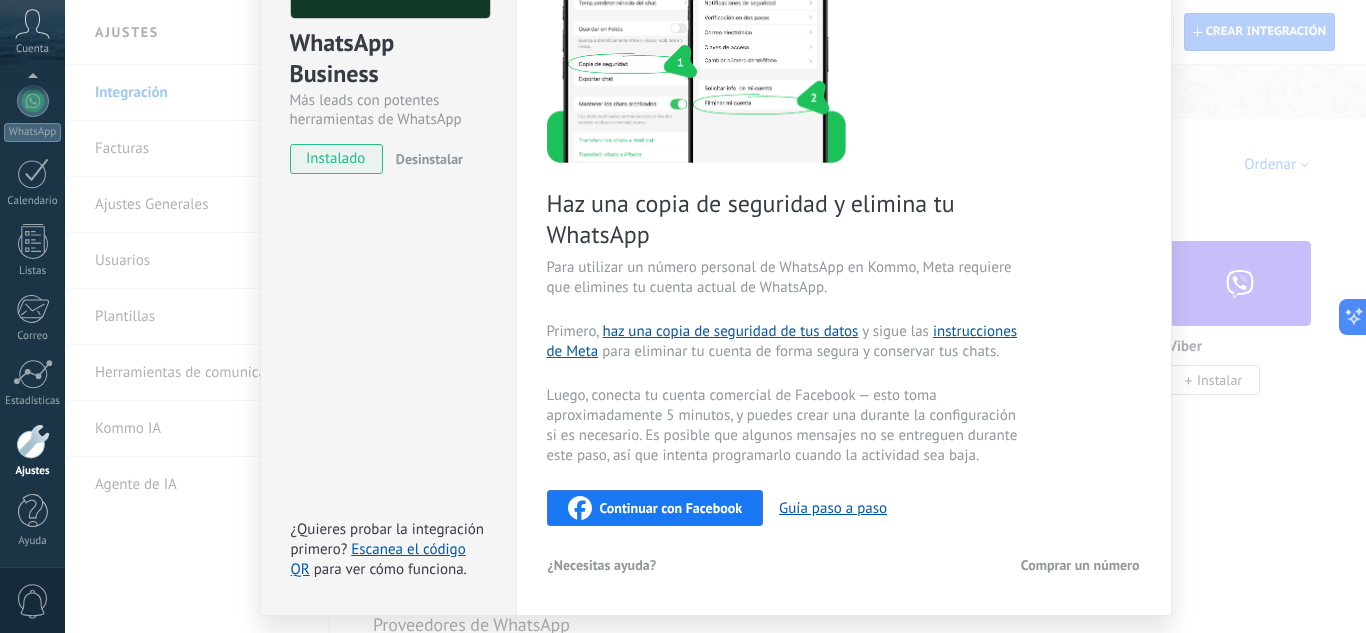 scroll, scrollTop: 275, scrollLeft: 0, axis: vertical 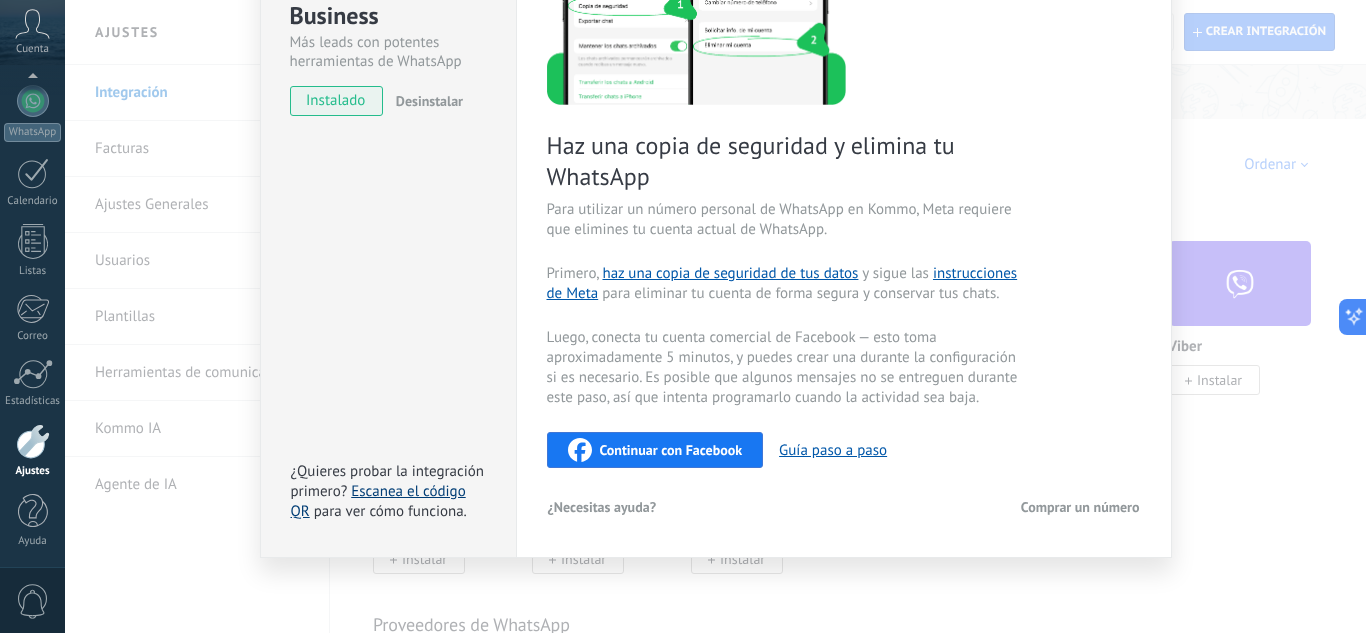 click on "Escanea el código QR" at bounding box center (378, 501) 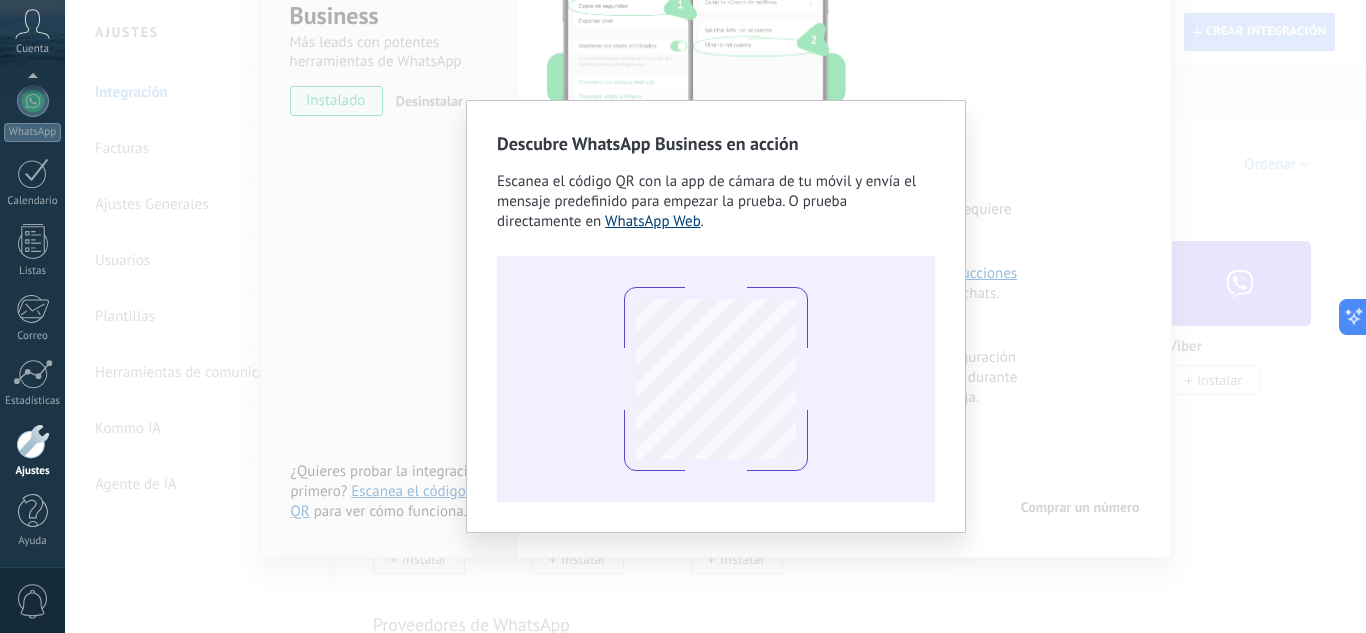 click on "WhatsApp Web" at bounding box center [653, 221] 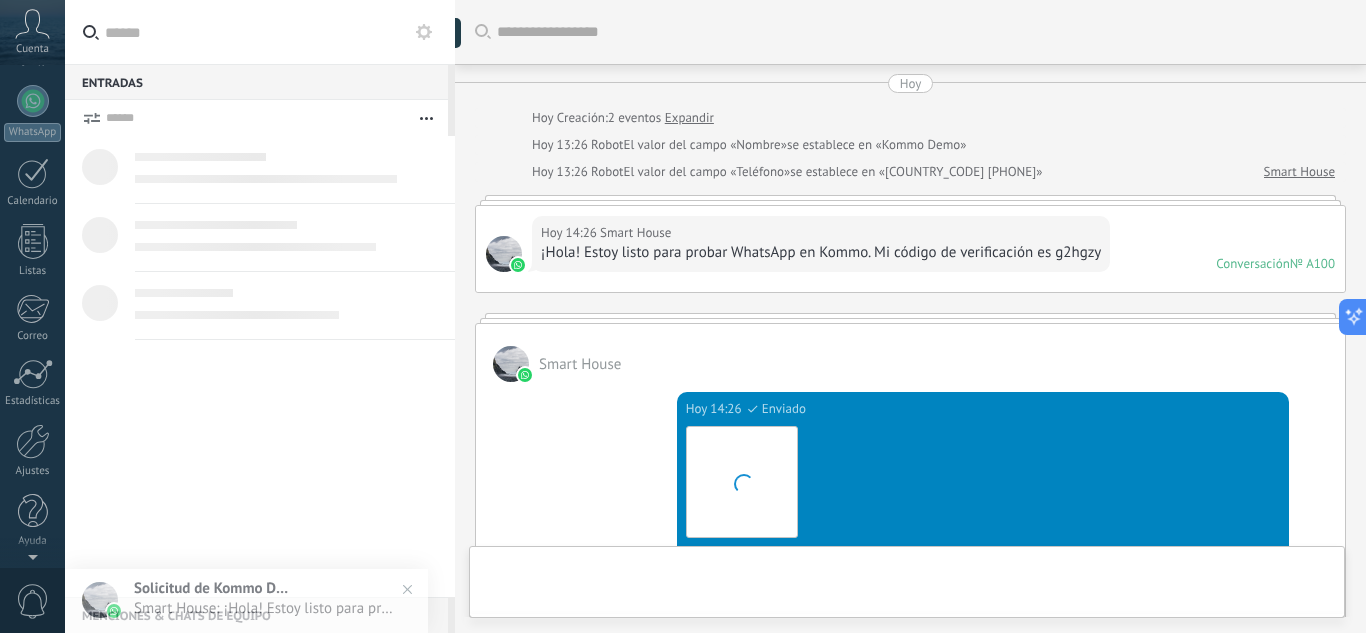 scroll, scrollTop: 0, scrollLeft: 0, axis: both 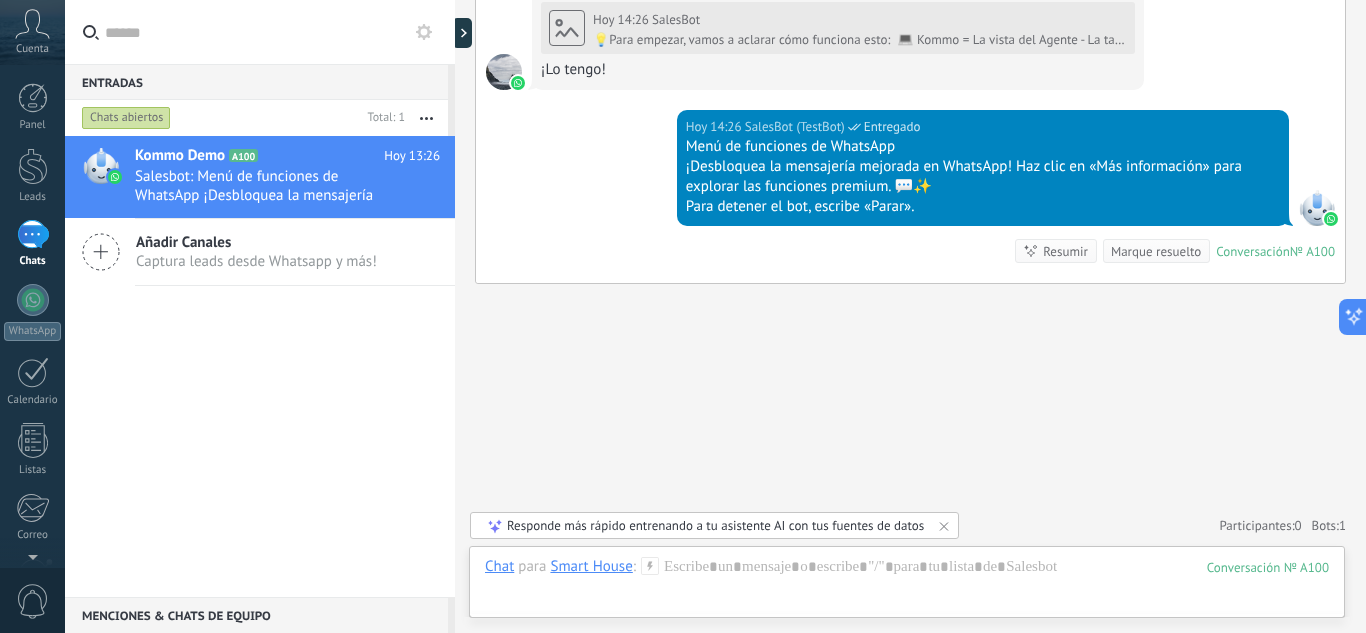 drag, startPoint x: 988, startPoint y: 364, endPoint x: 956, endPoint y: 350, distance: 34.928497 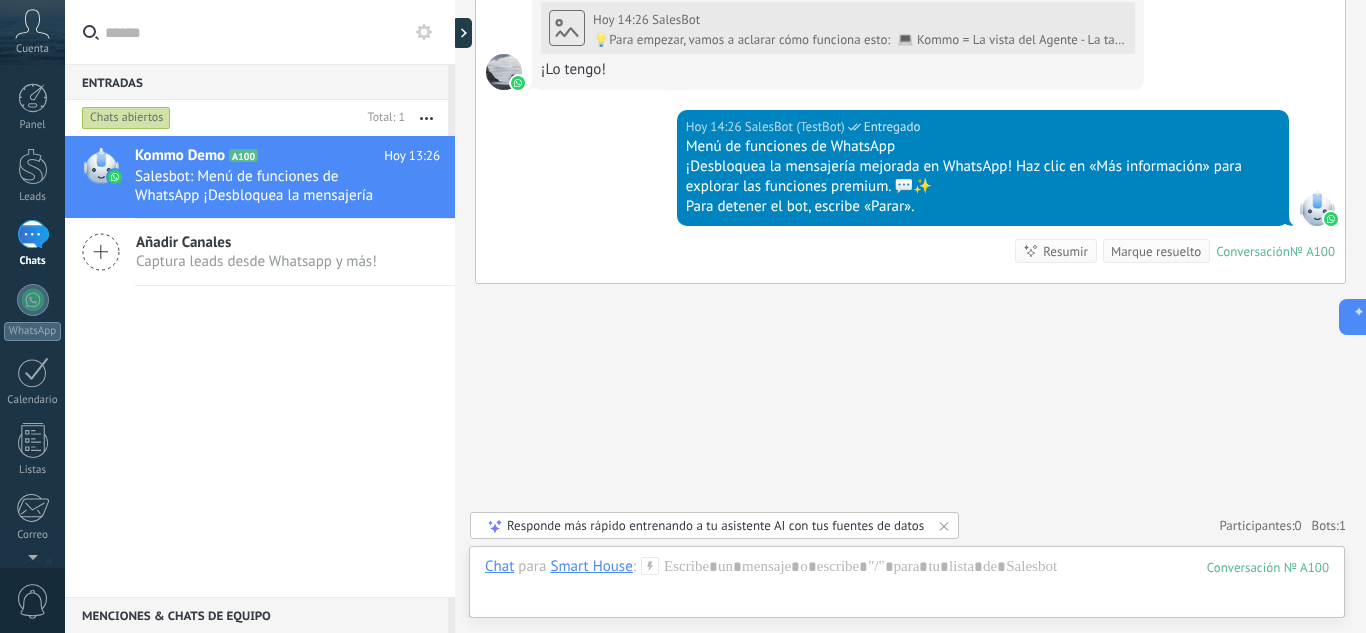 click on "1" at bounding box center (33, 234) 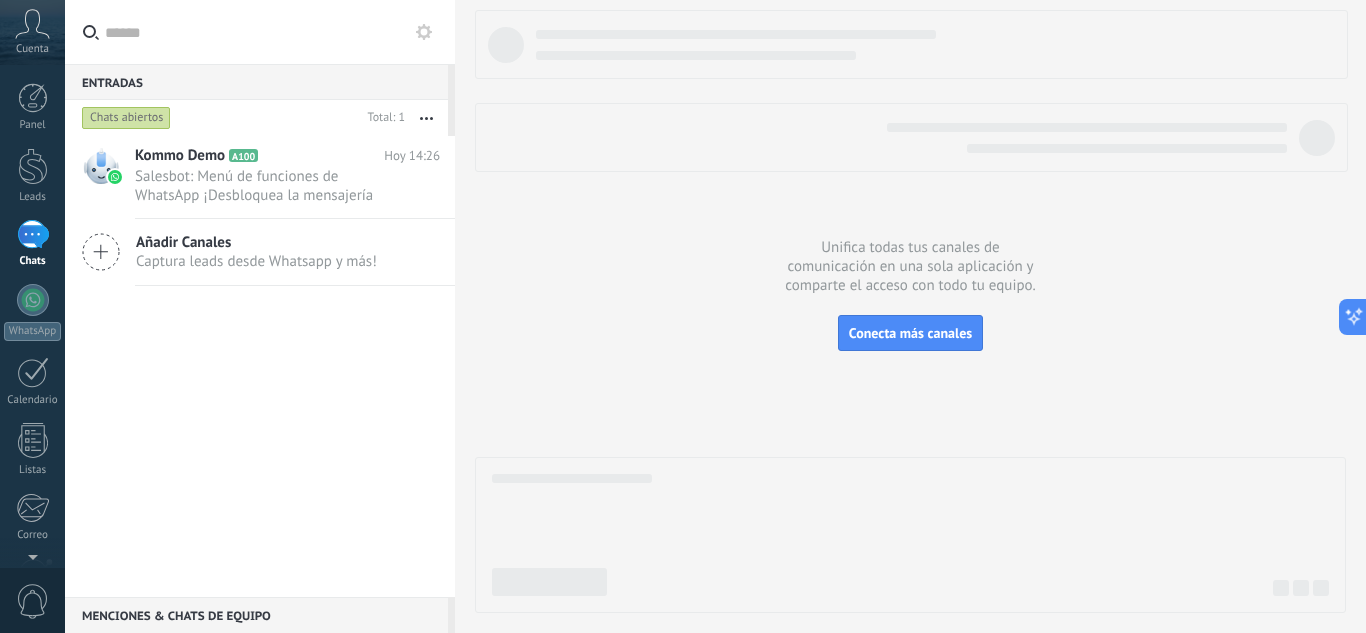 click on "1
Chats" at bounding box center [32, 244] 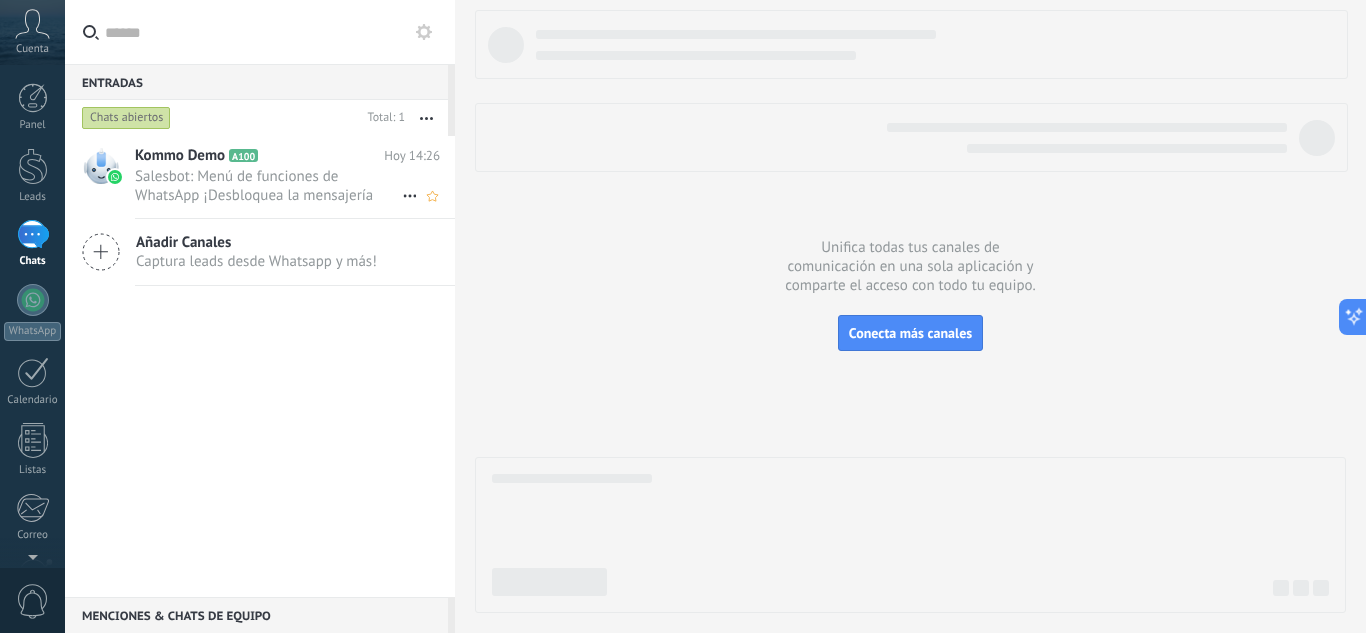 click on "Salesbot: Menú de funciones de WhatsApp
¡Desbloquea la mensajería mejorada en WhatsApp! Haz clic en «Más información» pa..." at bounding box center [268, 186] 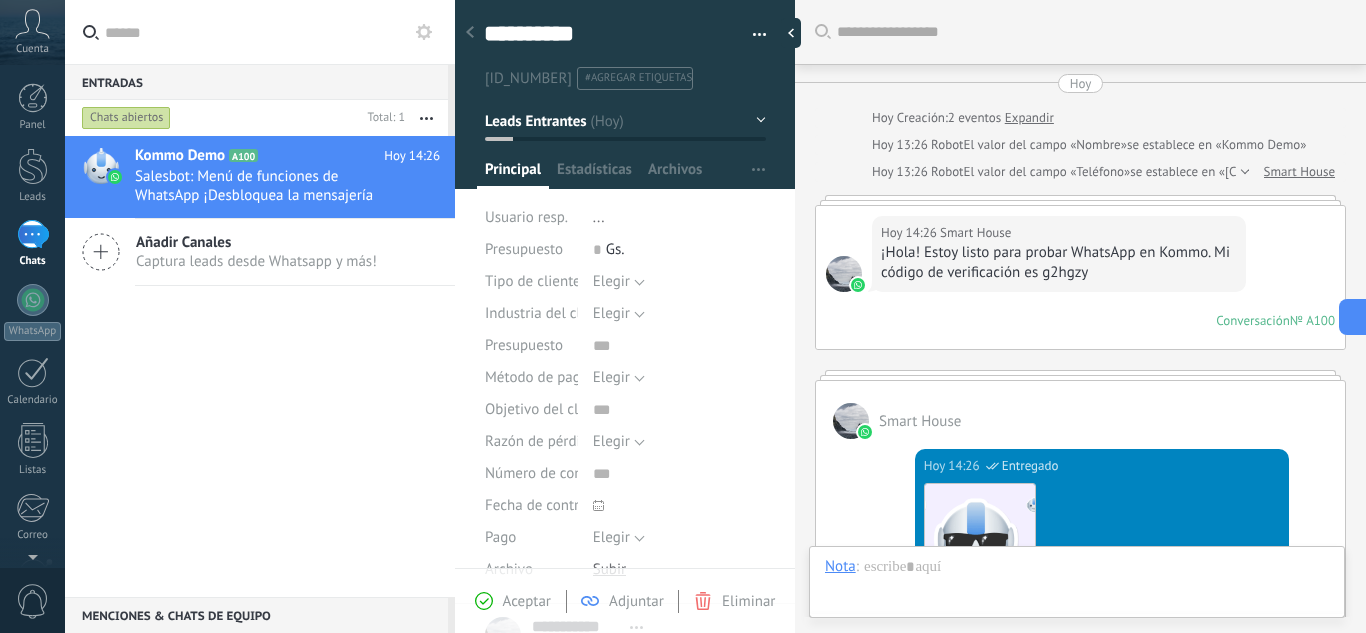 scroll, scrollTop: 1123, scrollLeft: 0, axis: vertical 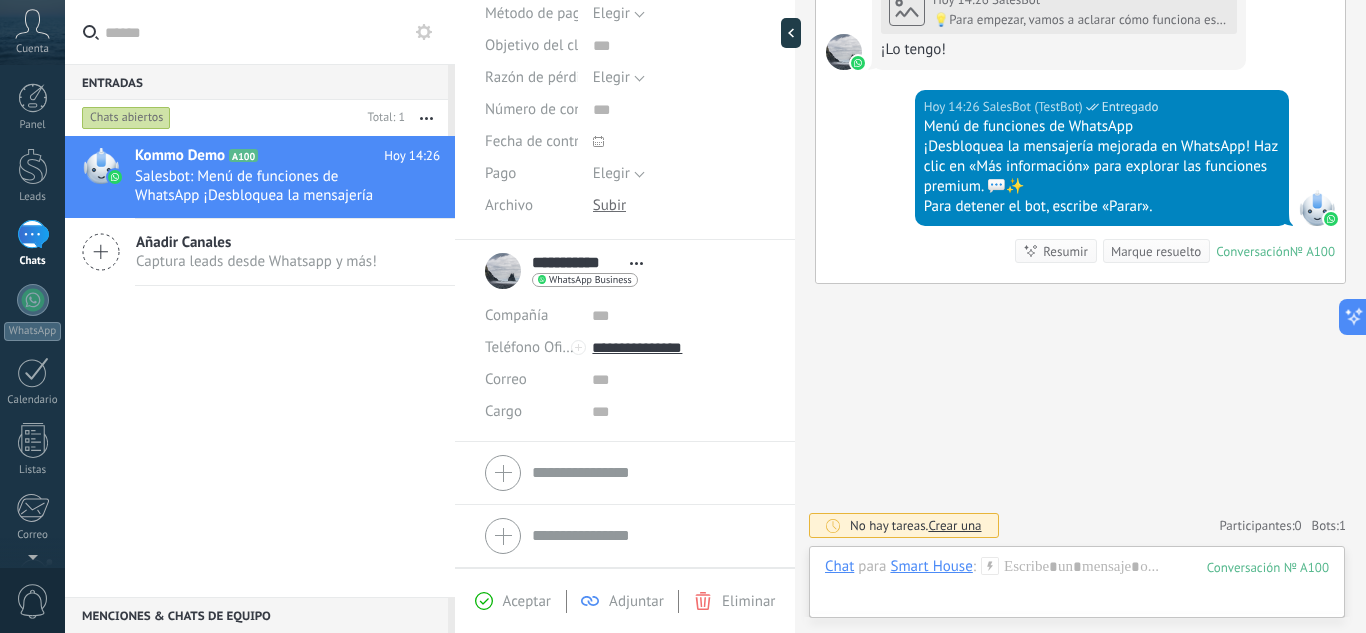 drag, startPoint x: 845, startPoint y: 366, endPoint x: 833, endPoint y: 362, distance: 12.649111 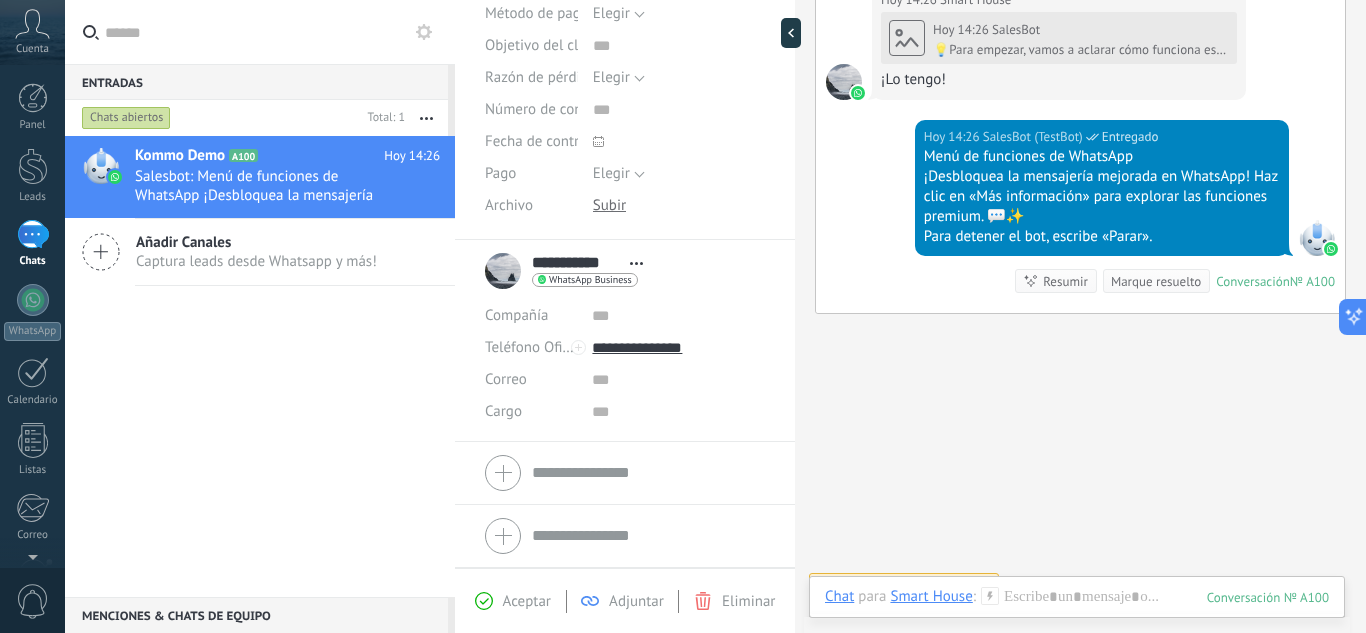 scroll, scrollTop: 1048, scrollLeft: 0, axis: vertical 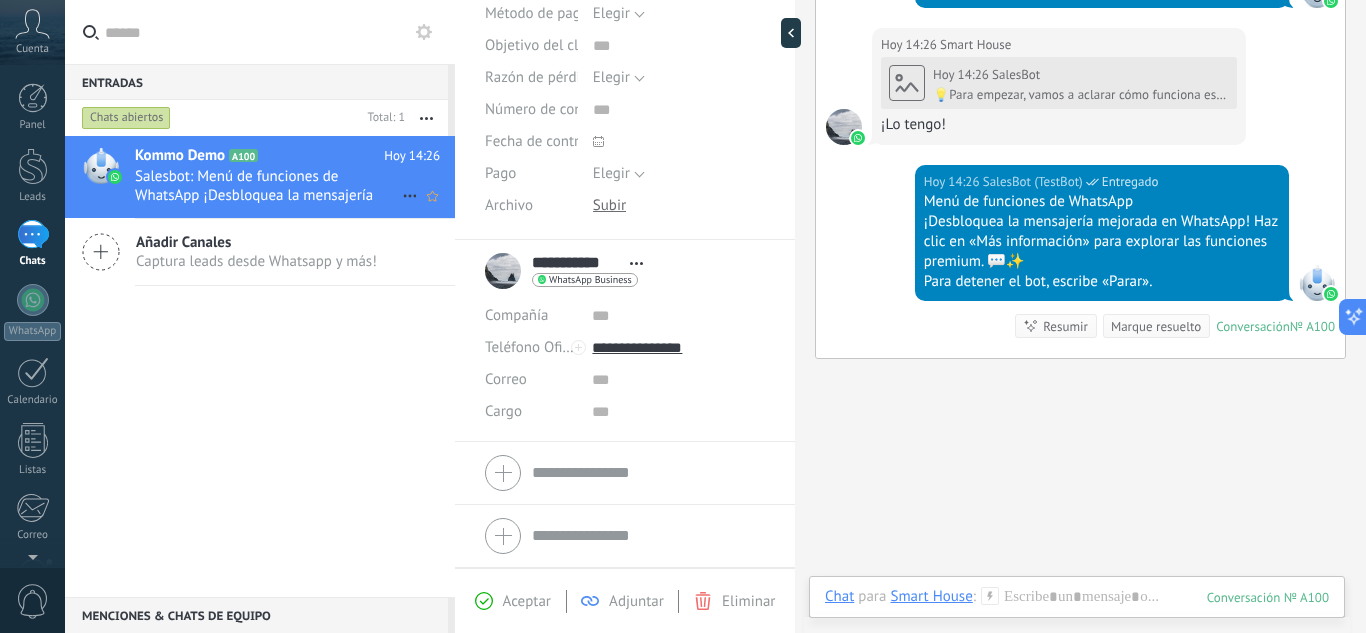 click on "Salesbot: Menú de funciones de WhatsApp
¡Desbloquea la mensajería mejorada en WhatsApp! Haz clic en «Más información» pa..." at bounding box center [268, 186] 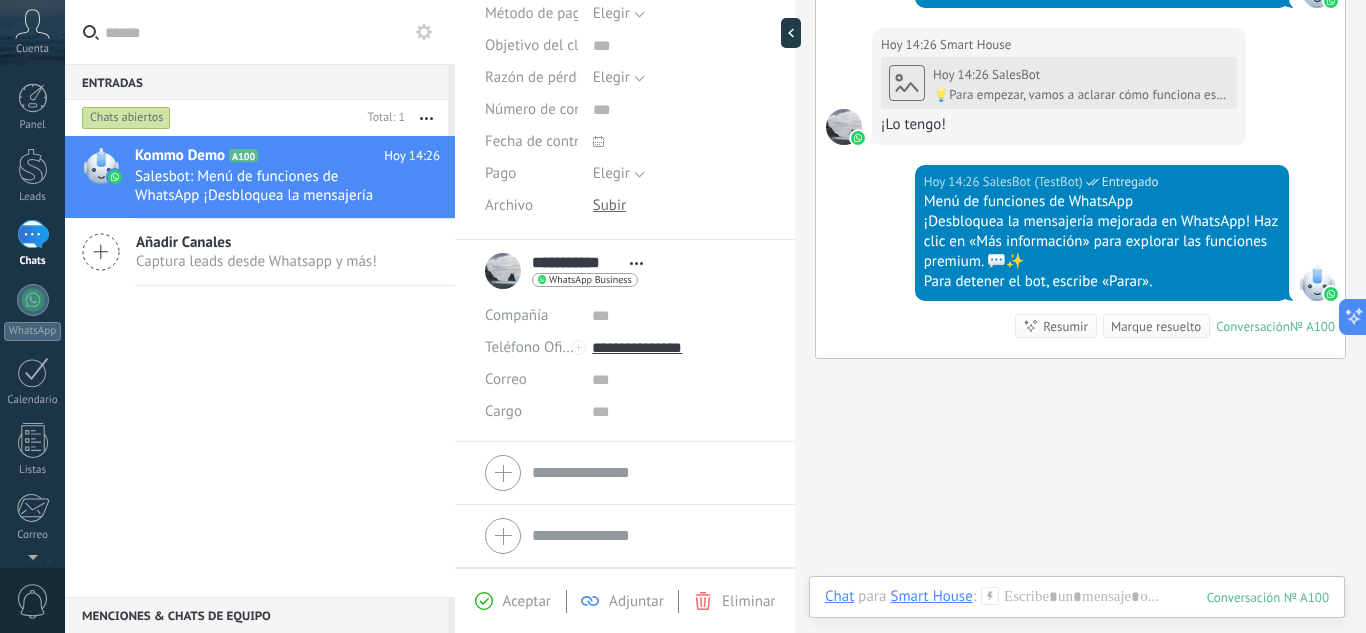 click at bounding box center [791, 33] 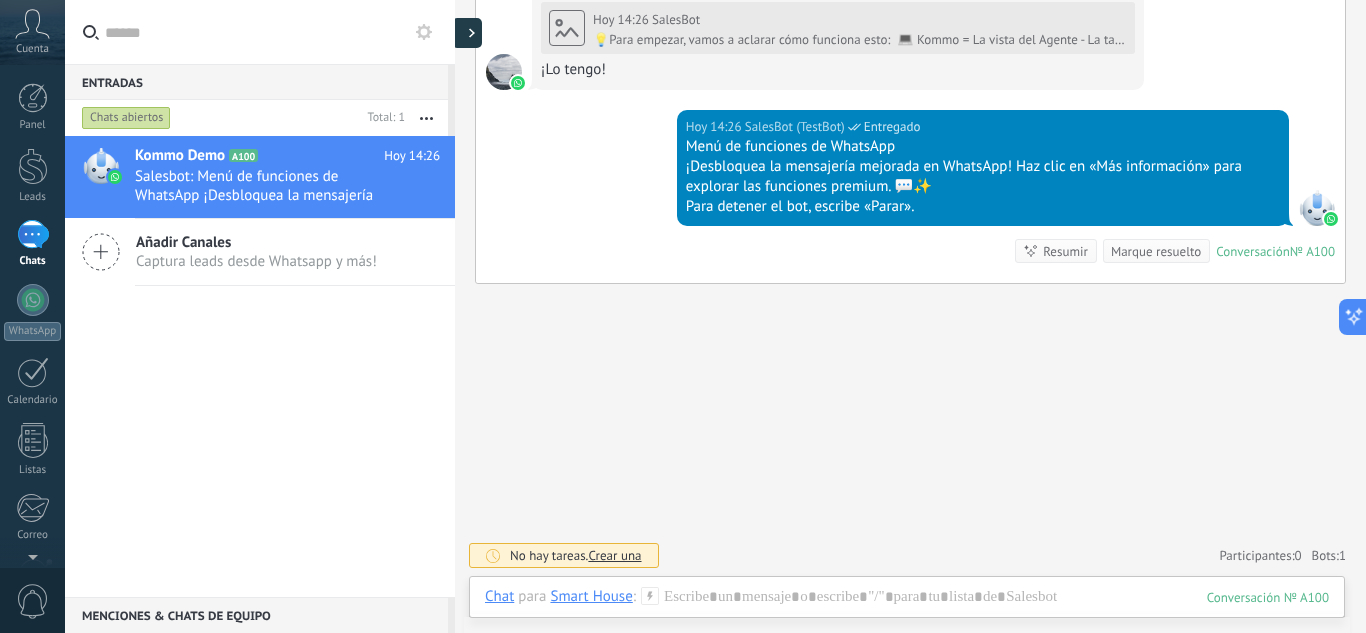 click on "Hoy 14:26 SalesBot" at bounding box center [860, 20] 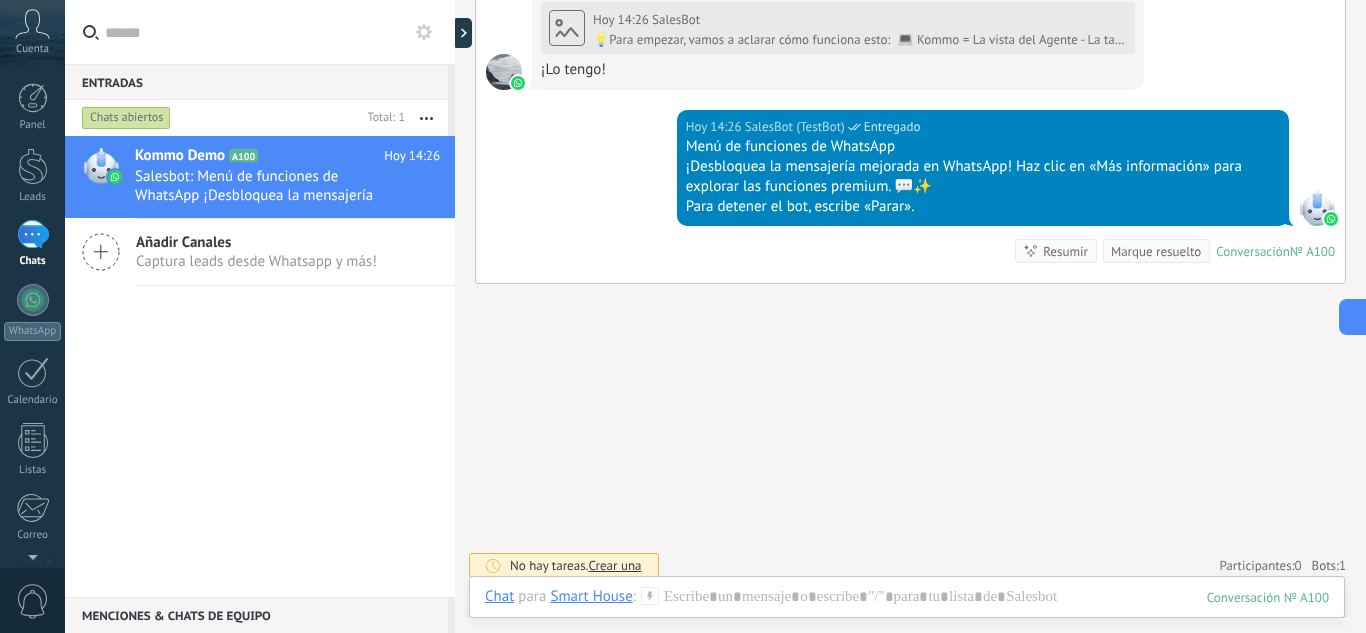 scroll, scrollTop: 462, scrollLeft: 0, axis: vertical 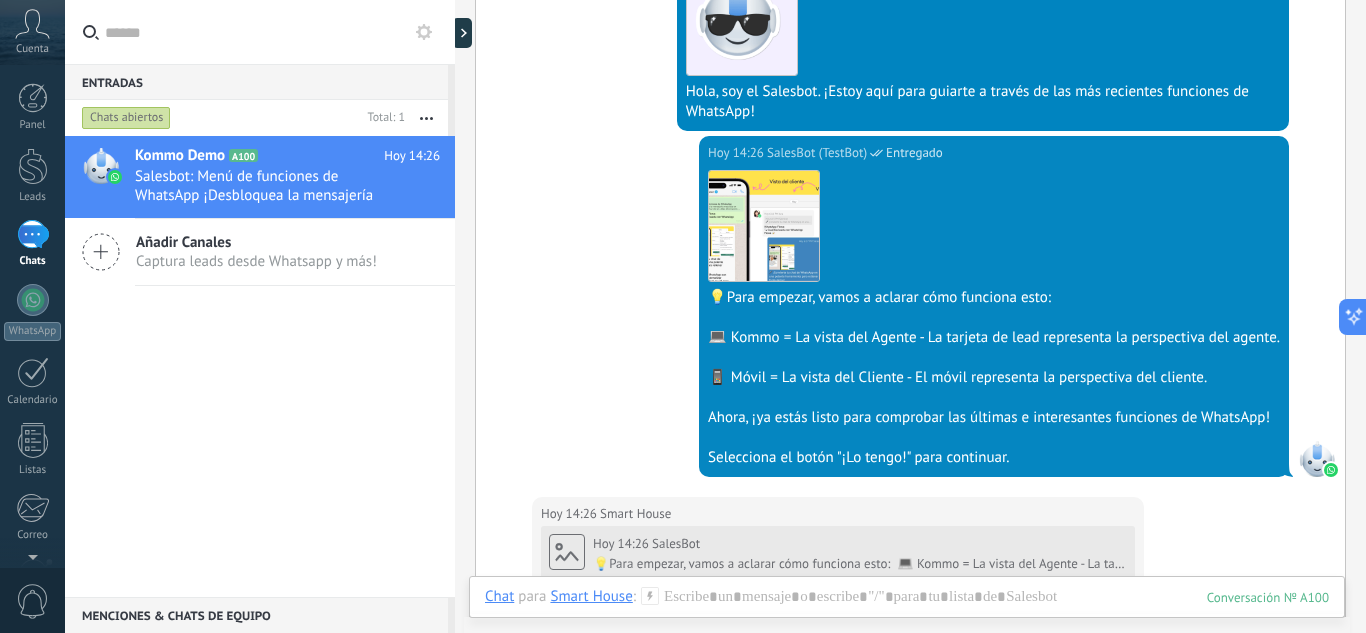 click on "Hoy 14:26 SalesBot (TestBot)  Entregado Descargar 💡Para empezar, vamos a aclarar cómo funciona esto:    💻 Kommo = La vista del Agente - La tarjeta de lead representa la perspectiva del agente.   📱 Móvil = La vista del Cliente - El móvil representa la perspectiva del cliente.   Ahora, ¡ya estás listo para comprobar las últimas e interesantes funciones de WhatsApp!    Selecciona el botón "¡Lo tengo!" para continuar." at bounding box center (910, 316) 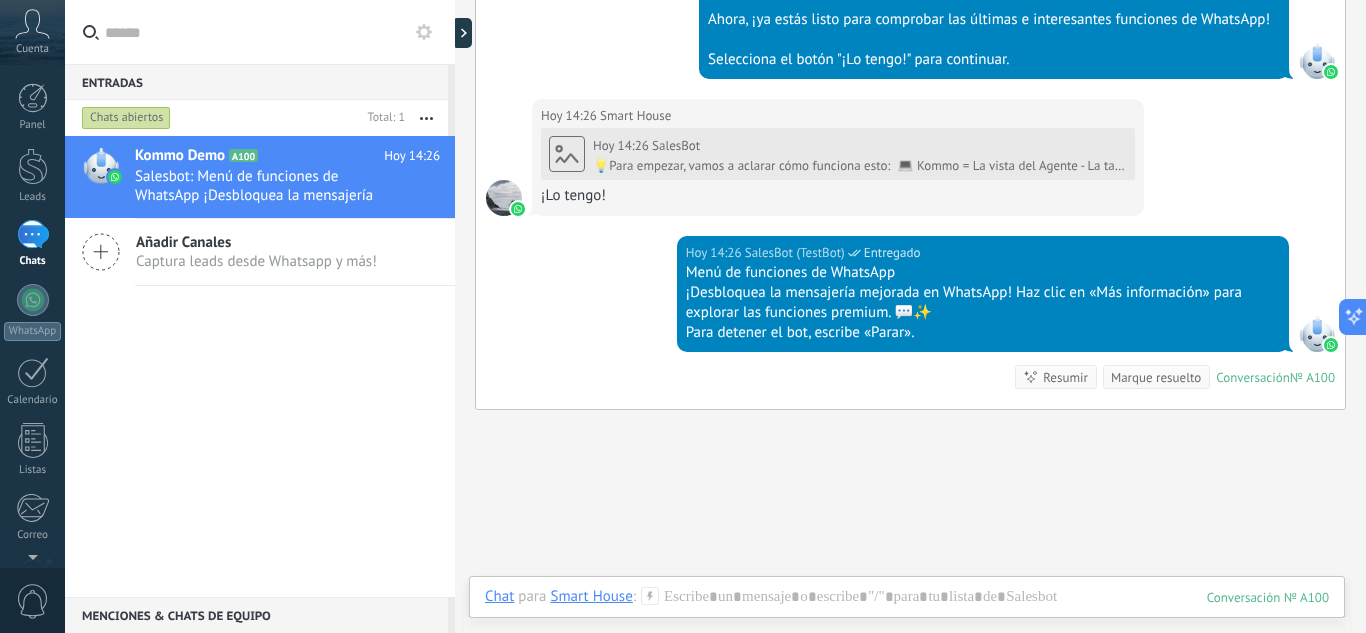 scroll, scrollTop: 986, scrollLeft: 0, axis: vertical 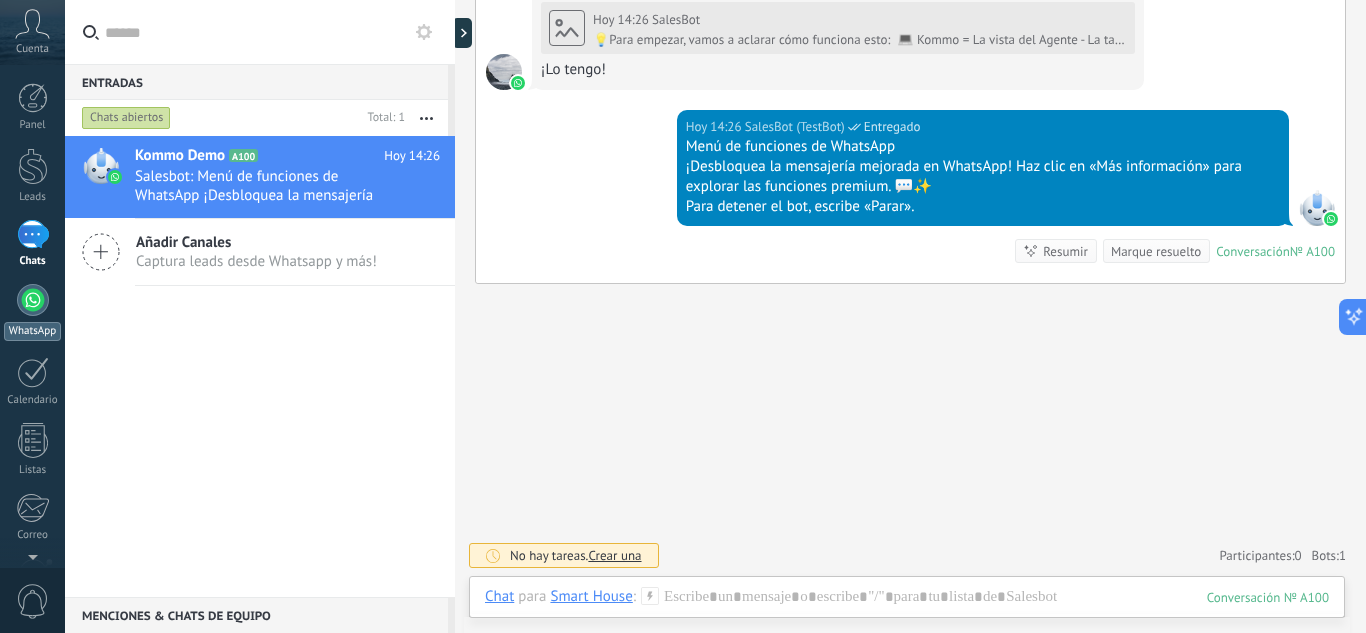 click at bounding box center (33, 300) 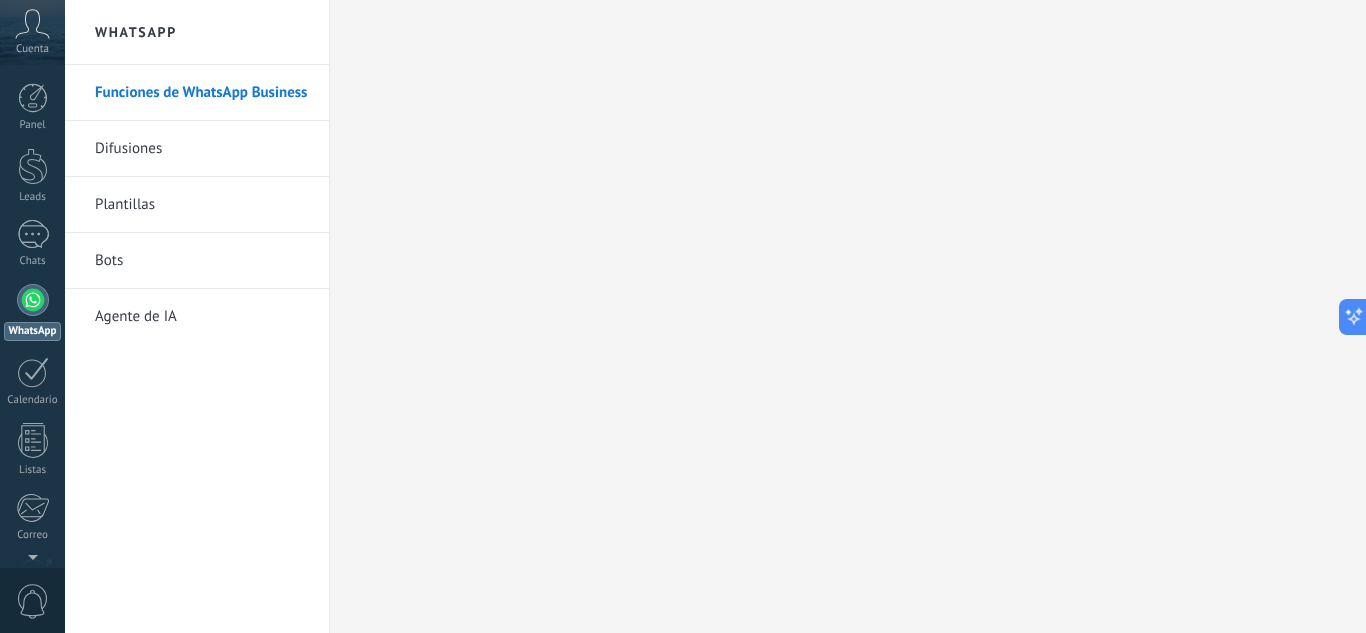 click on "WhatsApp" at bounding box center (197, 32) 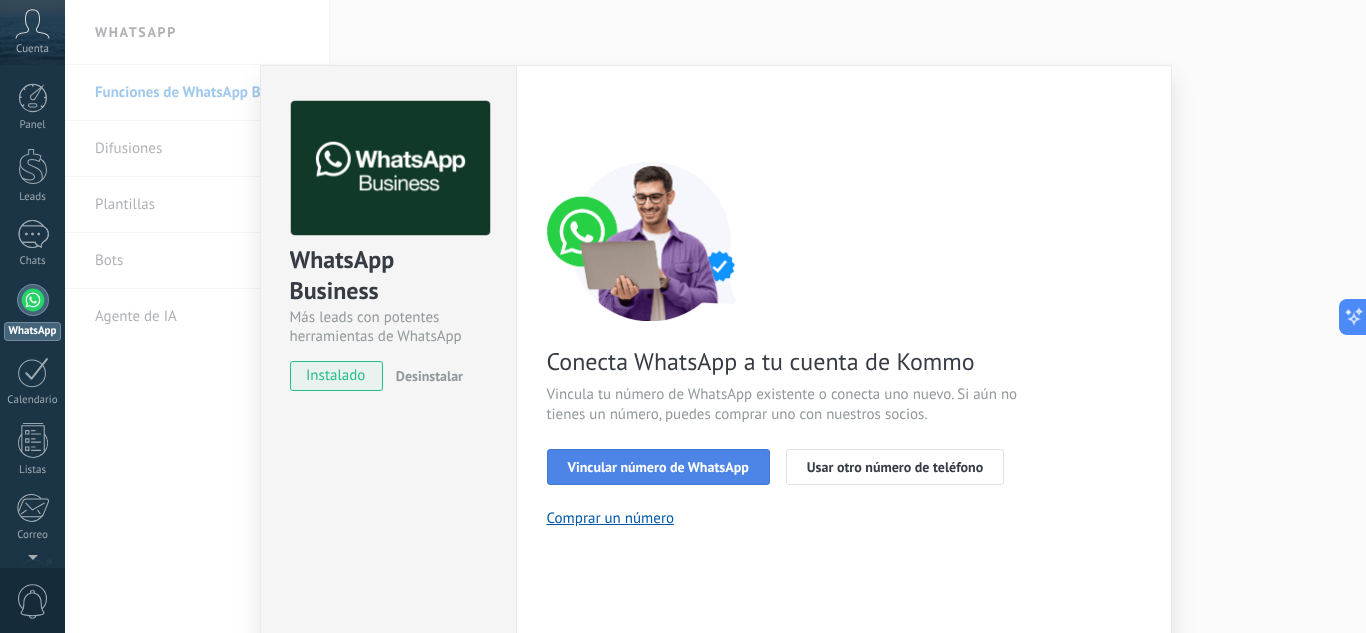 click on "Vincular número de WhatsApp" at bounding box center [658, 467] 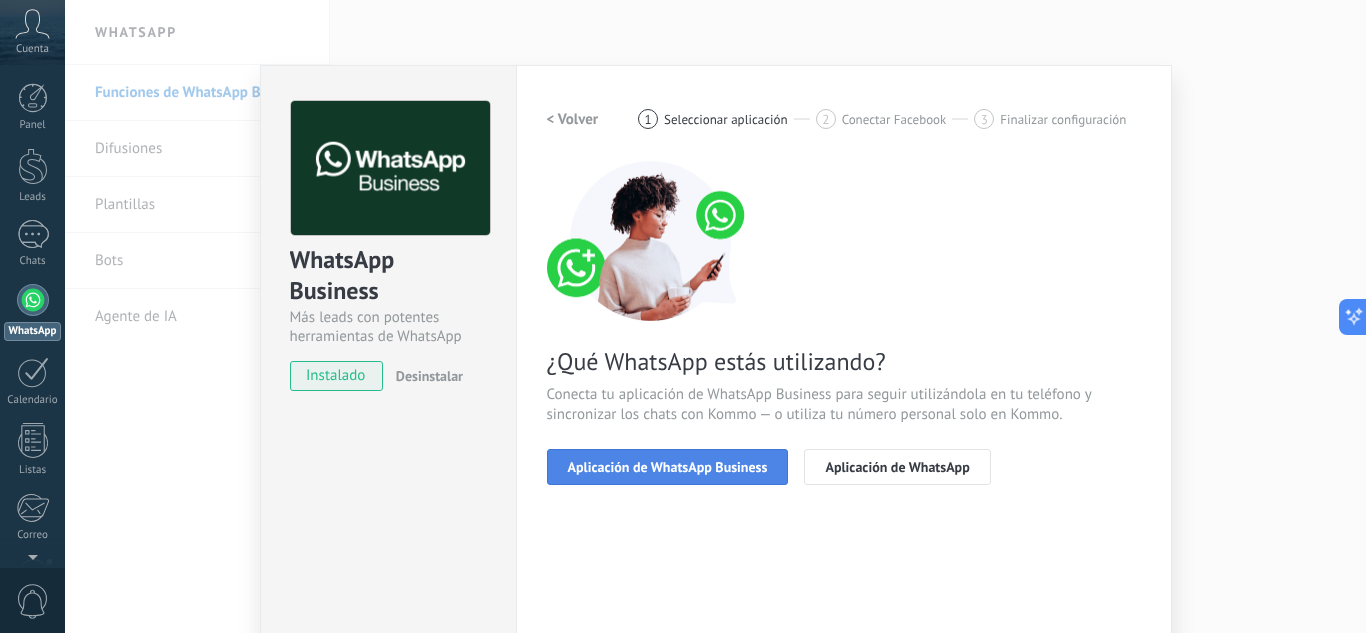 click on "Aplicación de WhatsApp Business" at bounding box center (668, 467) 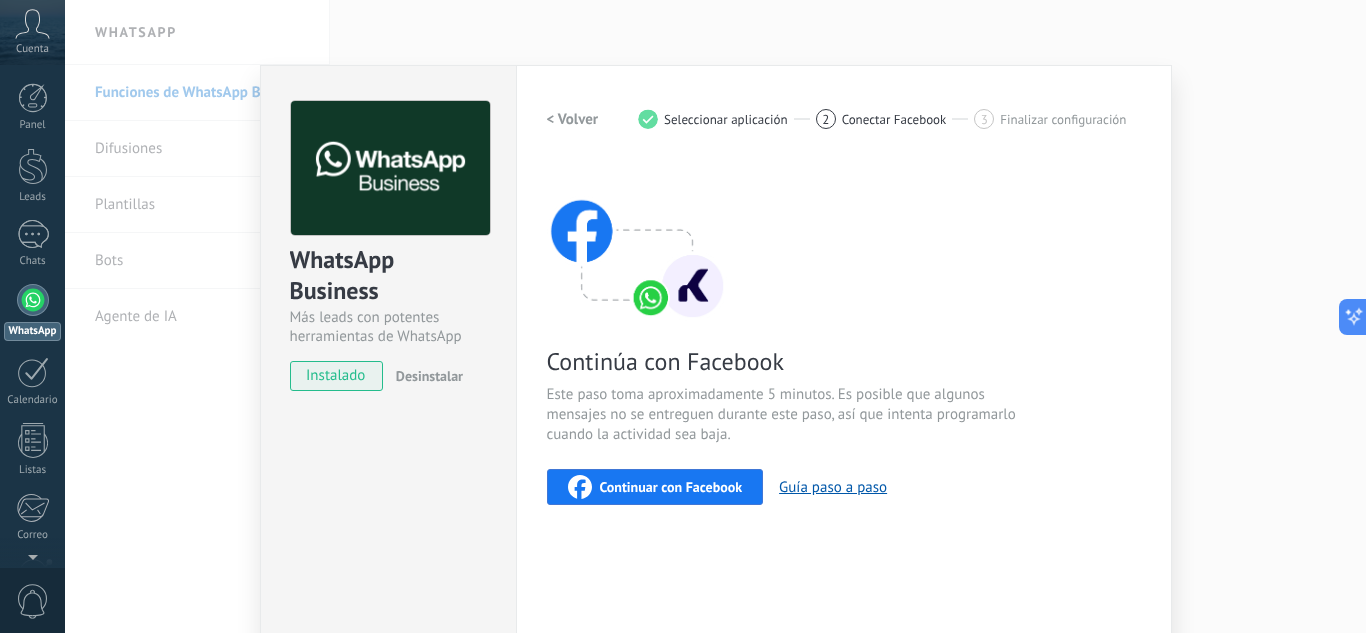 click on "Continuar con Facebook" at bounding box center (671, 487) 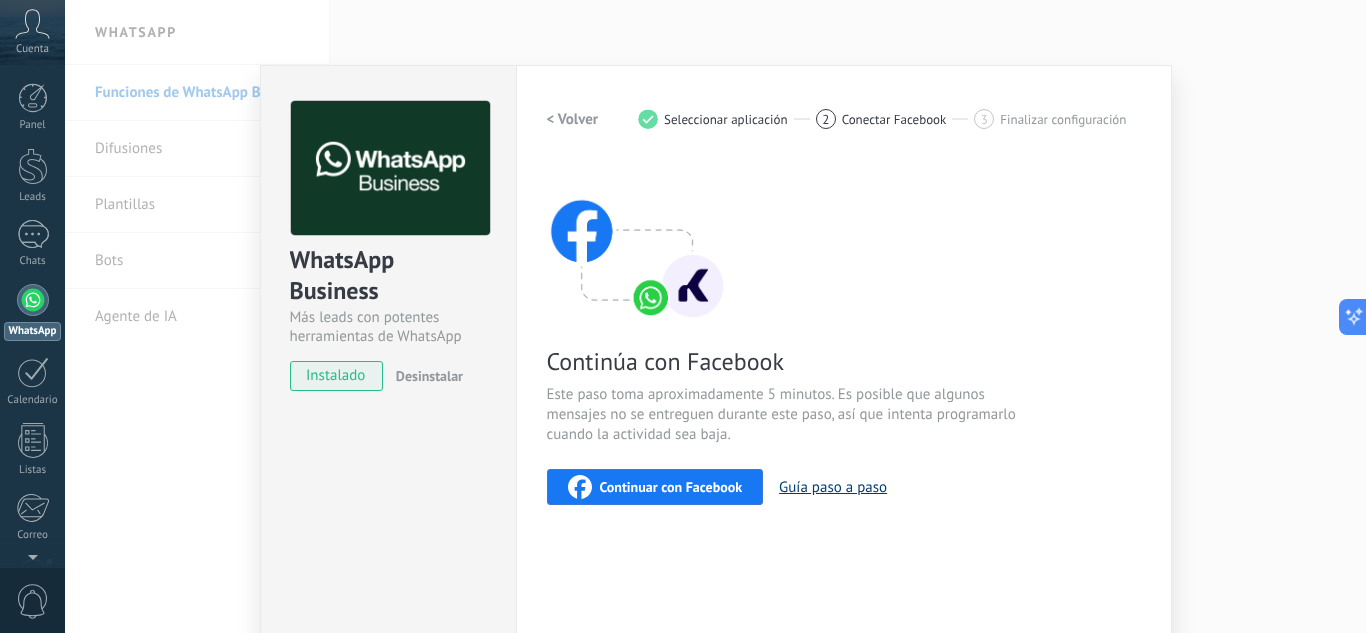 click on "Guía paso a paso" at bounding box center (833, 487) 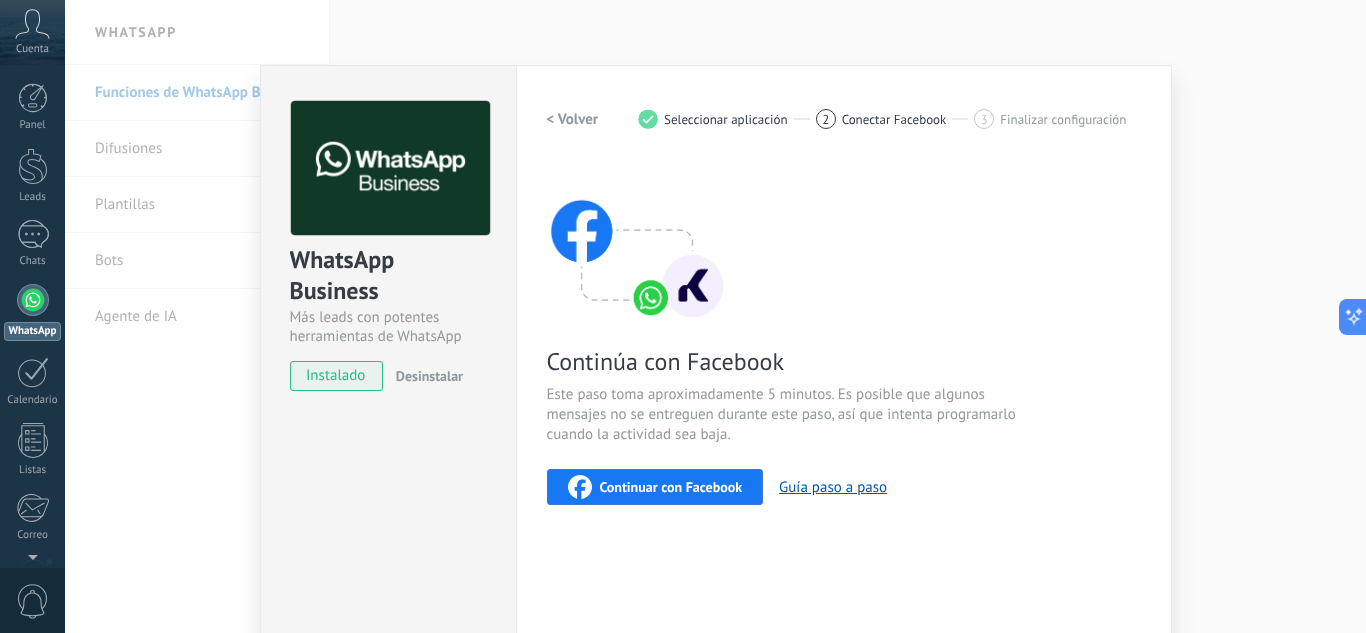 scroll, scrollTop: 197, scrollLeft: 0, axis: vertical 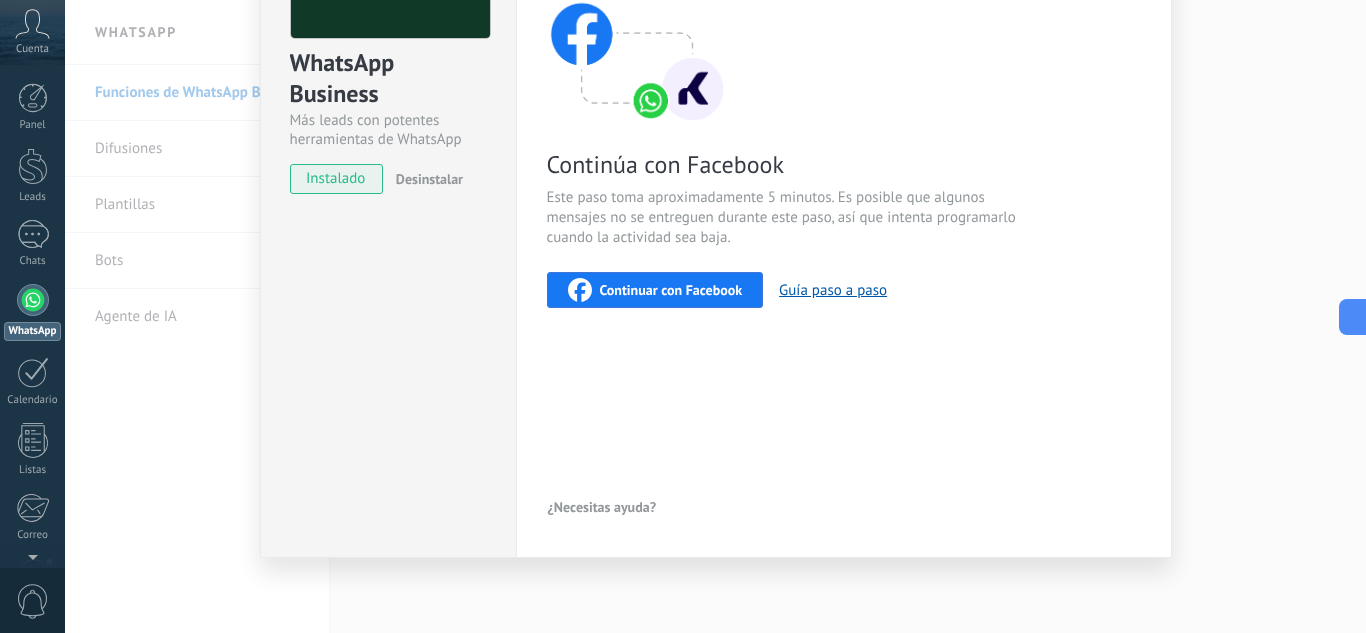 click on "Continuar con Facebook" at bounding box center (671, 290) 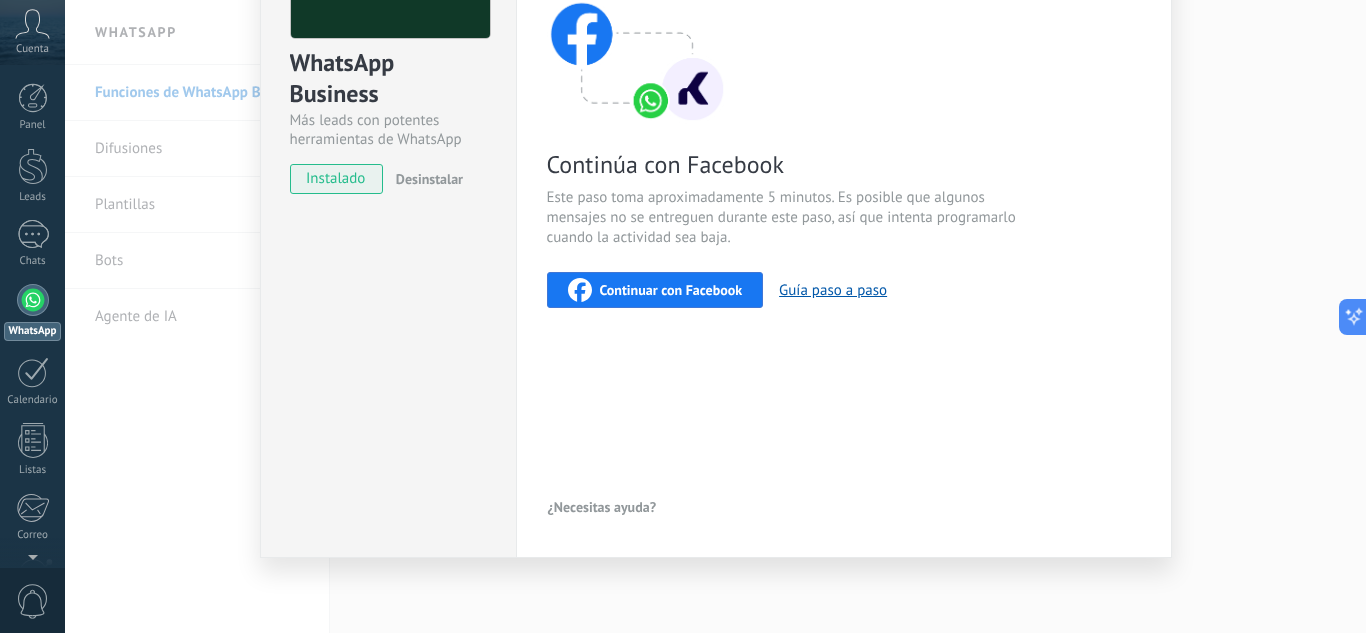 click on "Continuar con Facebook" at bounding box center (655, 290) 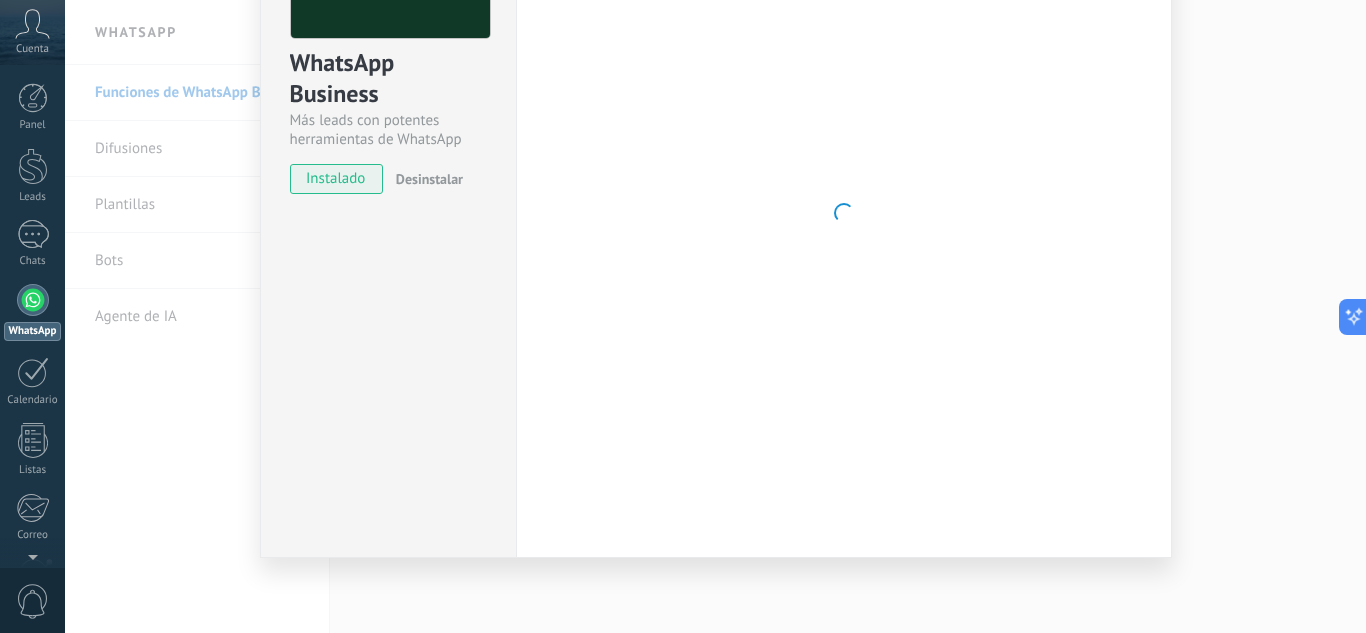click on "WhatsApp Business Más leads con potentes herramientas de WhatsApp instalado Desinstalar" at bounding box center [388, 213] 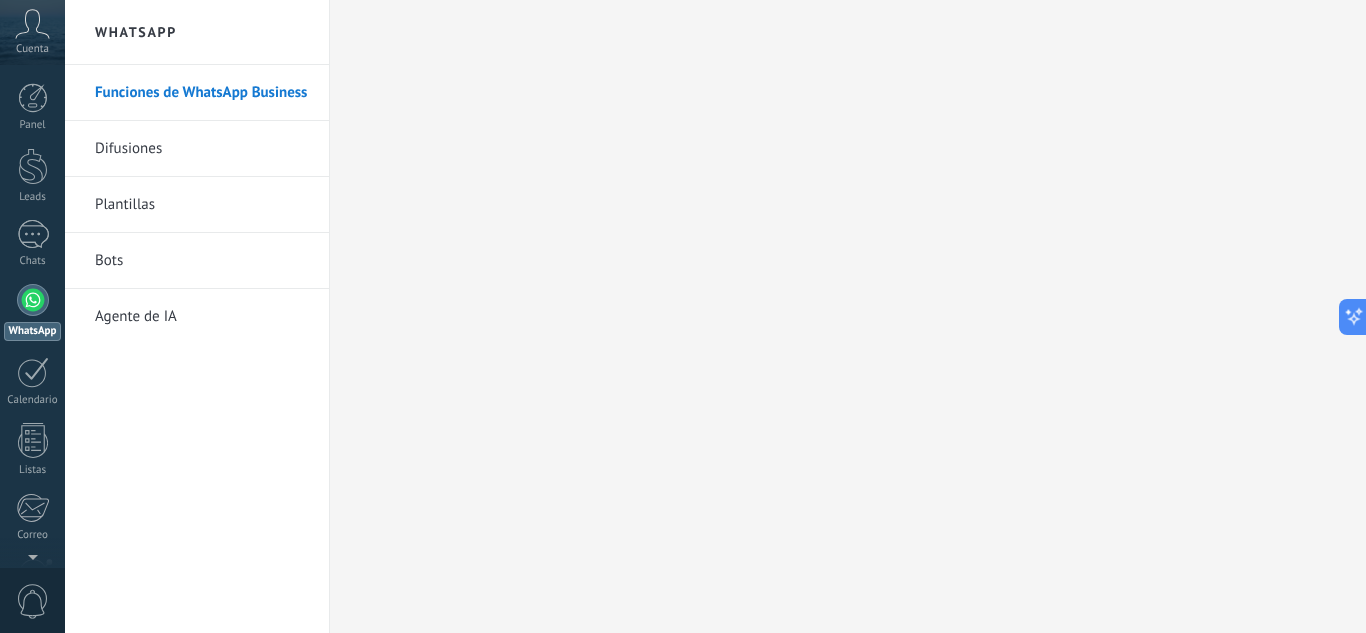 scroll, scrollTop: 0, scrollLeft: 0, axis: both 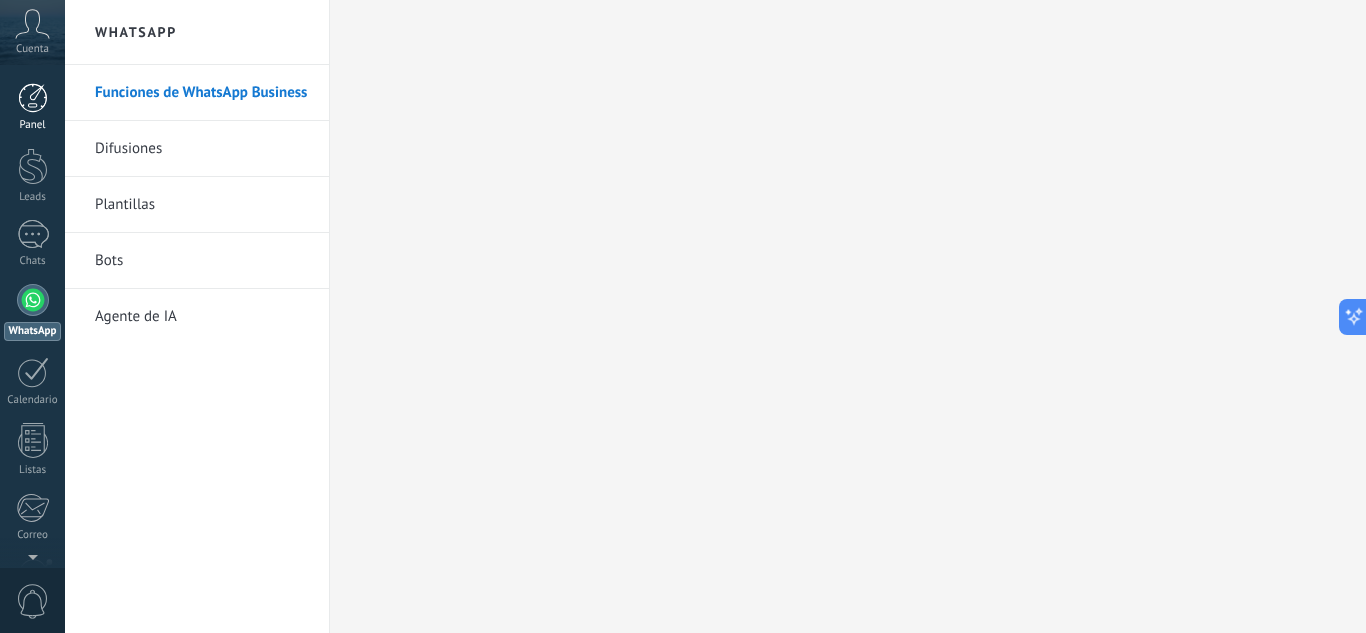 click on "Panel" at bounding box center (33, 125) 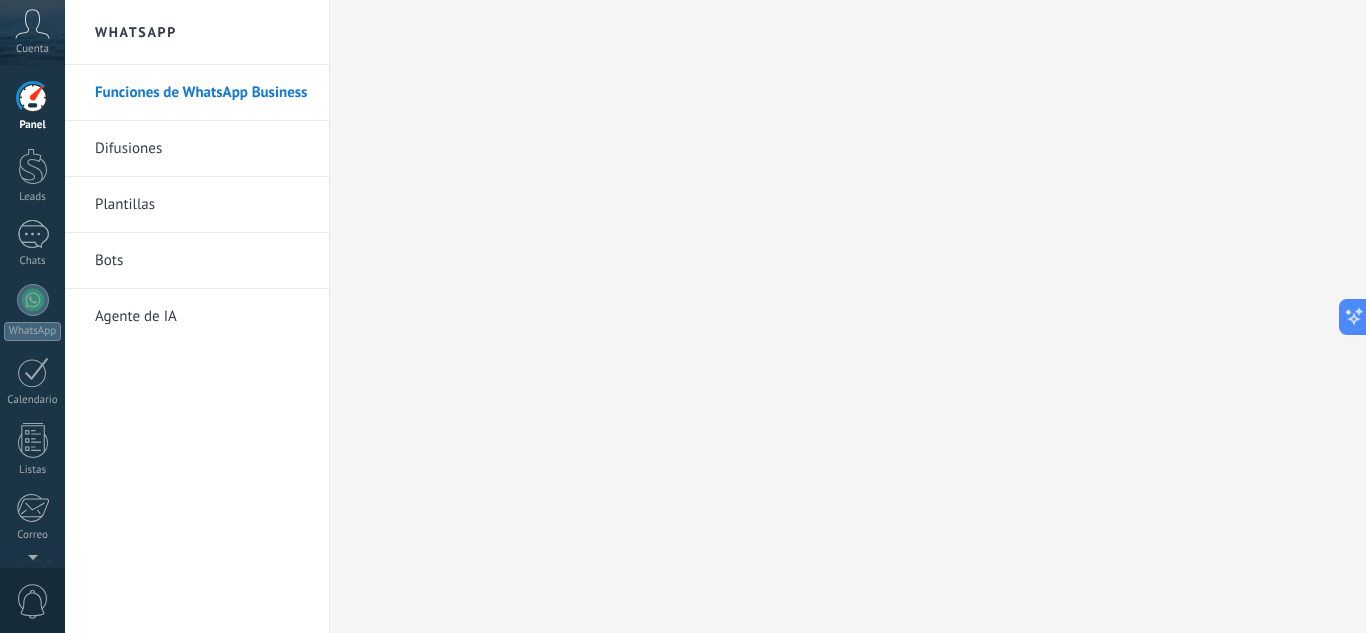 click on "Cuenta" at bounding box center [32, 49] 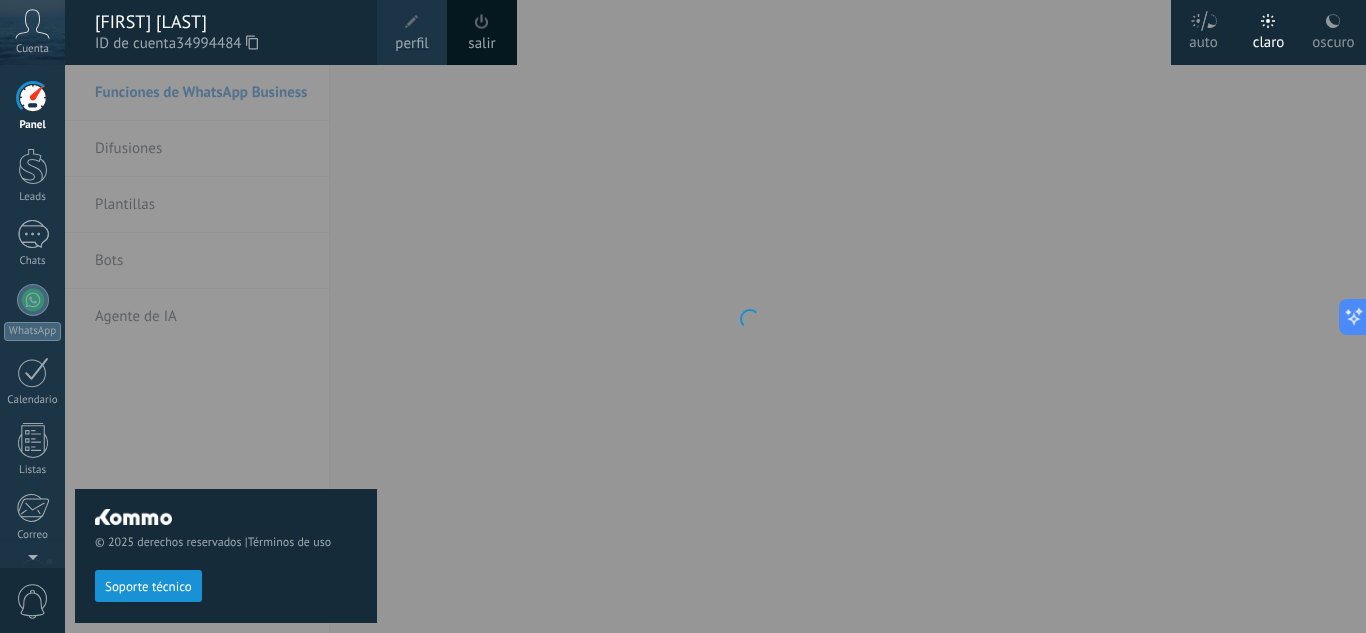 click on "Cuenta" at bounding box center (32, 49) 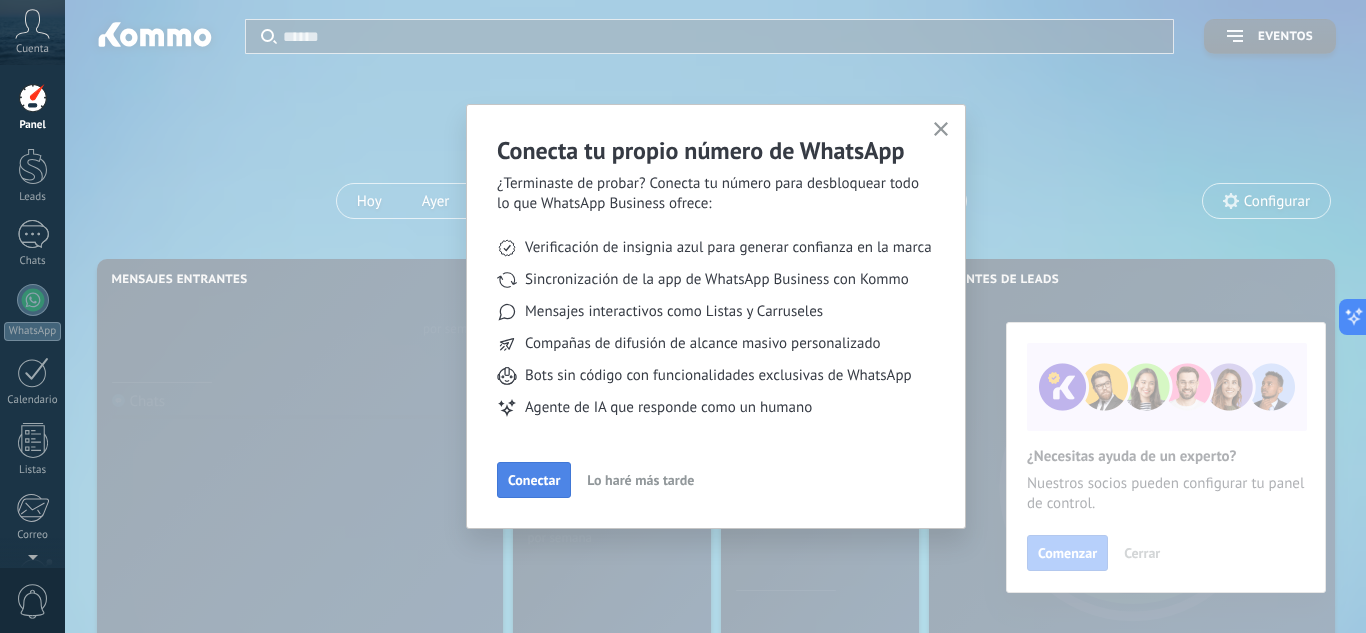 click on "Conectar" at bounding box center [534, 480] 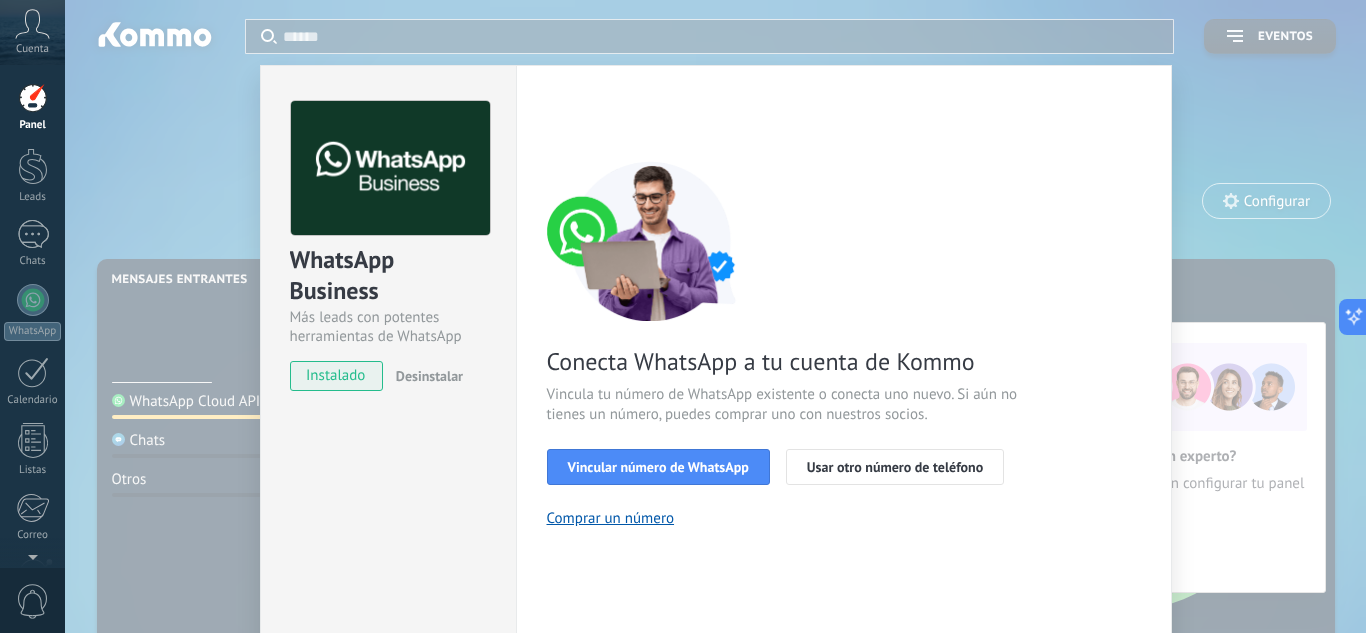 click on "Desinstalar" at bounding box center (429, 376) 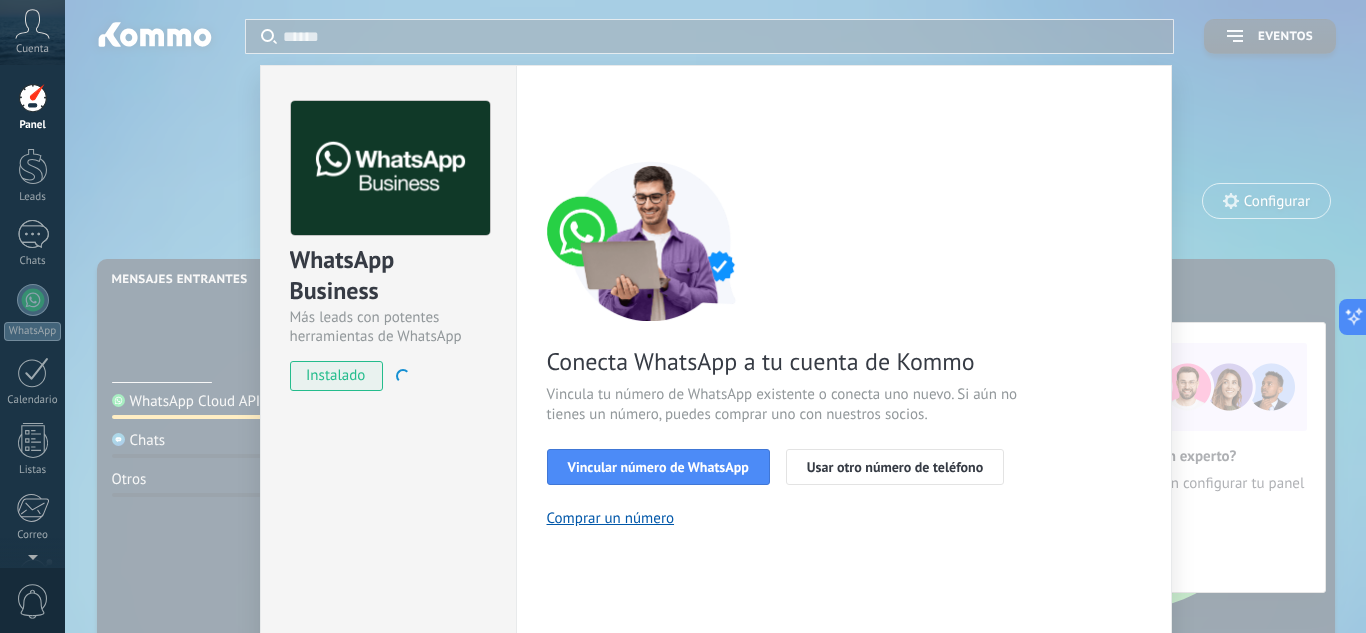 click on "instalado" at bounding box center [336, 376] 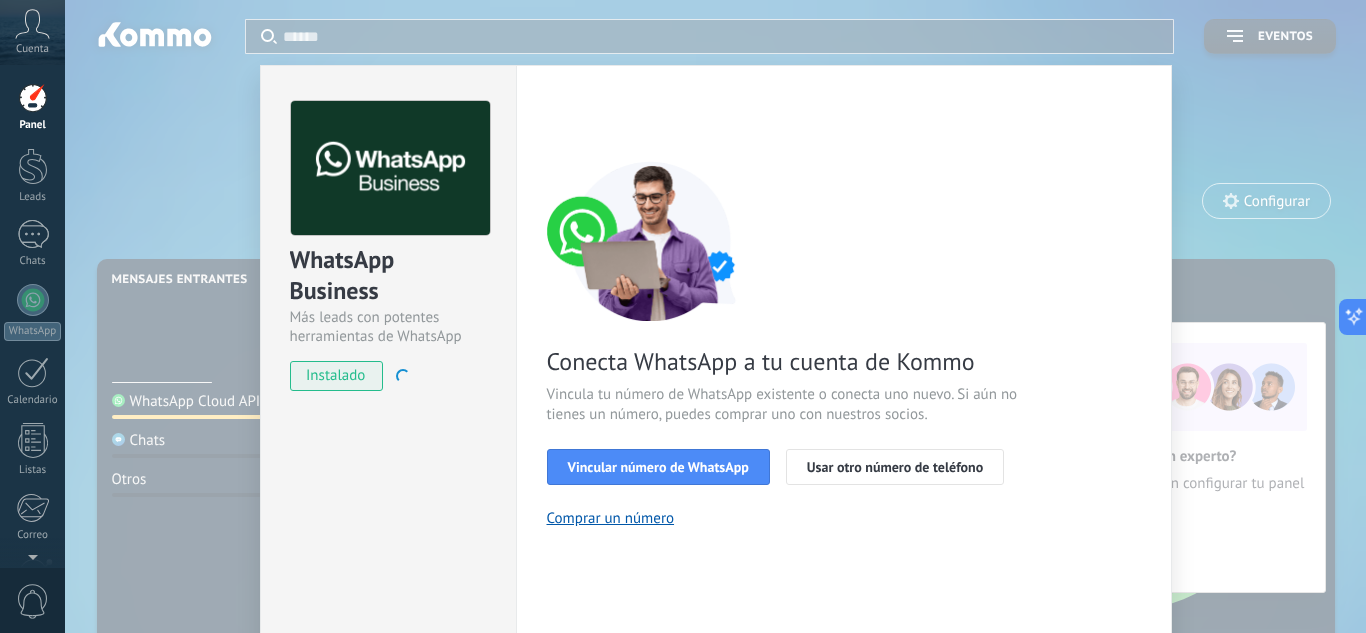 click on "instalado" at bounding box center [336, 376] 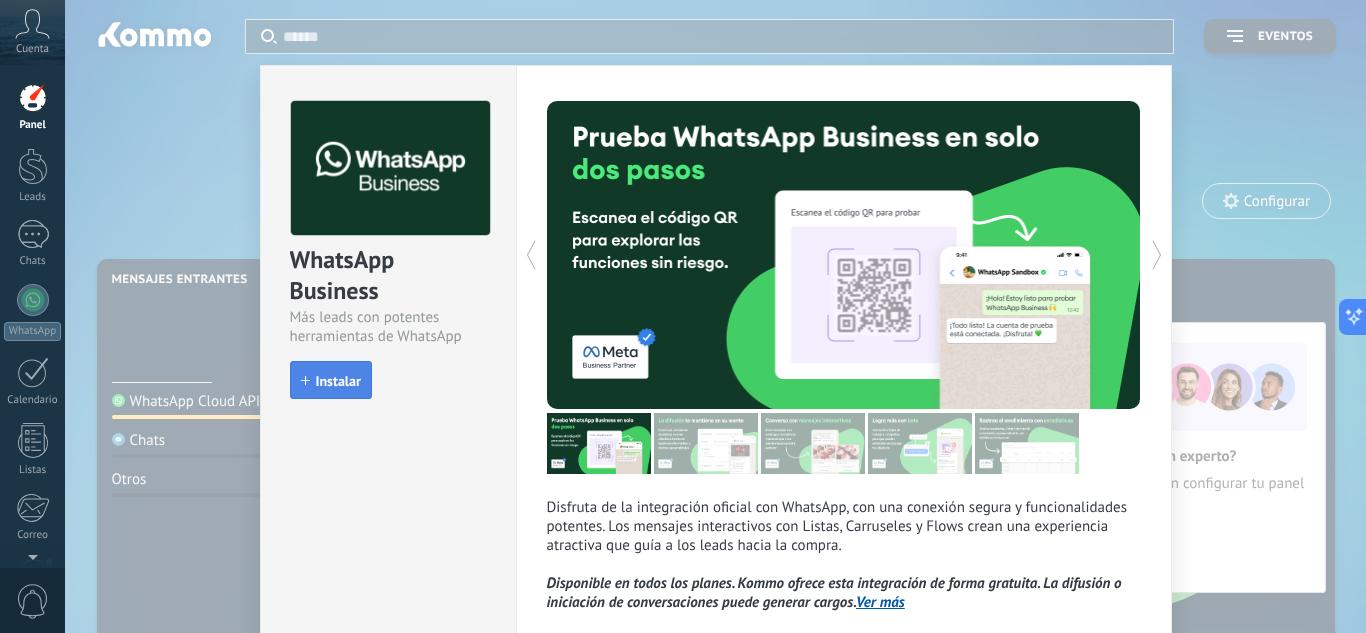 click on "Instalar" at bounding box center (331, 380) 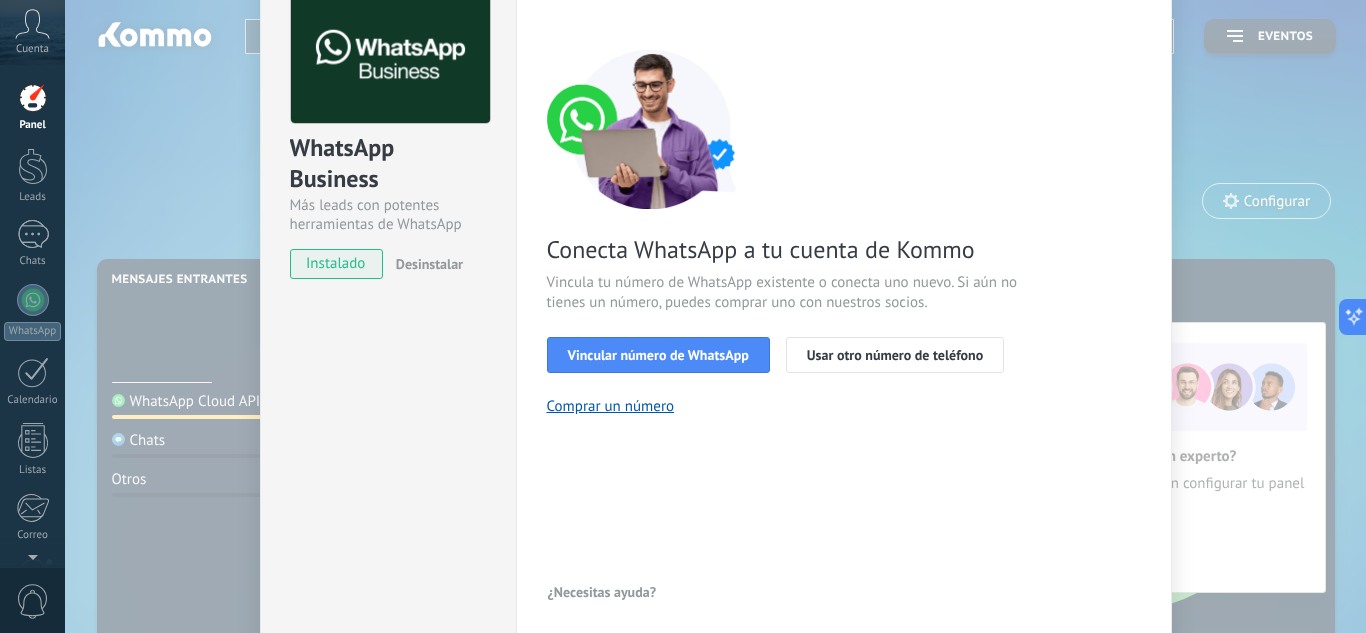 scroll, scrollTop: 13, scrollLeft: 0, axis: vertical 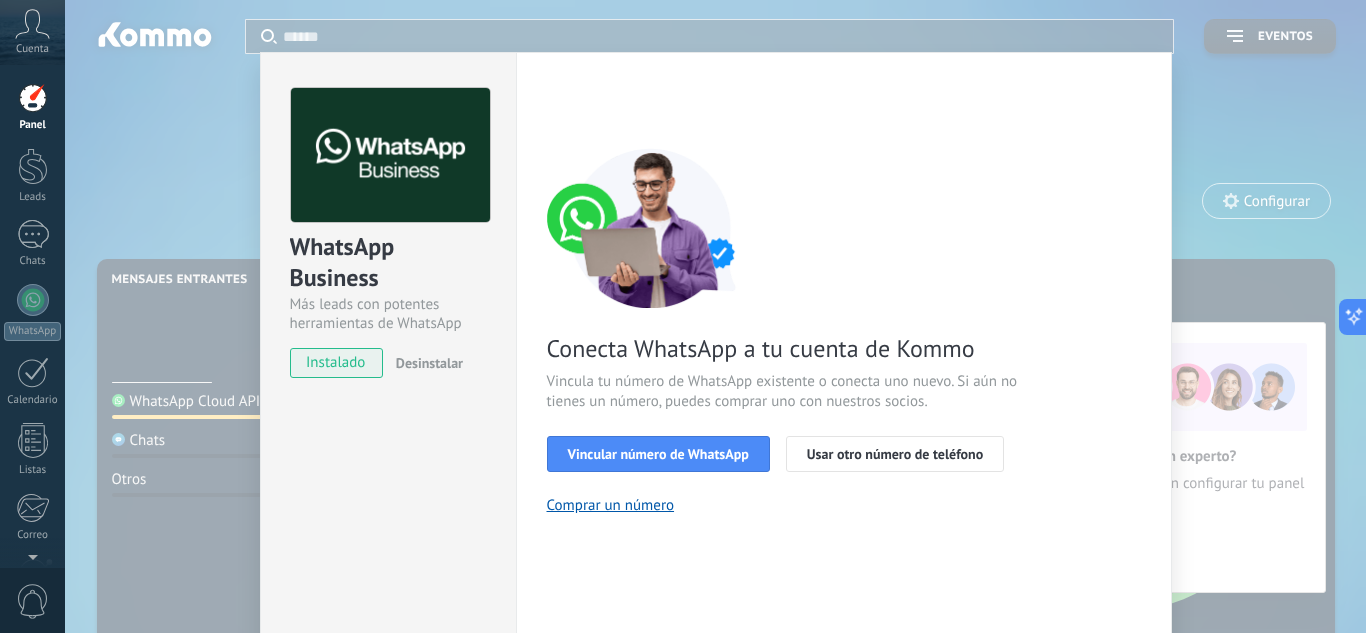 click on "Conecta WhatsApp a tu cuenta de Kommo Vincula tu número de WhatsApp existente o conecta uno nuevo. Si aún no tienes un número, puedes comprar uno con nuestros socios. Vincular número de WhatsApp Usar otro número de teléfono Comprar un número" at bounding box center (844, 331) 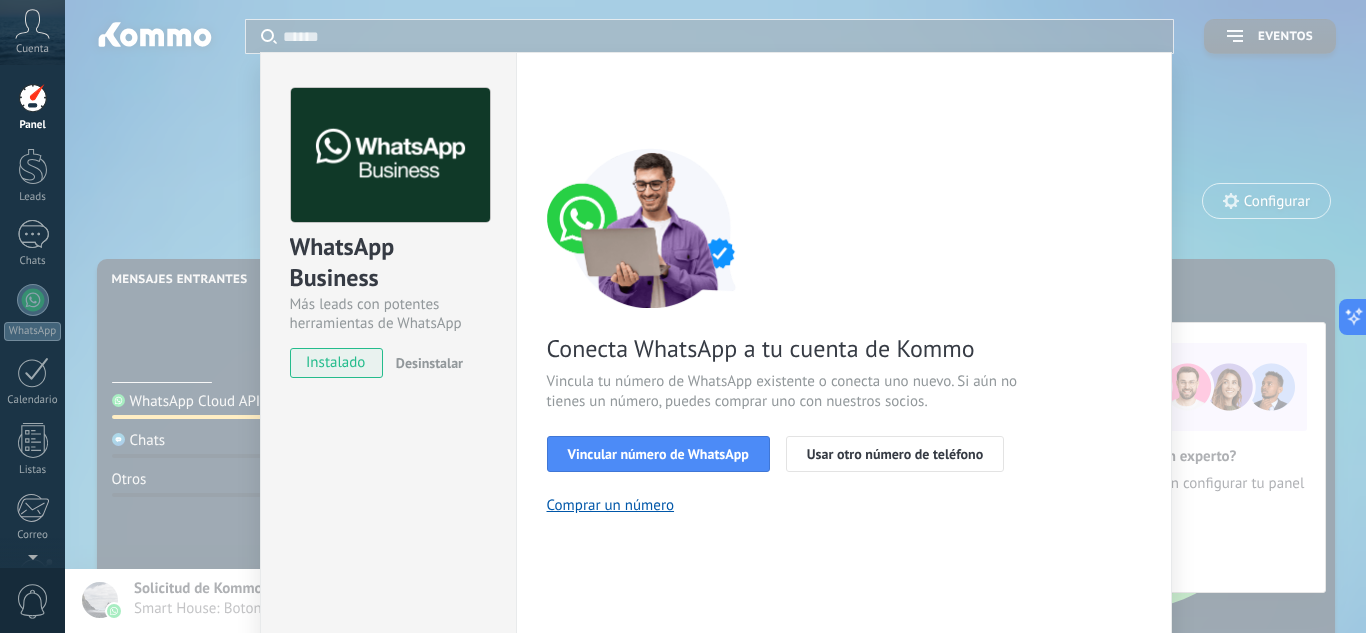 click on "Conecta WhatsApp a tu cuenta de Kommo Vincula tu número de WhatsApp existente o conecta uno nuevo. Si aún no tienes un número, puedes comprar uno con nuestros socios. Vincular número de WhatsApp Usar otro número de teléfono Comprar un número" at bounding box center (844, 331) 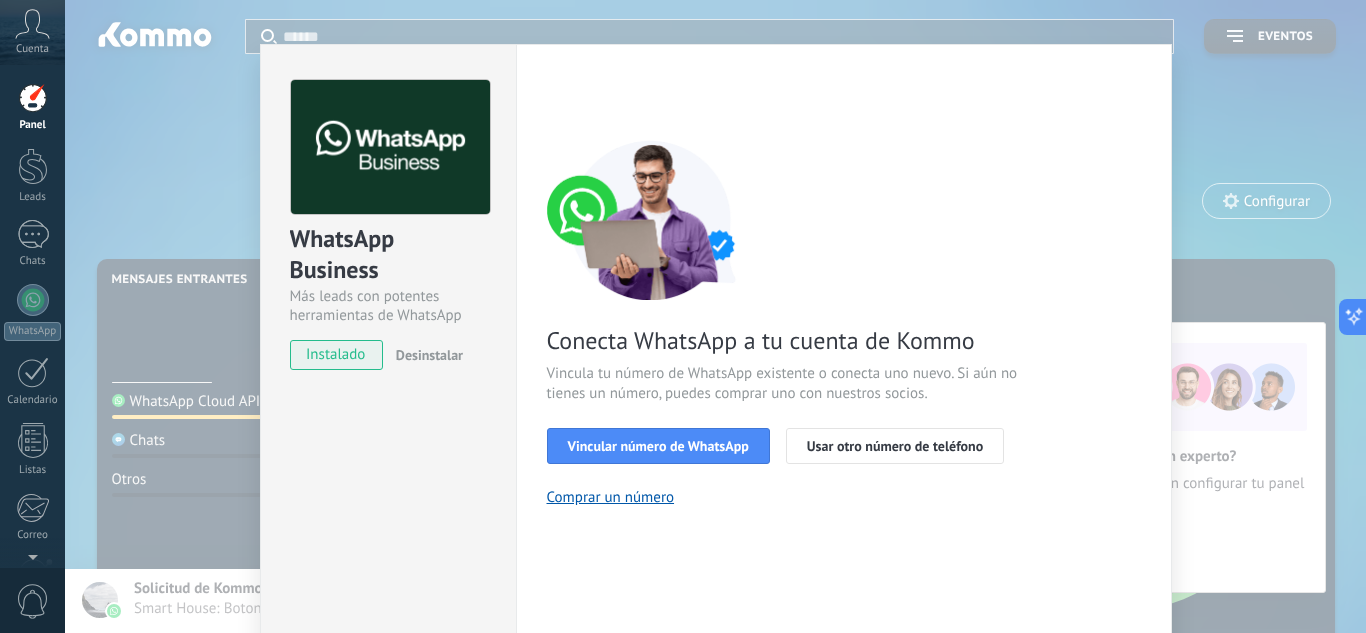 scroll, scrollTop: 23, scrollLeft: 0, axis: vertical 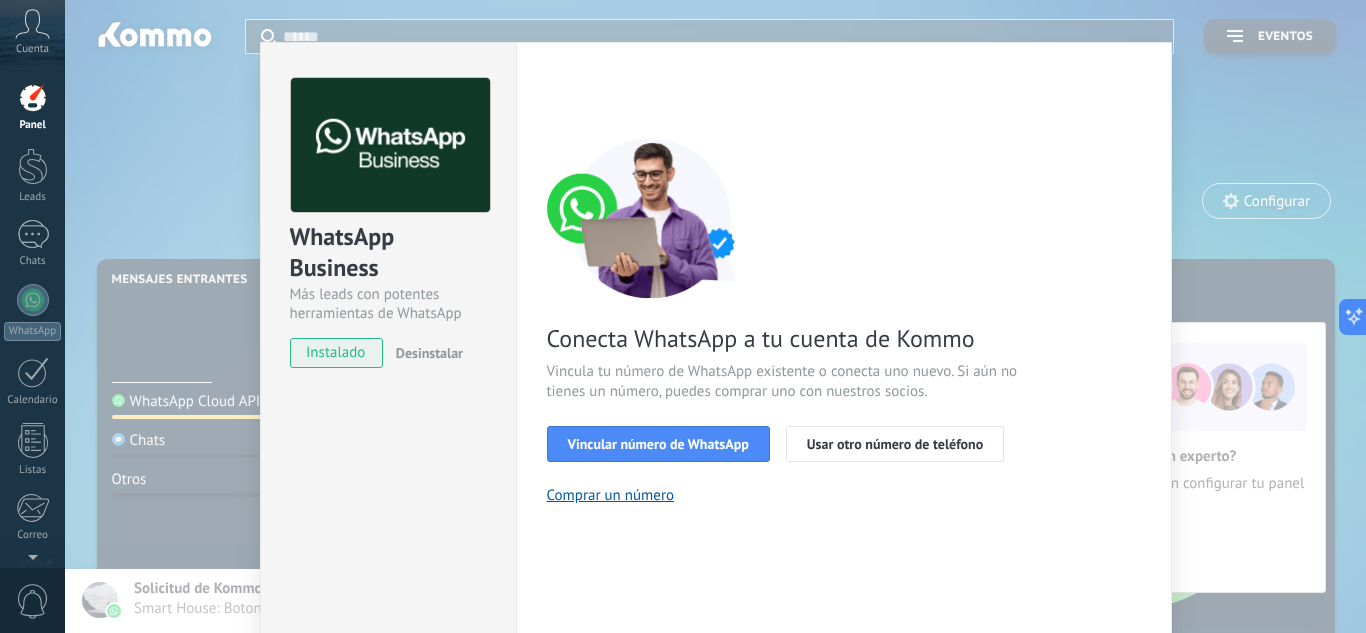 click on "WhatsApp Business Más leads con potentes herramientas de WhatsApp instalado Desinstalar Configuraciones Autorizaciones Esta pestaña registra a los usuarios que han concedido acceso a las integración a esta cuenta. Si deseas remover la posibilidad que un usuario pueda enviar solicitudes a la cuenta en nombre de esta integración, puedes revocar el acceso. Si el acceso a todos los usuarios es revocado, la integración dejará de funcionar. Esta aplicacion está instalada, pero nadie le ha dado acceso aun. WhatsApp Cloud API más _:  Guardar < Volver 1 Seleccionar aplicación 2 Conectar Facebook  3 Finalizar configuración Conecta WhatsApp a tu cuenta de Kommo Vincula tu número de WhatsApp existente o conecta uno nuevo. Si aún no tienes un número, puedes comprar uno con nuestros socios. Vincular número de WhatsApp Usar otro número de teléfono Comprar un número ¿Necesitas ayuda?" at bounding box center [715, 316] 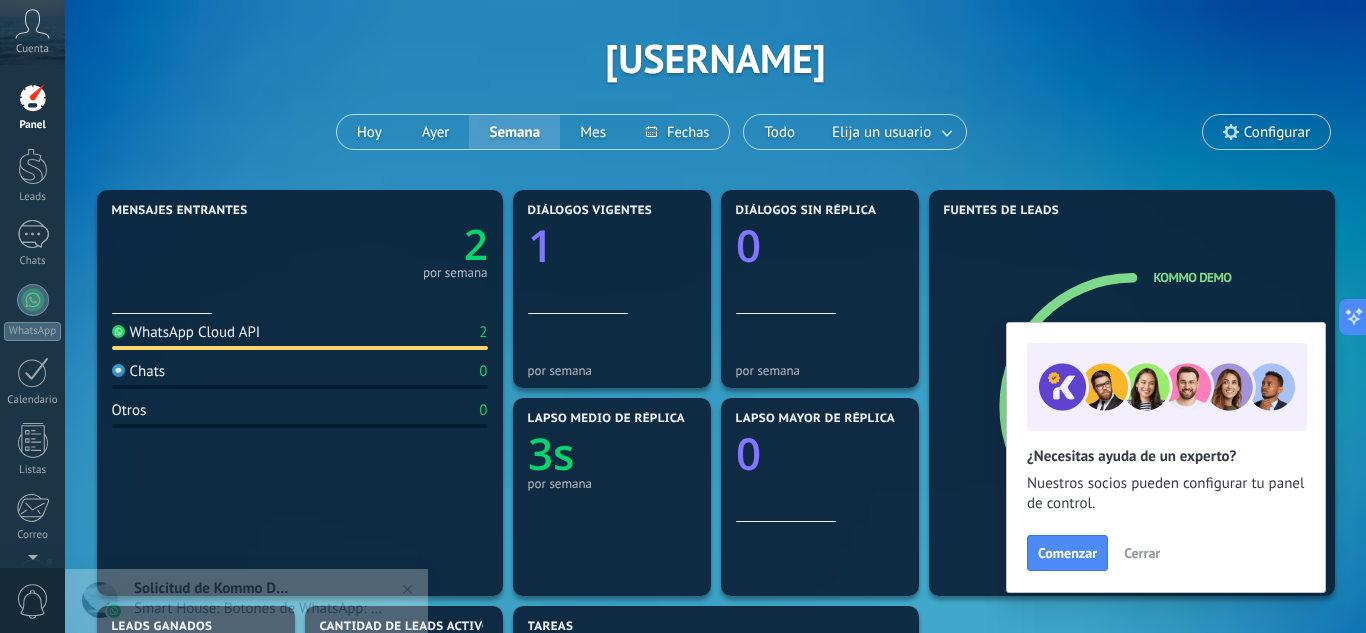 scroll, scrollTop: 93, scrollLeft: 0, axis: vertical 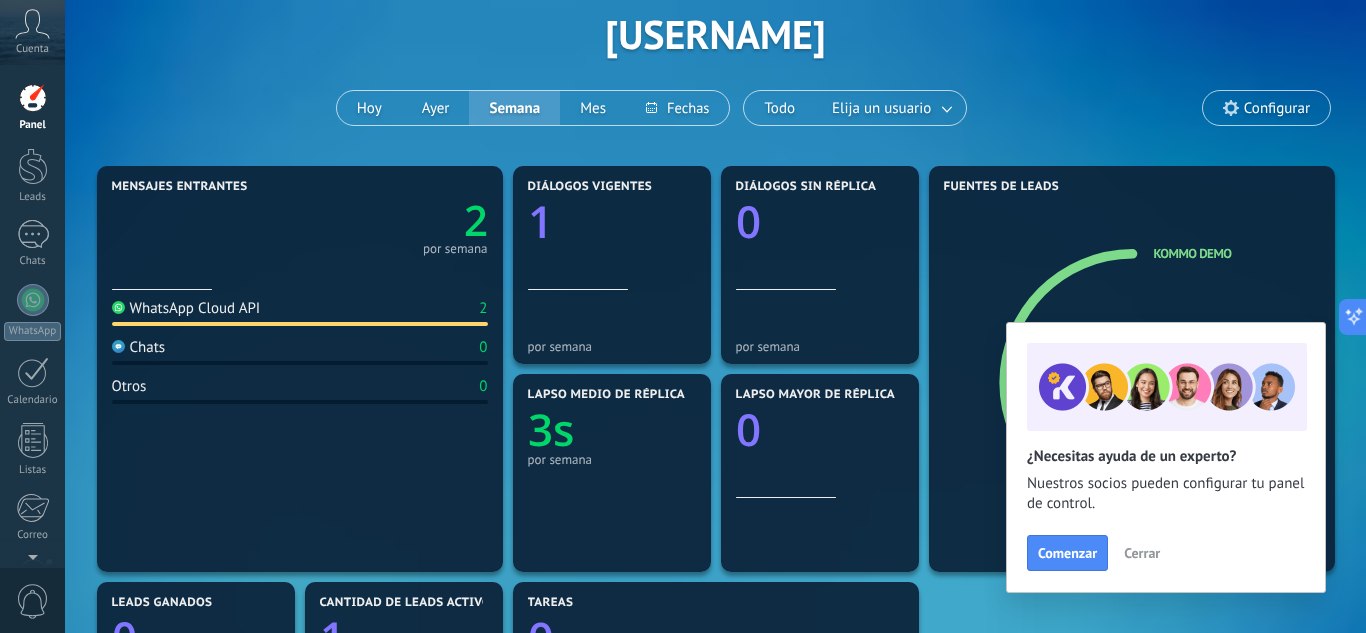 click on "2" 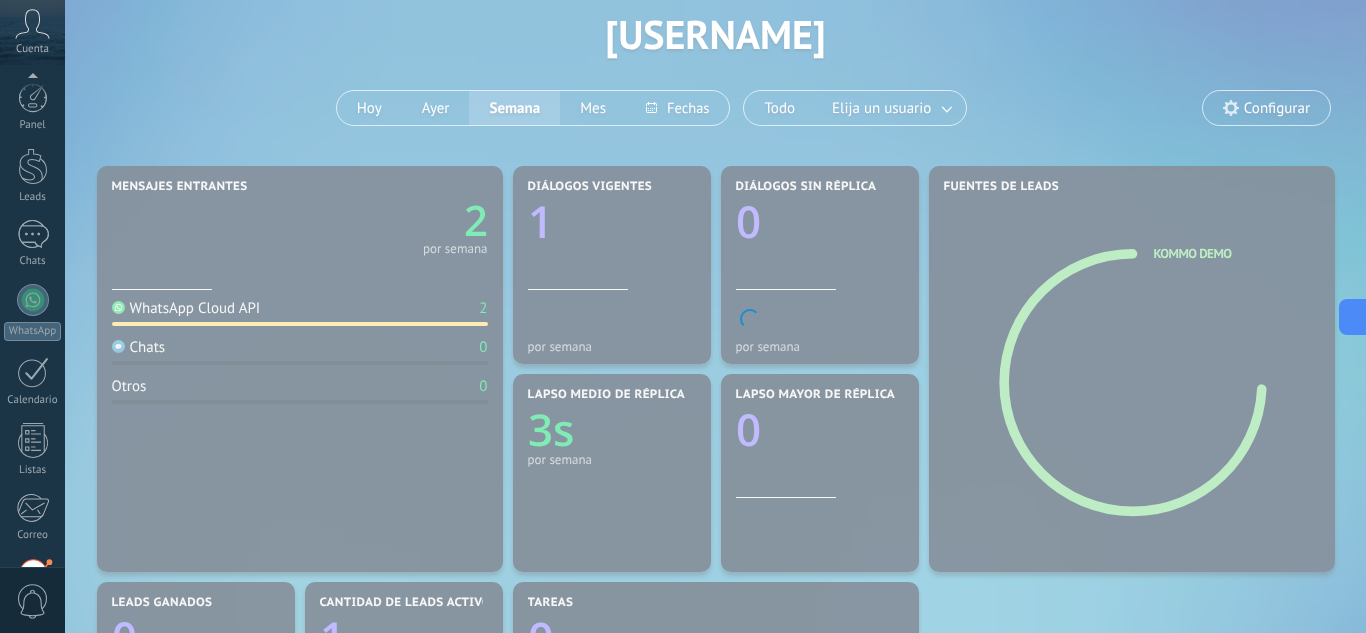 scroll, scrollTop: 199, scrollLeft: 0, axis: vertical 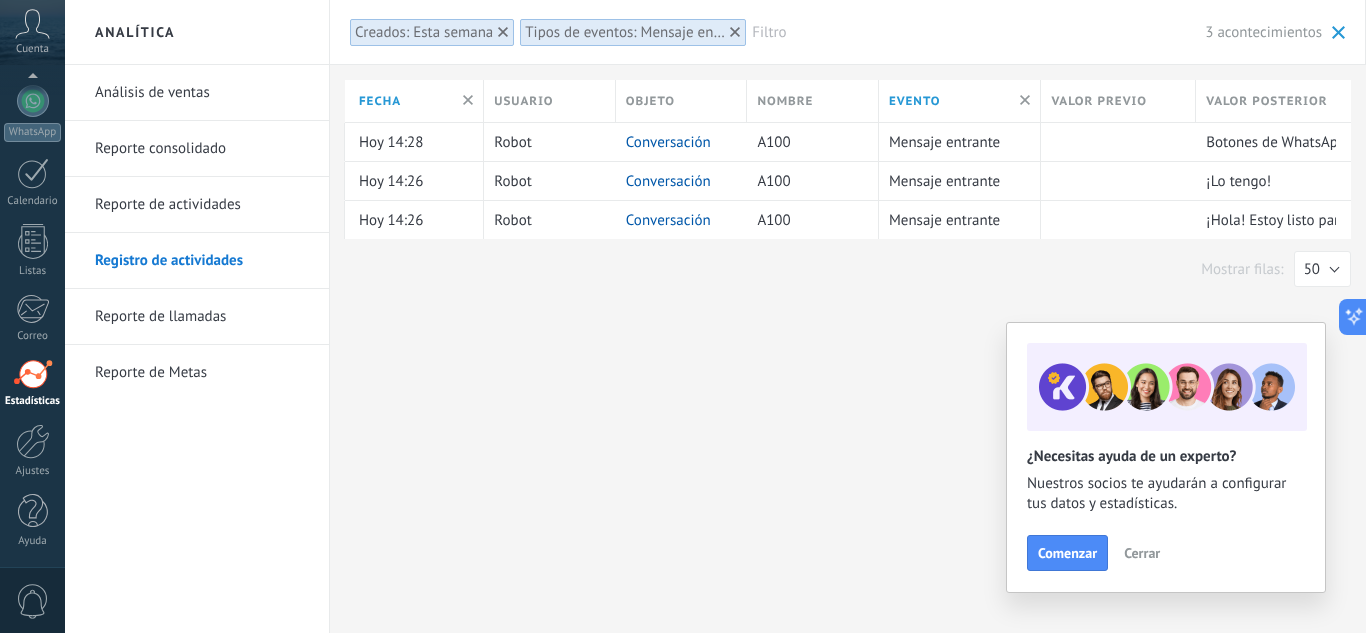 click on "Analítica Análisis de ventas Reporte consolidado Reporte de actividades Registro de actividades Reporte de llamadas Reporte de Metas Creados: Esta semana Tipos de eventos: Mensaje entrante Aplicar Filtro 3  acontecimientos Todos los eventos Mis eventos Eventos de hoy Eventos de ayer Eventos del mes pasado Guardar Esta semana (04.08 - 10.08) Todo el tiempo Hoy Ayer Últimos  ** 30  dias Esta semana La última semana Este mes El mes pasado Este trimestre Este año Seleccionar todo Leads Contactos Conversaciones Todo objetos Tipos de eventos: Mensaje entrante Seleccionar todo Limpiar Nuevo contacto creado Campo cambiado / Tipo de cliente Campo cambiado / Industria del cliente Campo cambiado / Método de pago Campo cambiado / Razón de pérdida Campo cambiado / Pago Campo cambiado / Unit Campo cambiado Contacto vinculado Mensaje entrante Mensaje saliente Nuevo lead creado Lead vinculado Conversación comenzada OK Cancelar Aplicar Restablecer Columnas adicionales Finalizado Cancelar Fecha Usuario Objeto Nombre" at bounding box center (715, 316) 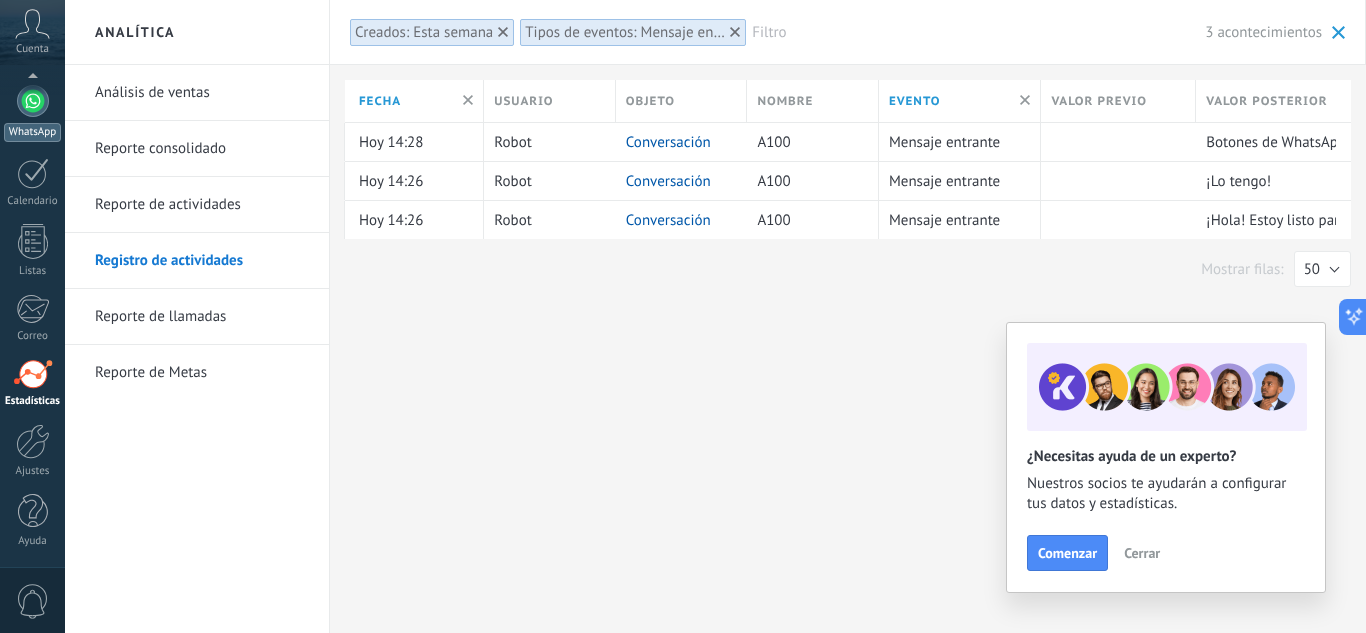 click at bounding box center [33, 101] 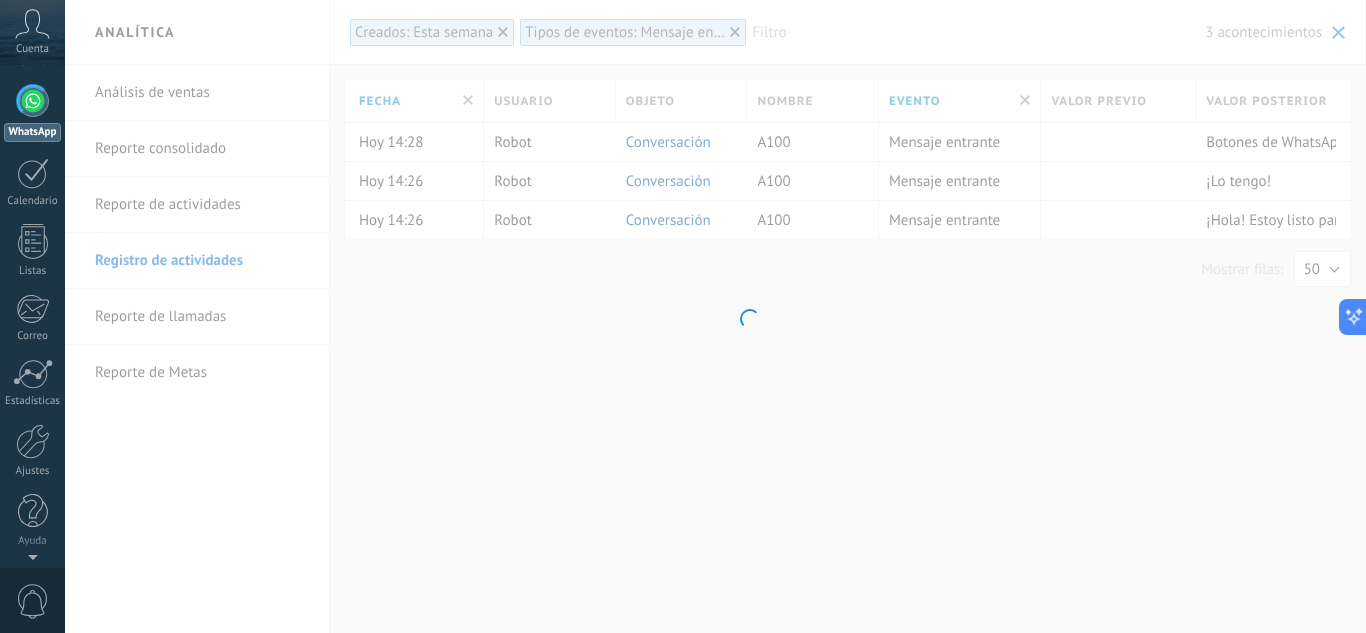 scroll, scrollTop: 0, scrollLeft: 0, axis: both 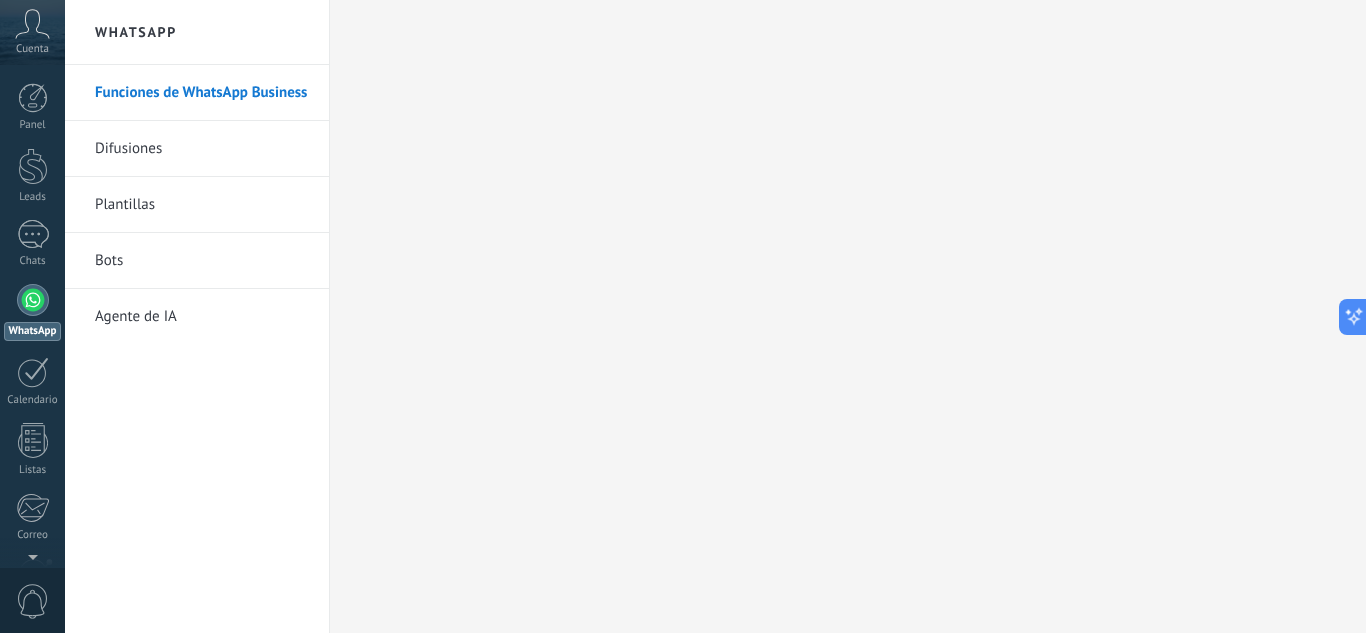 click on "WhatsApp" at bounding box center (197, 32) 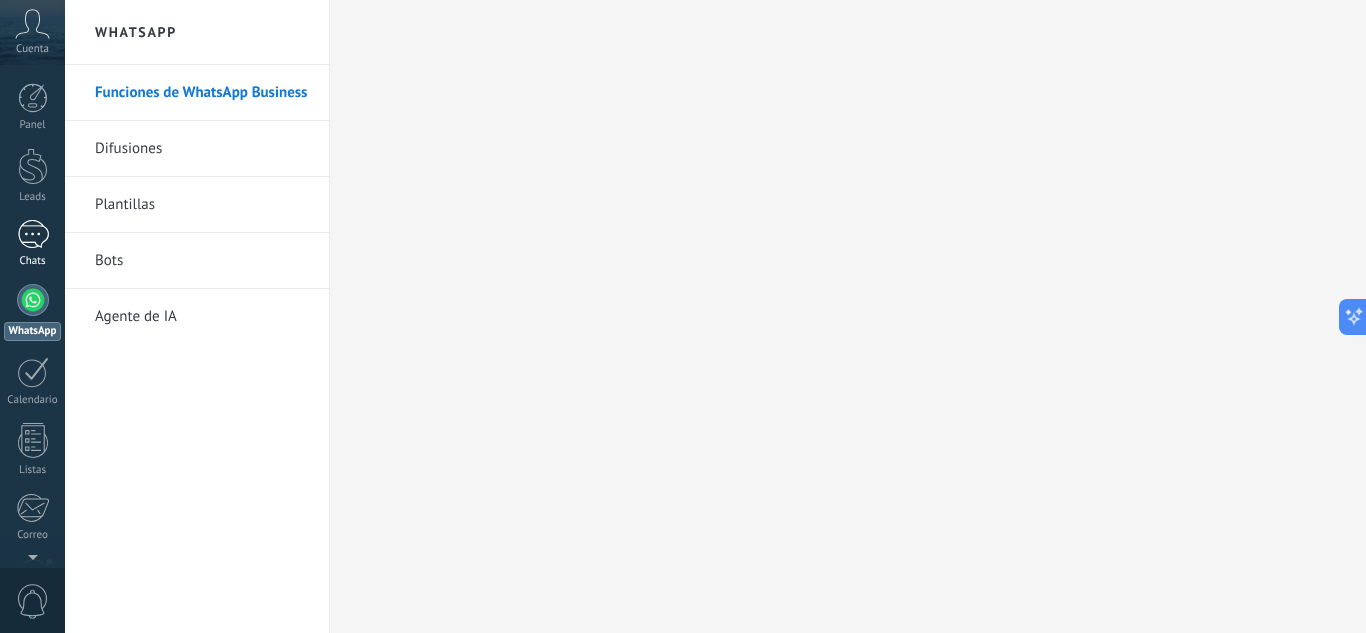 click on "Chats" at bounding box center (33, 261) 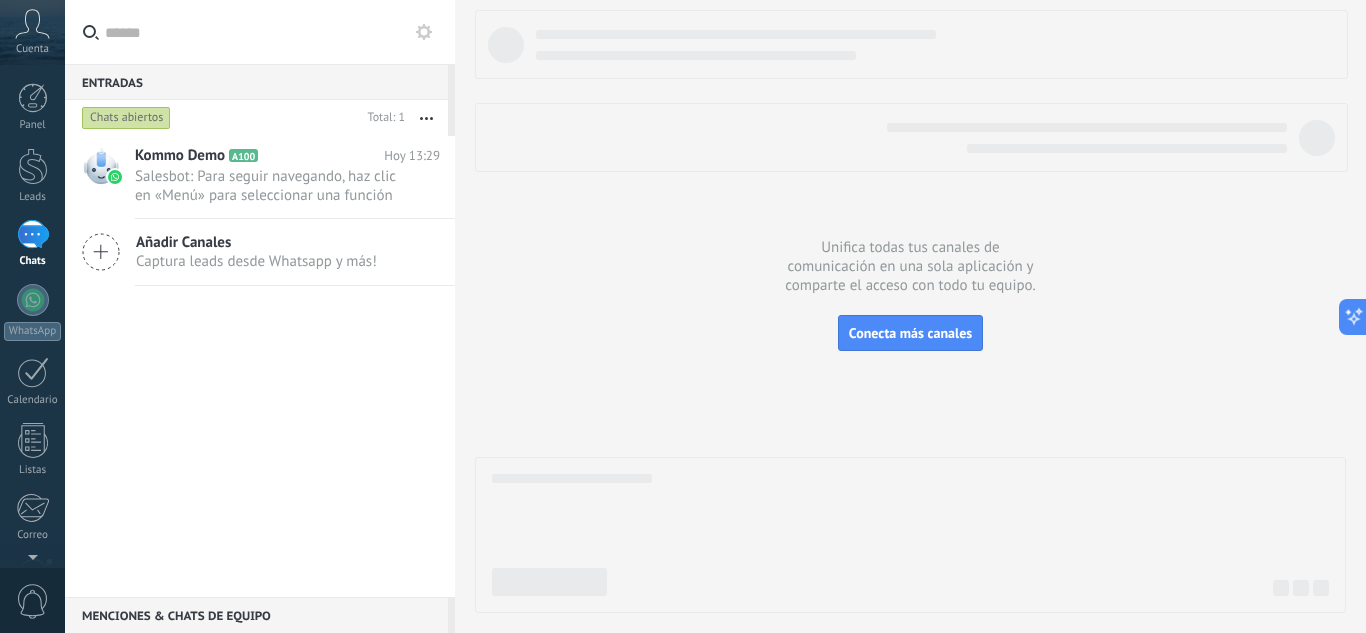 click on "Añadir Canales
Captura leads desde Whatsapp y más!" at bounding box center (260, 252) 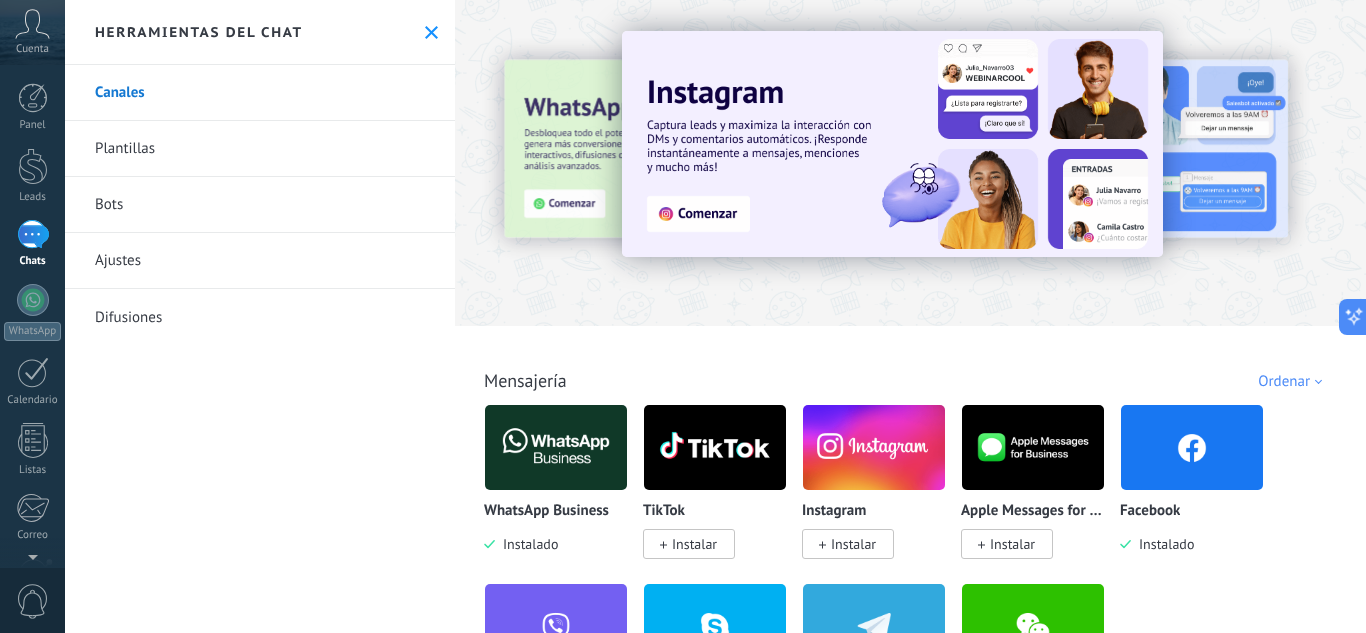 click at bounding box center [556, 447] 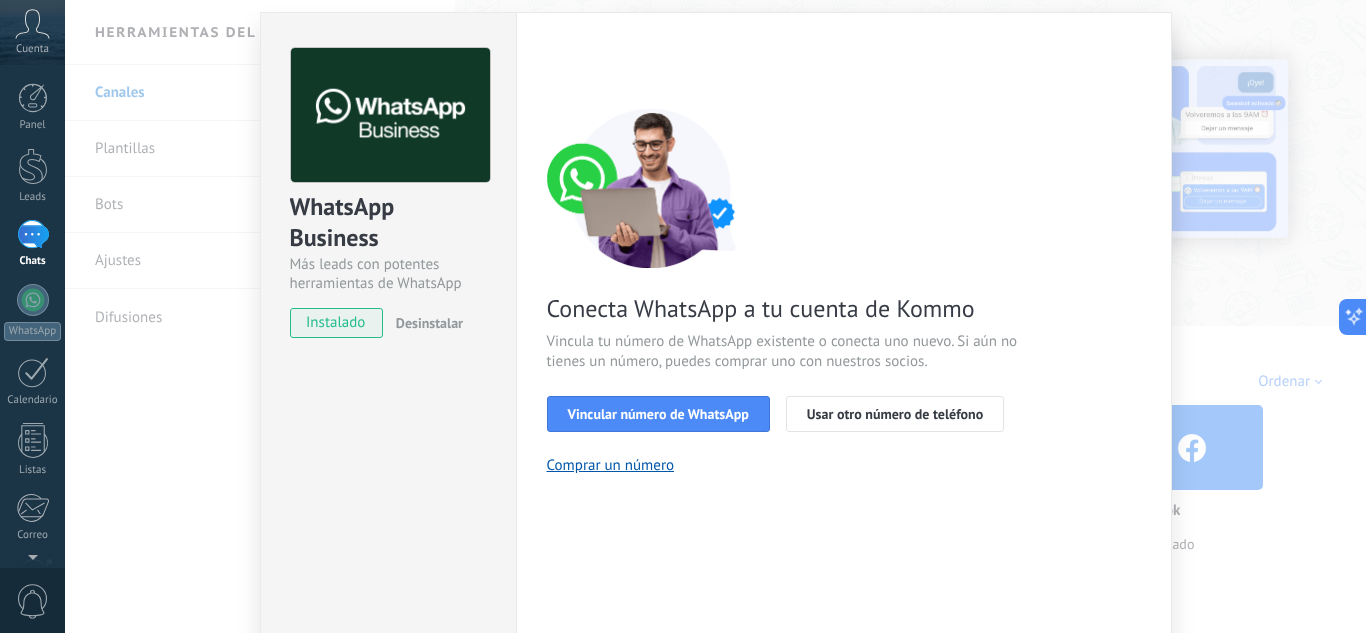 scroll, scrollTop: 68, scrollLeft: 0, axis: vertical 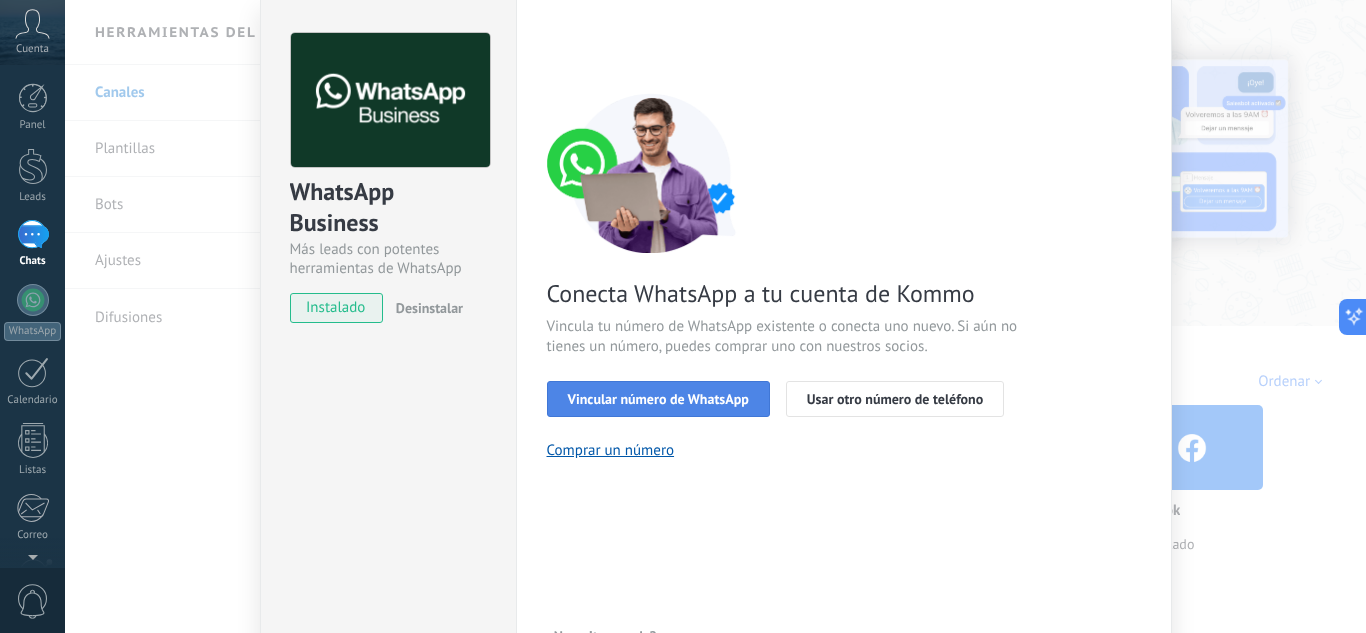 click on "Vincular número de WhatsApp" at bounding box center [658, 399] 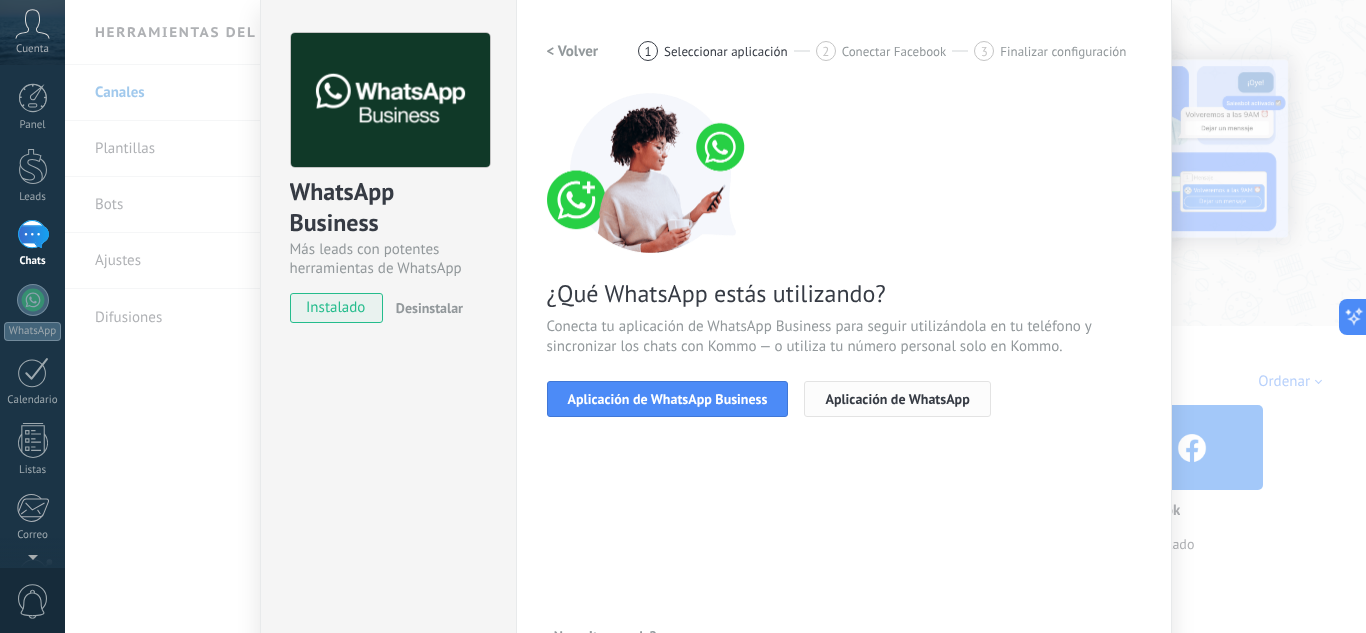 click on "Aplicación de WhatsApp" at bounding box center [897, 399] 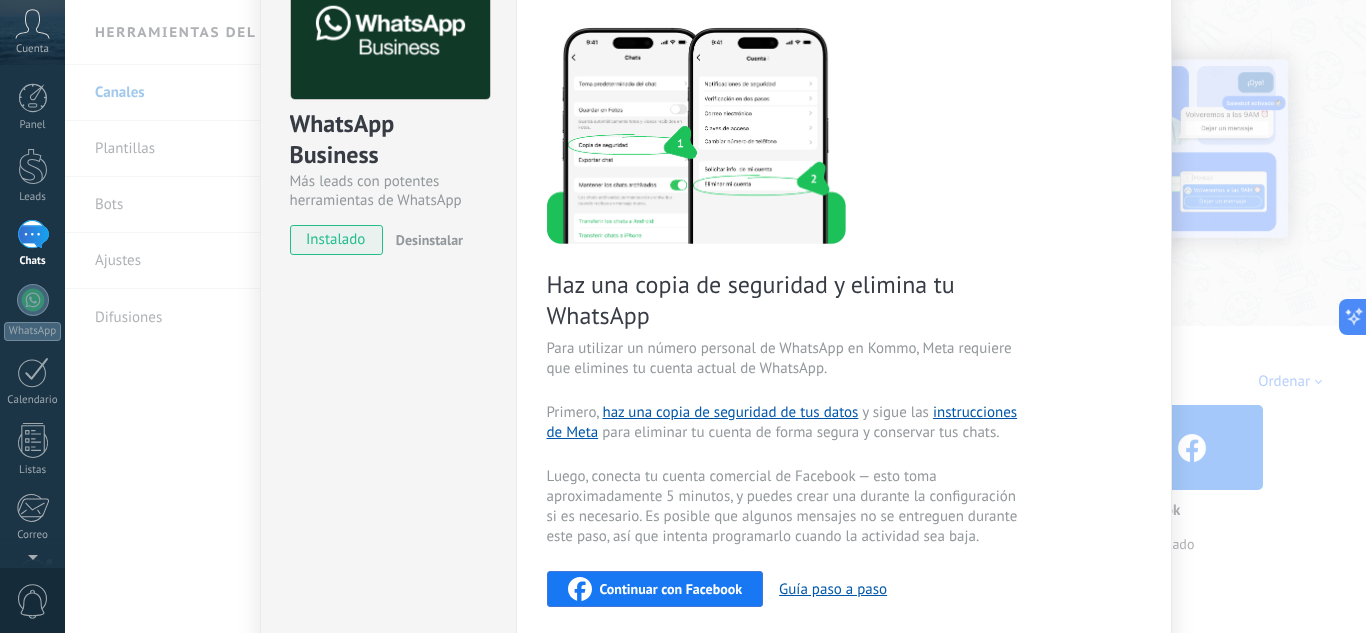 scroll, scrollTop: 275, scrollLeft: 0, axis: vertical 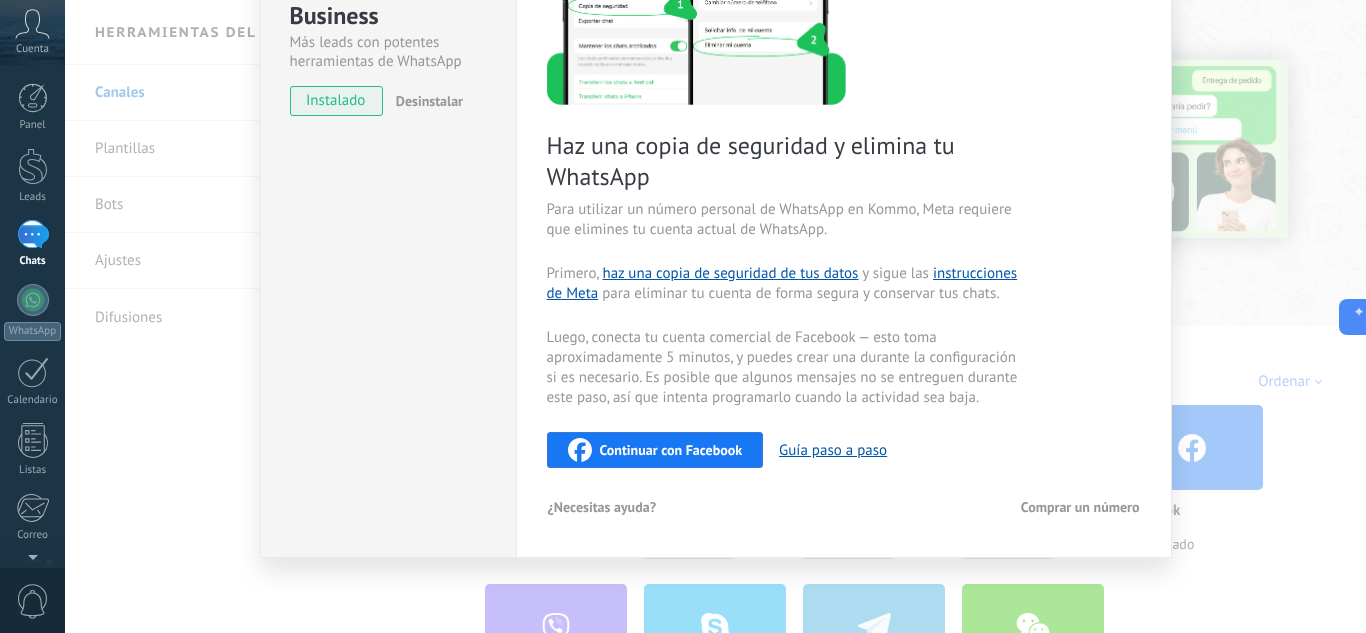 click on "Continuar con Facebook" at bounding box center [655, 450] 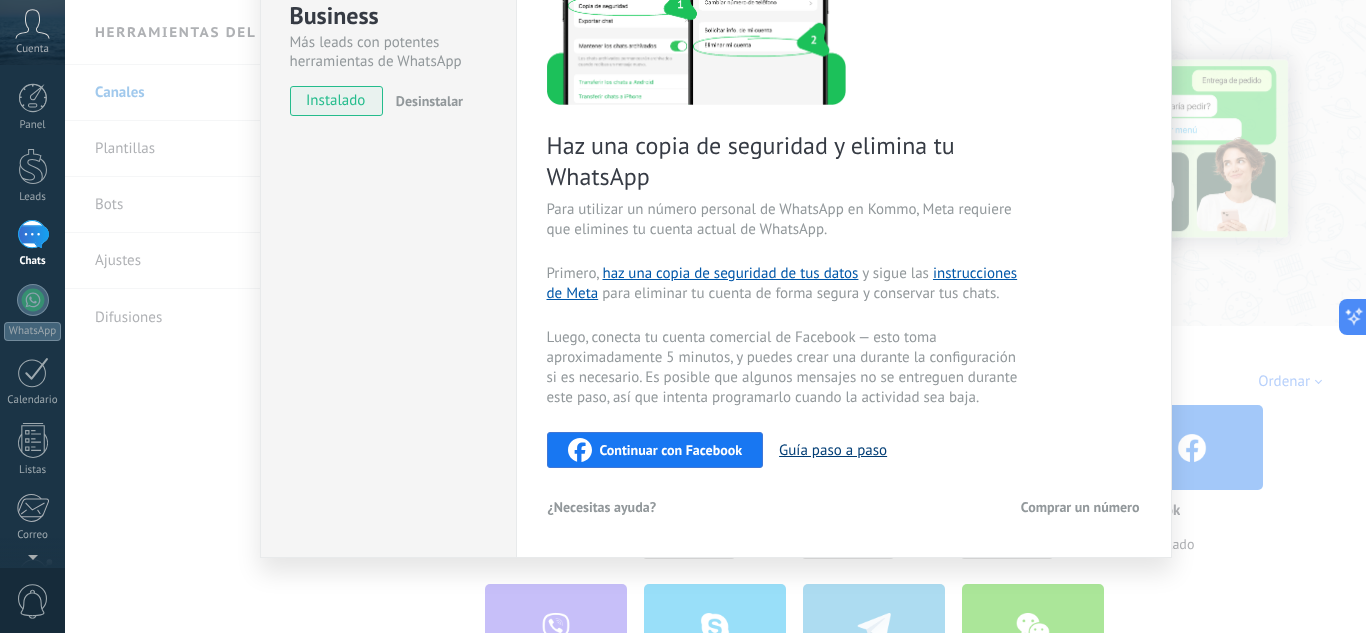 click on "Guía paso a paso" at bounding box center [833, 450] 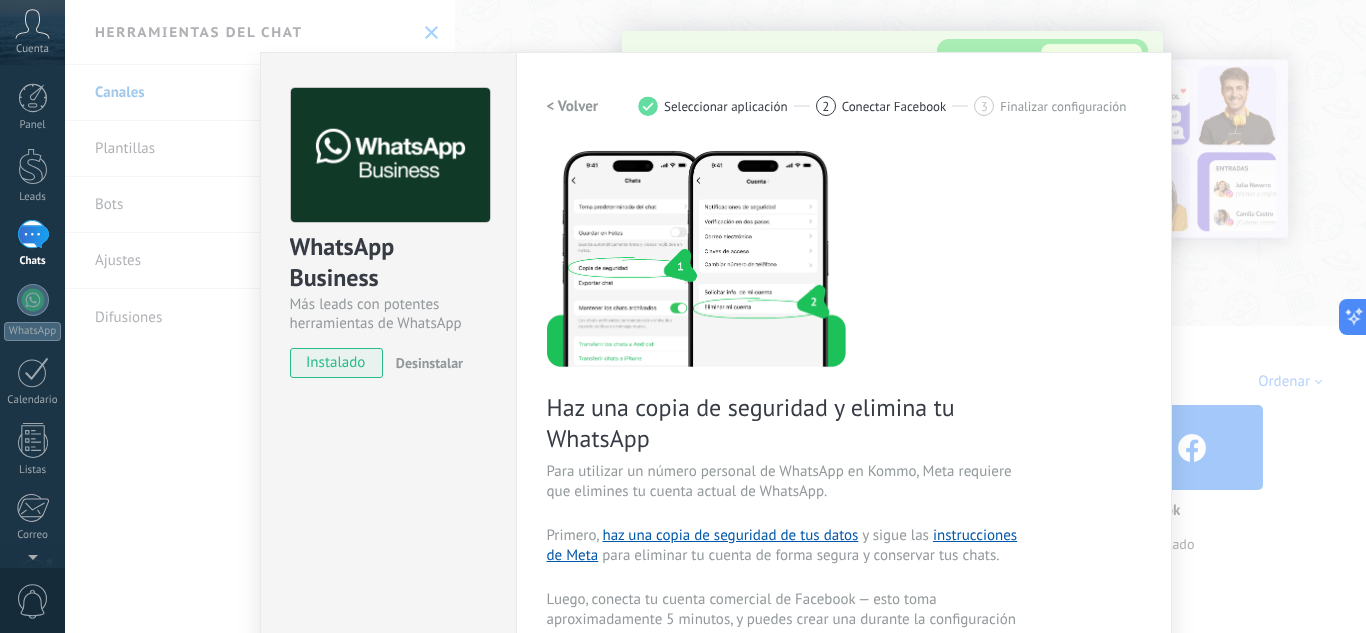 scroll, scrollTop: 0, scrollLeft: 0, axis: both 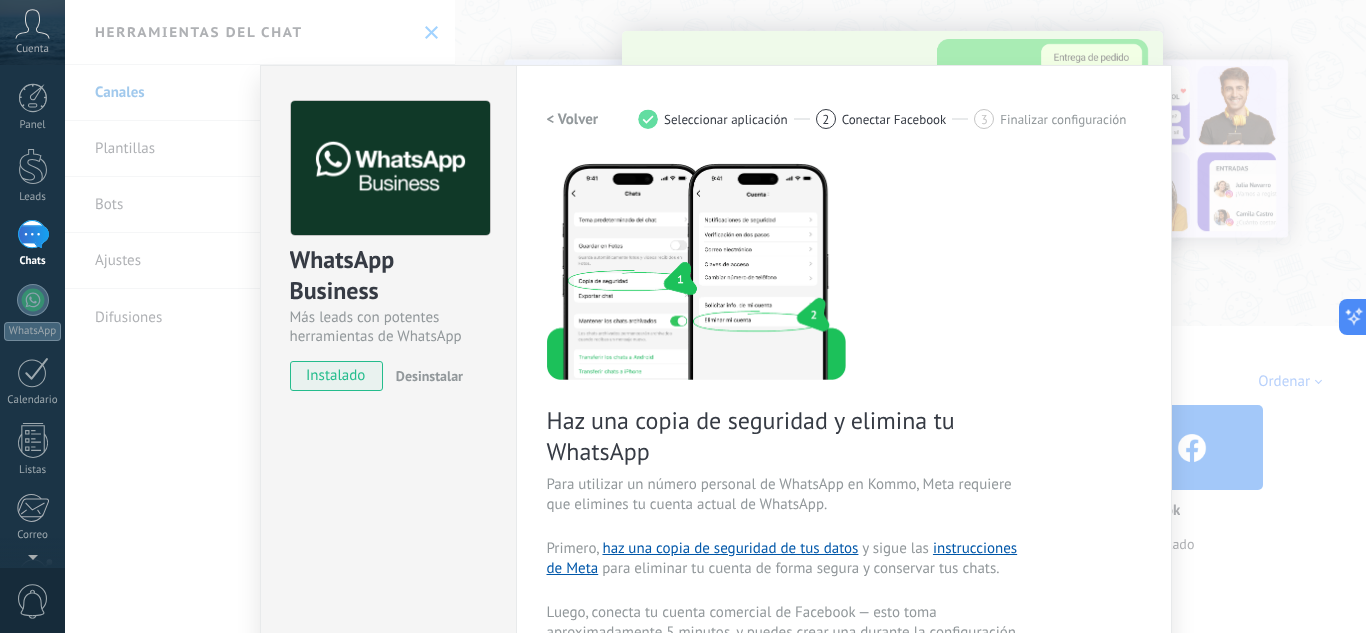 click on "WhatsApp Business Más leads con potentes herramientas de WhatsApp instalado Desinstalar Configuraciones Autorizaciones Esta pestaña registra a los usuarios que han concedido acceso a las integración a esta cuenta. Si deseas remover la posibilidad que un usuario pueda enviar solicitudes a la cuenta en nombre de esta integración, puedes revocar el acceso. Si el acceso a todos los usuarios es revocado, la integración dejará de funcionar. Esta aplicacion está instalada, pero nadie le ha dado acceso aun. WhatsApp Cloud API más _:  Guardar < Volver 1 Seleccionar aplicación 2 Conectar Facebook  3 Finalizar configuración Haz una copia de seguridad y elimina tu WhatsApp Para utilizar un número personal de WhatsApp en Kommo, Meta requiere que elimines tu cuenta actual de WhatsApp. Primero,    haz una copia de seguridad de tus datos   y sigue las   instrucciones de Meta   para eliminar tu cuenta de forma segura y conservar tus chats. Continuar con Facebook Guía paso a paso ¿Necesitas ayuda?" at bounding box center (715, 316) 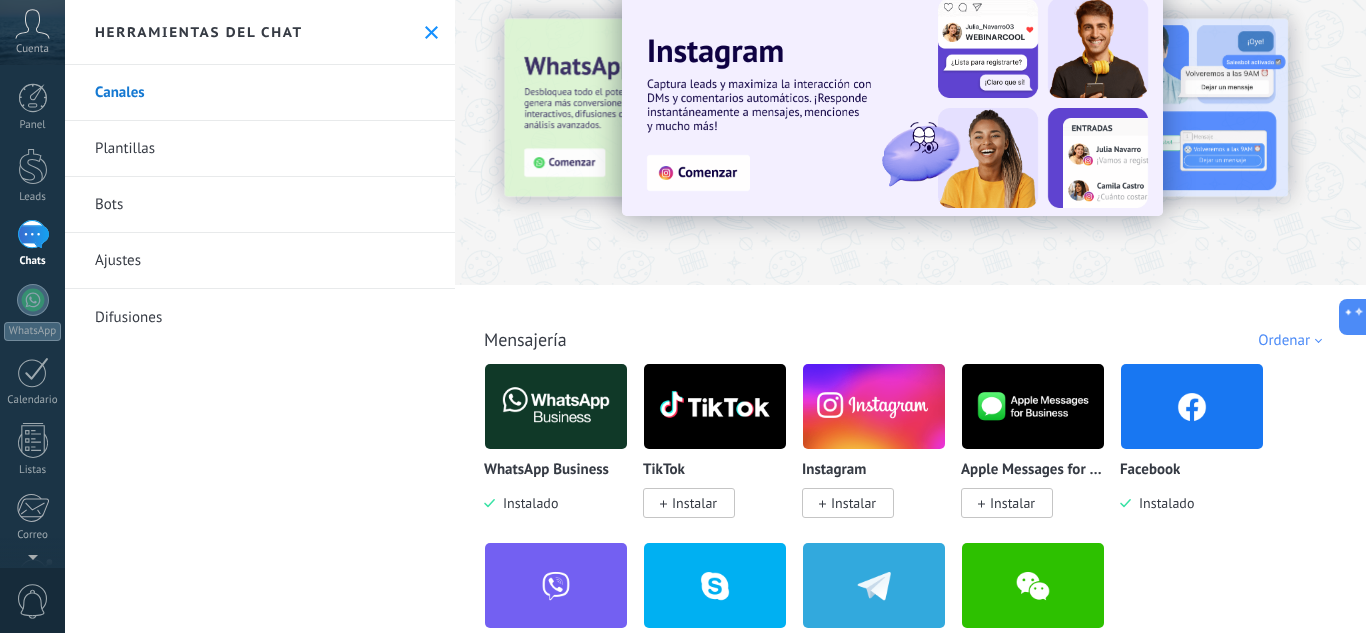 scroll, scrollTop: 424, scrollLeft: 0, axis: vertical 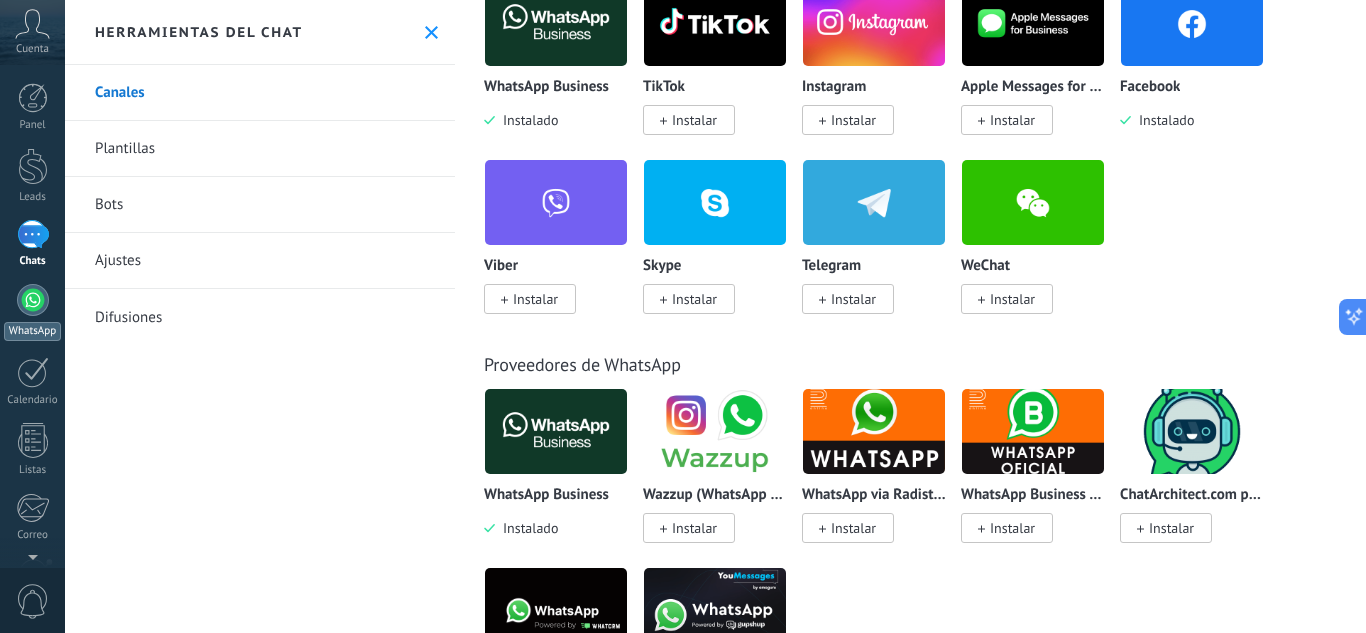 click on "WhatsApp" at bounding box center [32, 312] 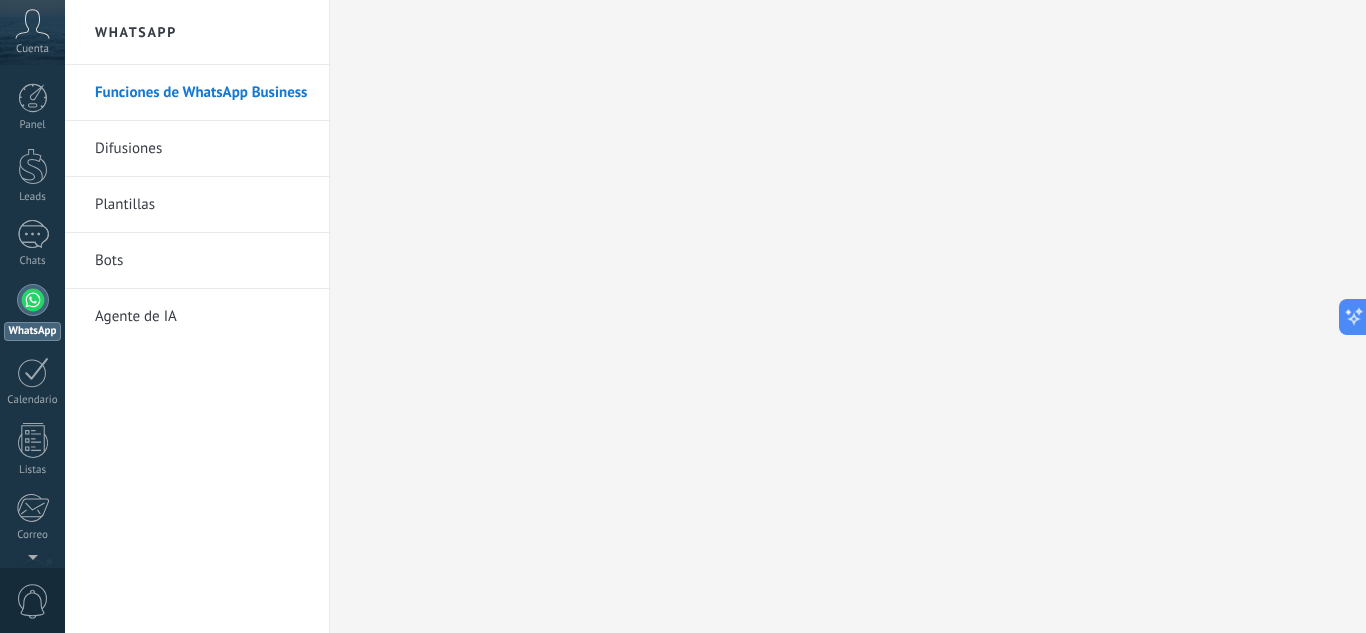 click at bounding box center (33, 300) 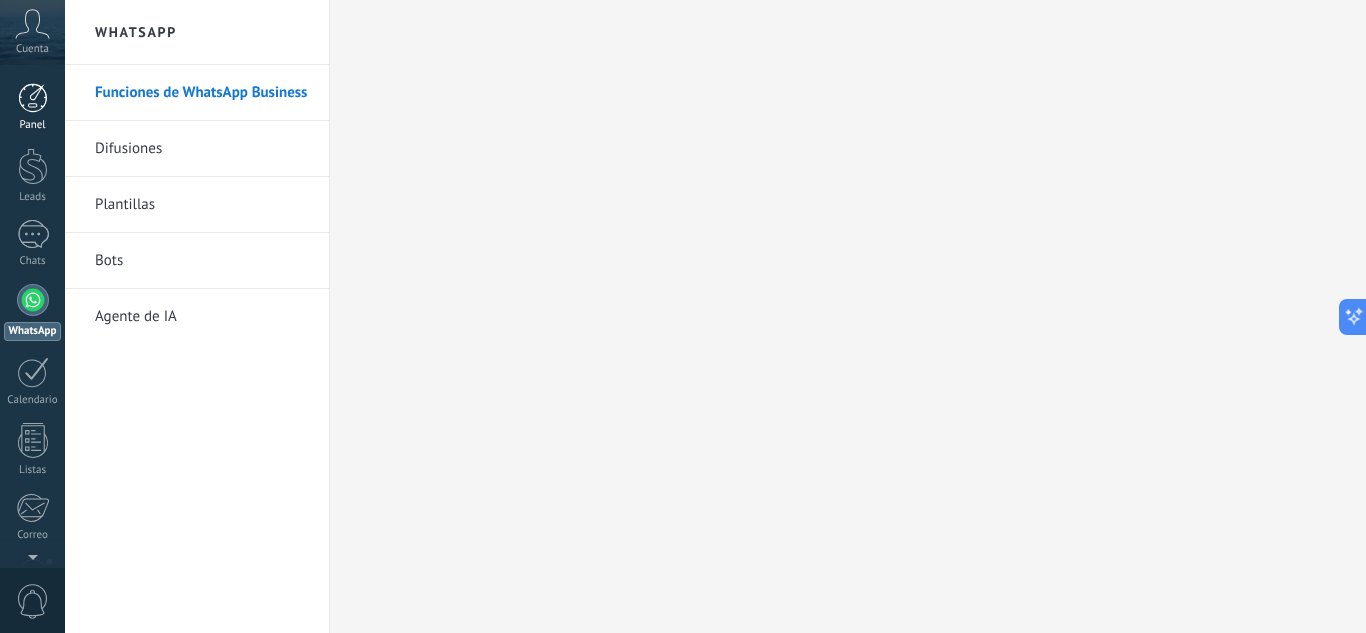click at bounding box center (33, 98) 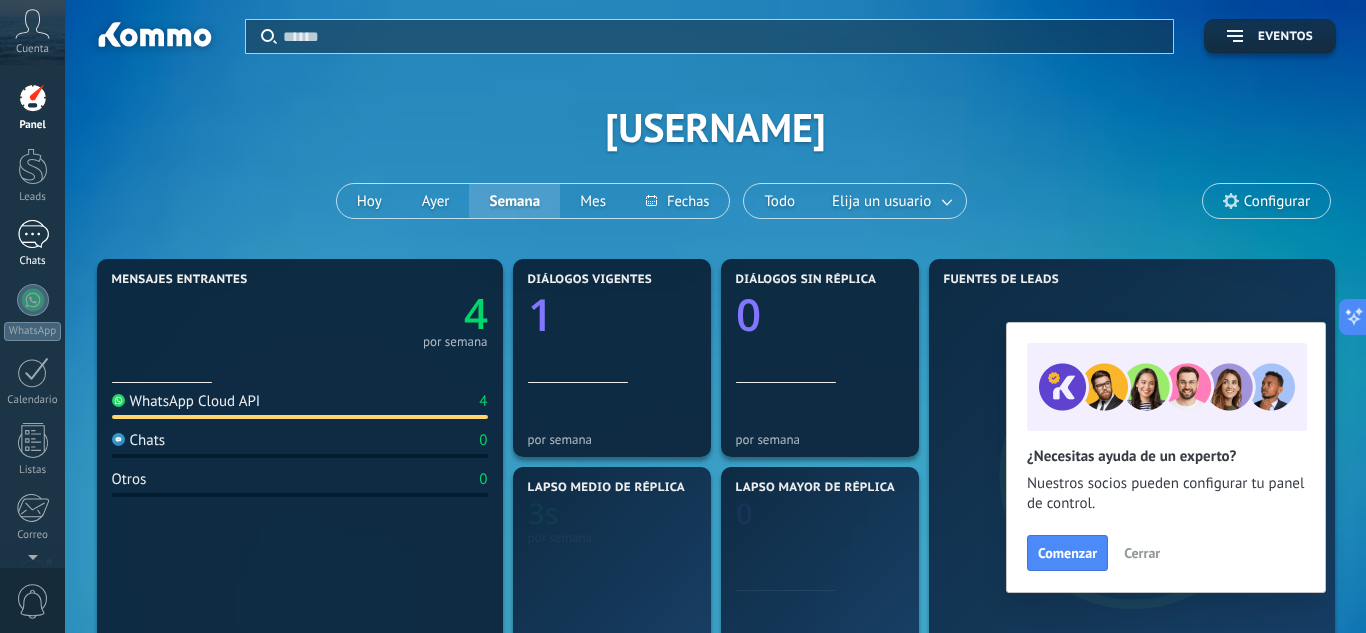 click on "1
Chats" at bounding box center [32, 244] 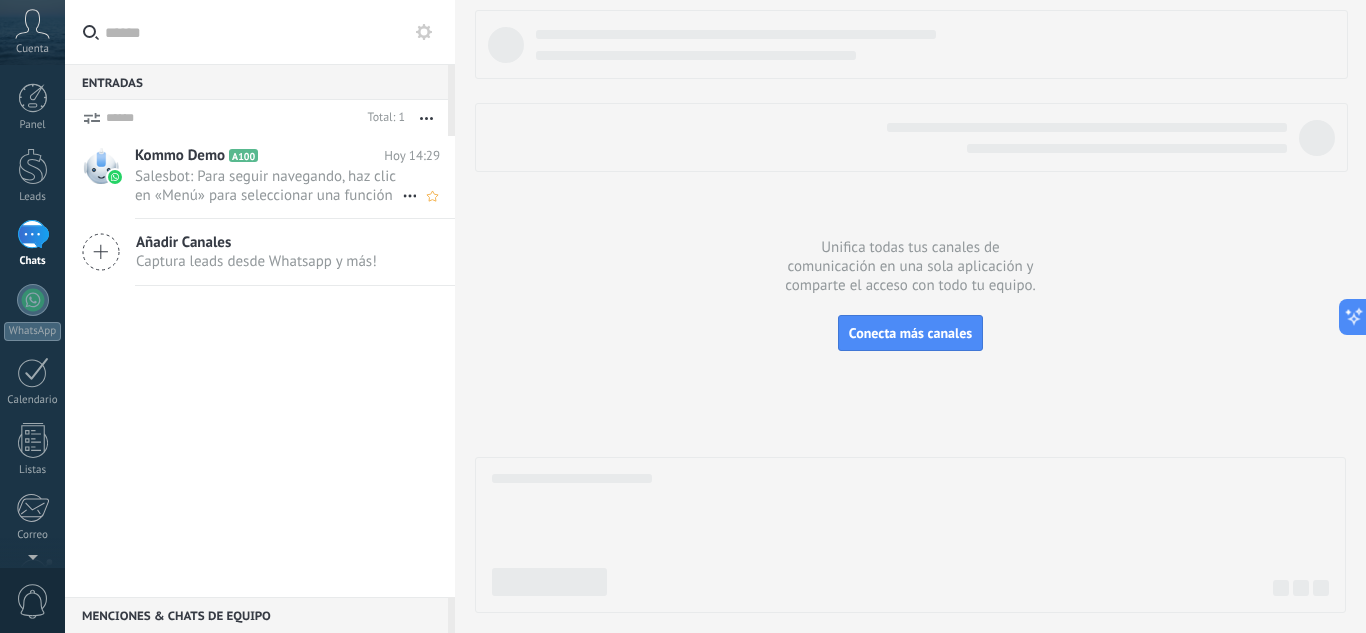 click 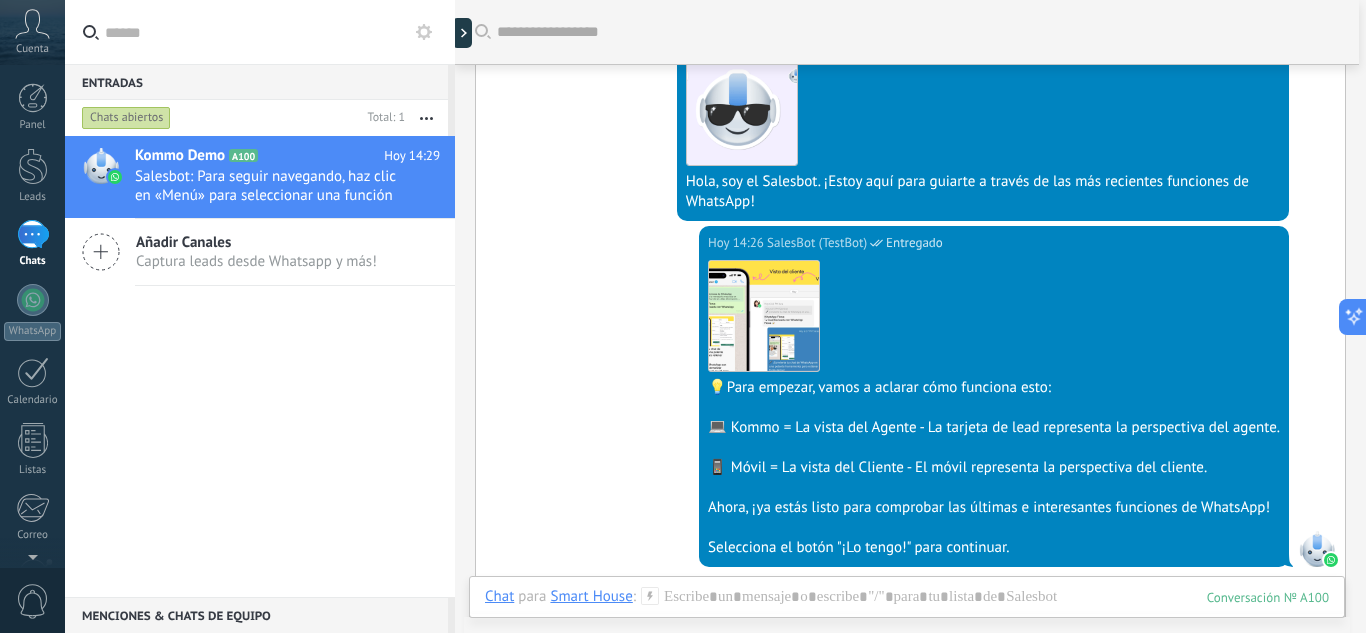 scroll, scrollTop: 0, scrollLeft: 0, axis: both 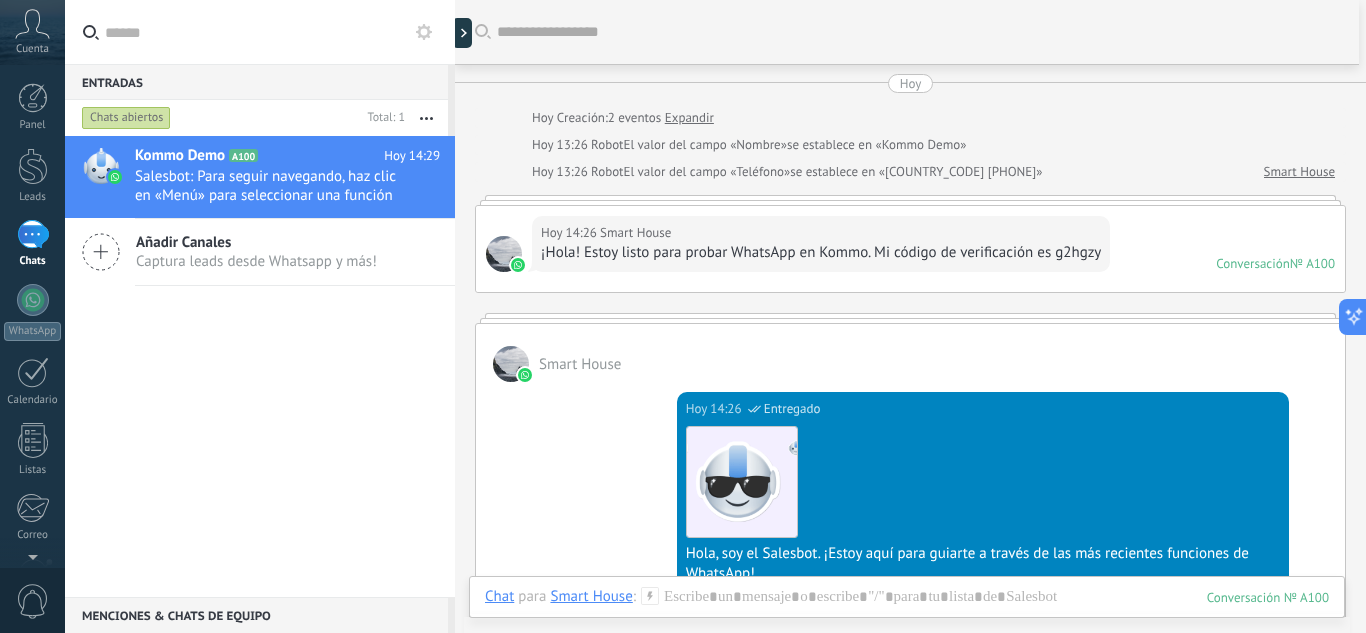 click on "Smart House" at bounding box center [1299, 172] 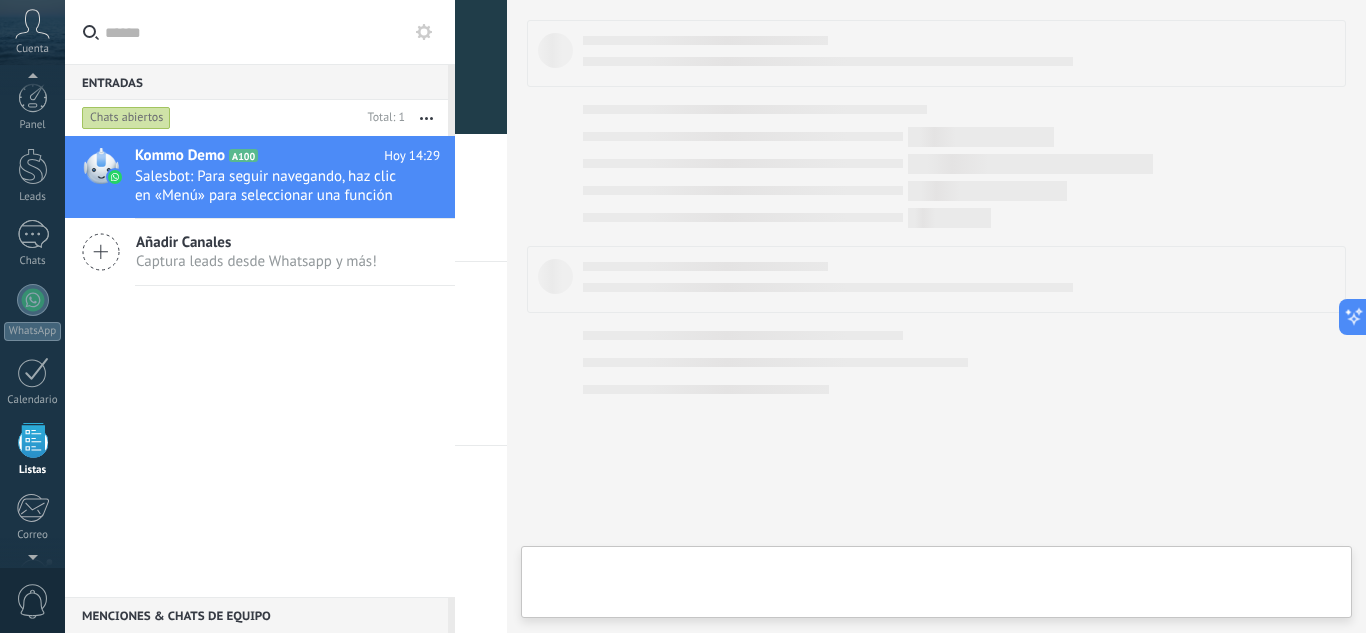 scroll, scrollTop: 124, scrollLeft: 0, axis: vertical 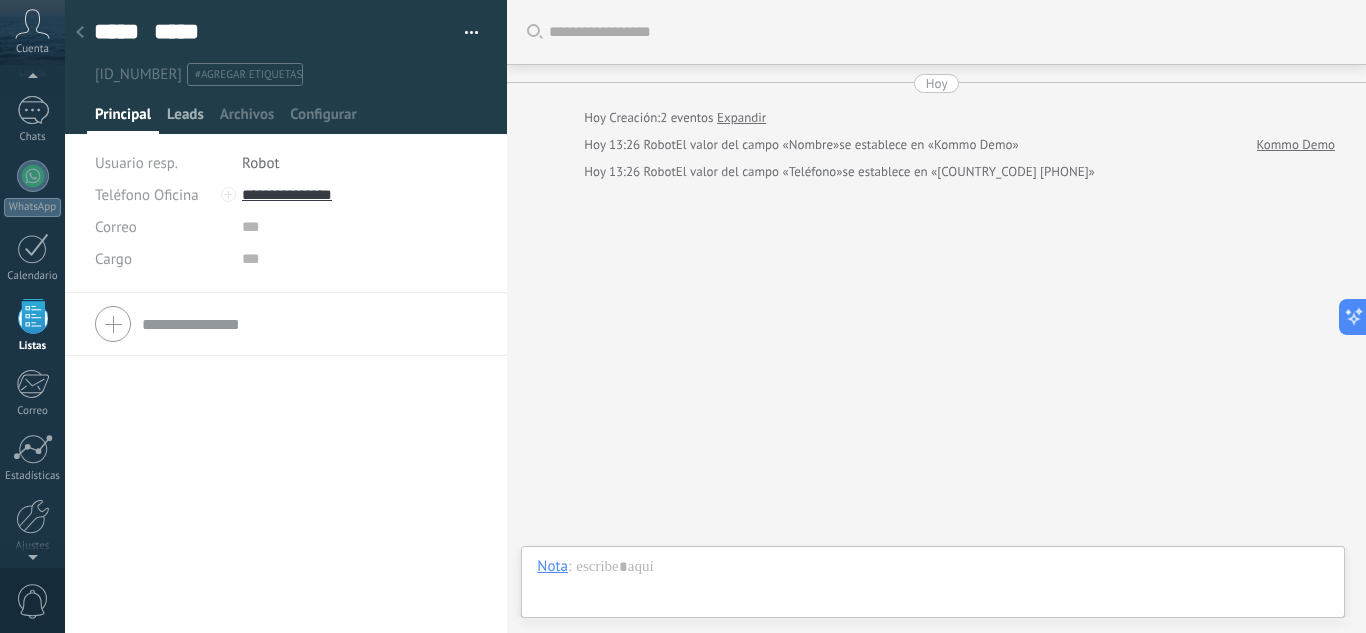 click on "Leads" at bounding box center [185, 119] 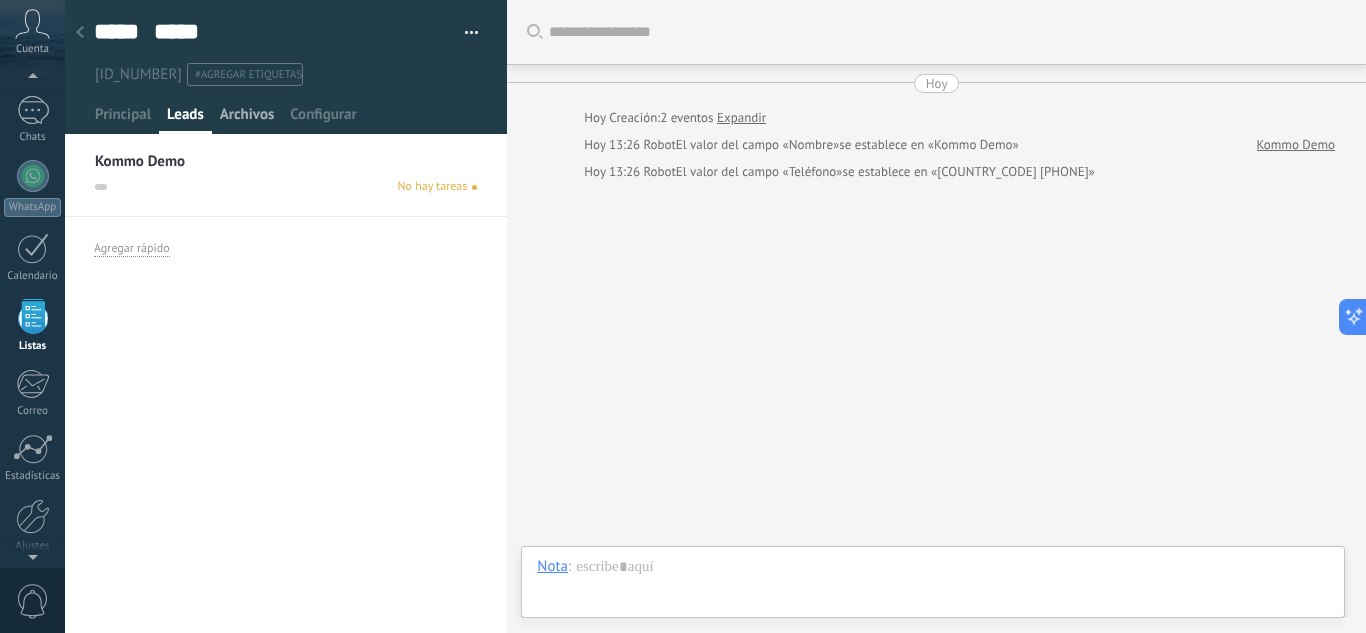 click on "Archivos" at bounding box center [247, 119] 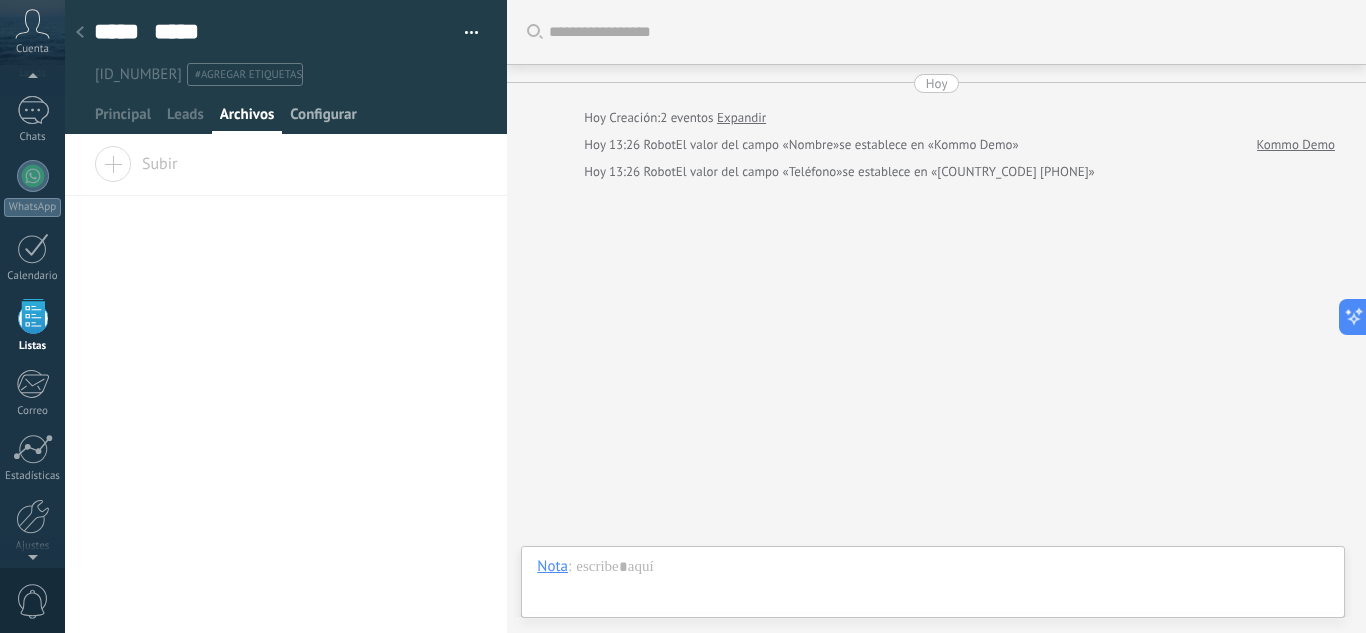 click on "Configurar" at bounding box center [323, 119] 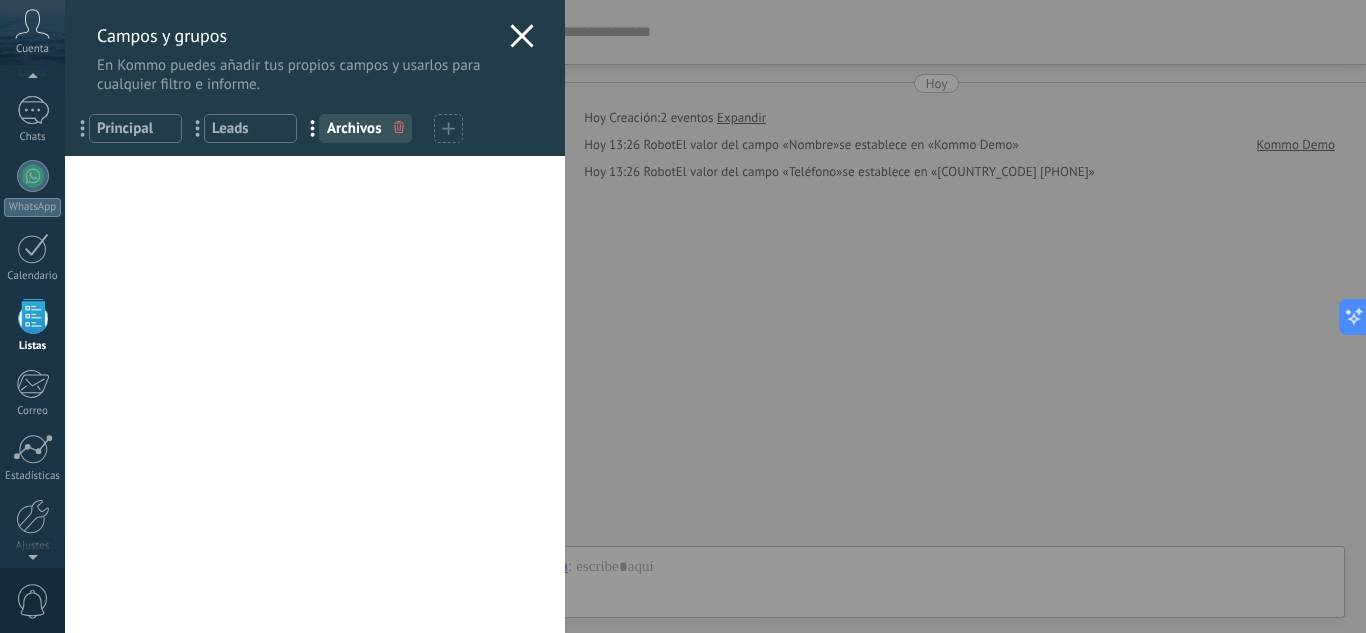 click 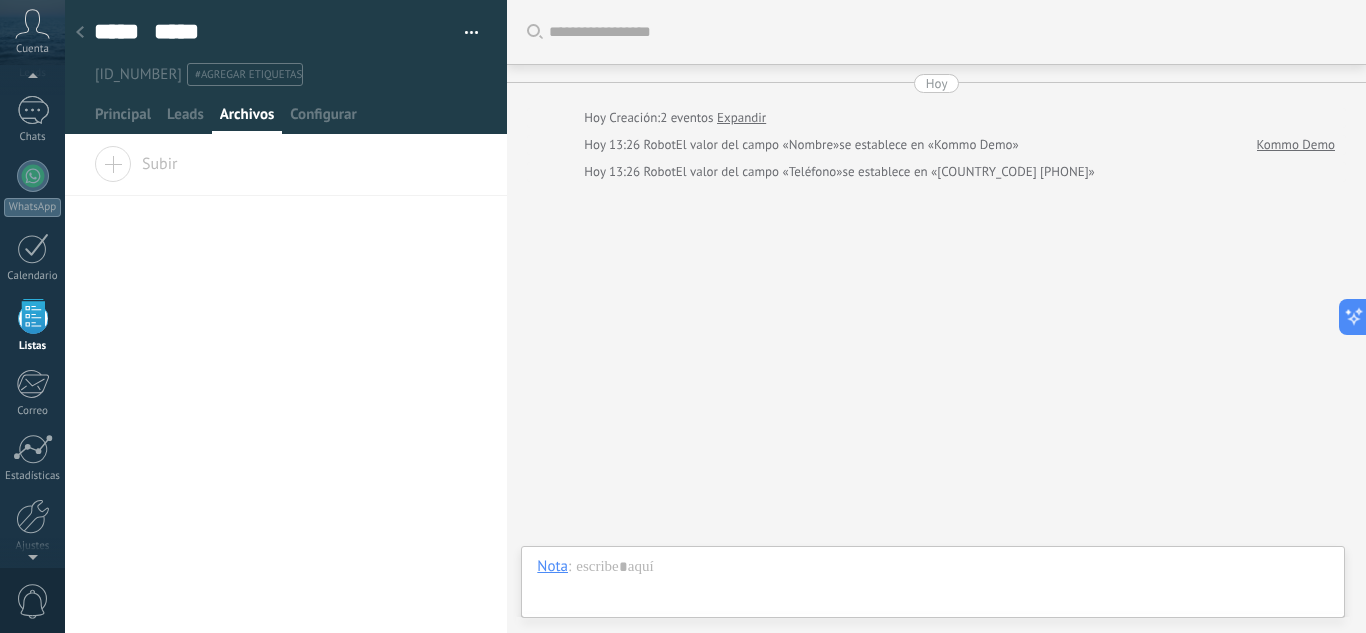 click on "Buscar Carga más Hoy Hoy Creación:  2  eventos   Expandir Hoy 13:26 Robot  El valor del campo «Nombre»  se establece en «Kommo Demo» Kommo Demo Hoy 13:26 Robot  El valor del campo «Teléfono»  se establece en «[COUNTRY_CODE] [PHONE]» Participantes:" at bounding box center (936, 316) 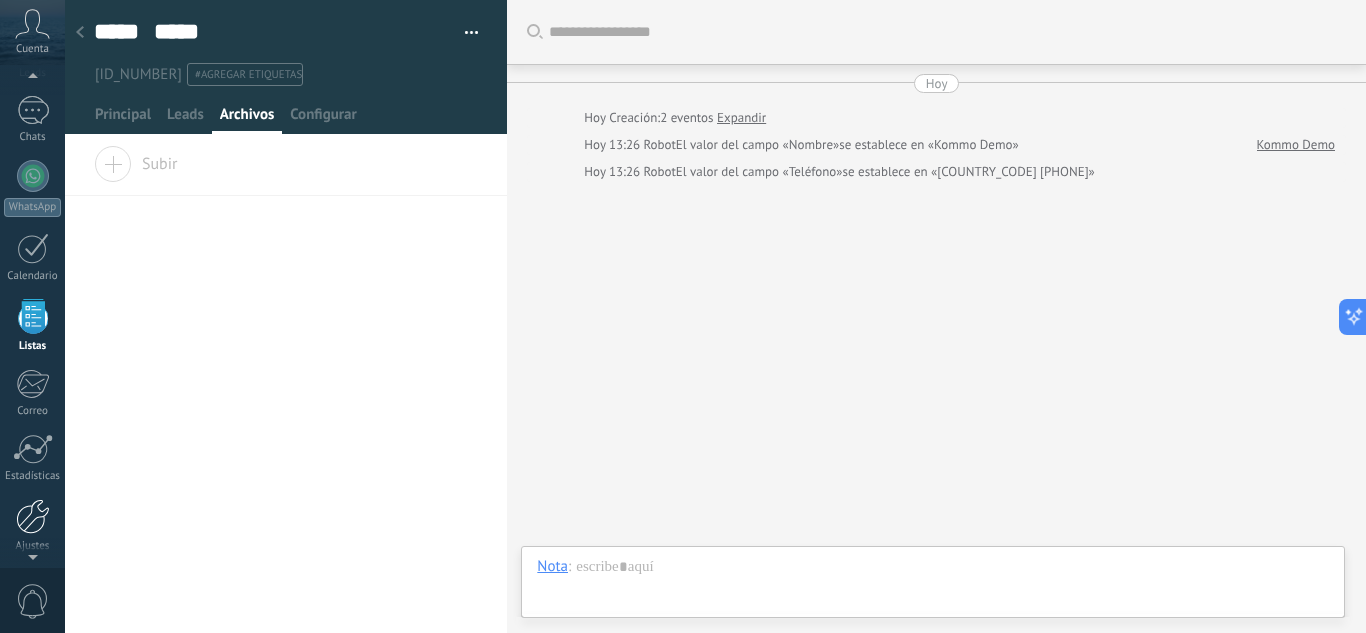 click at bounding box center (33, 516) 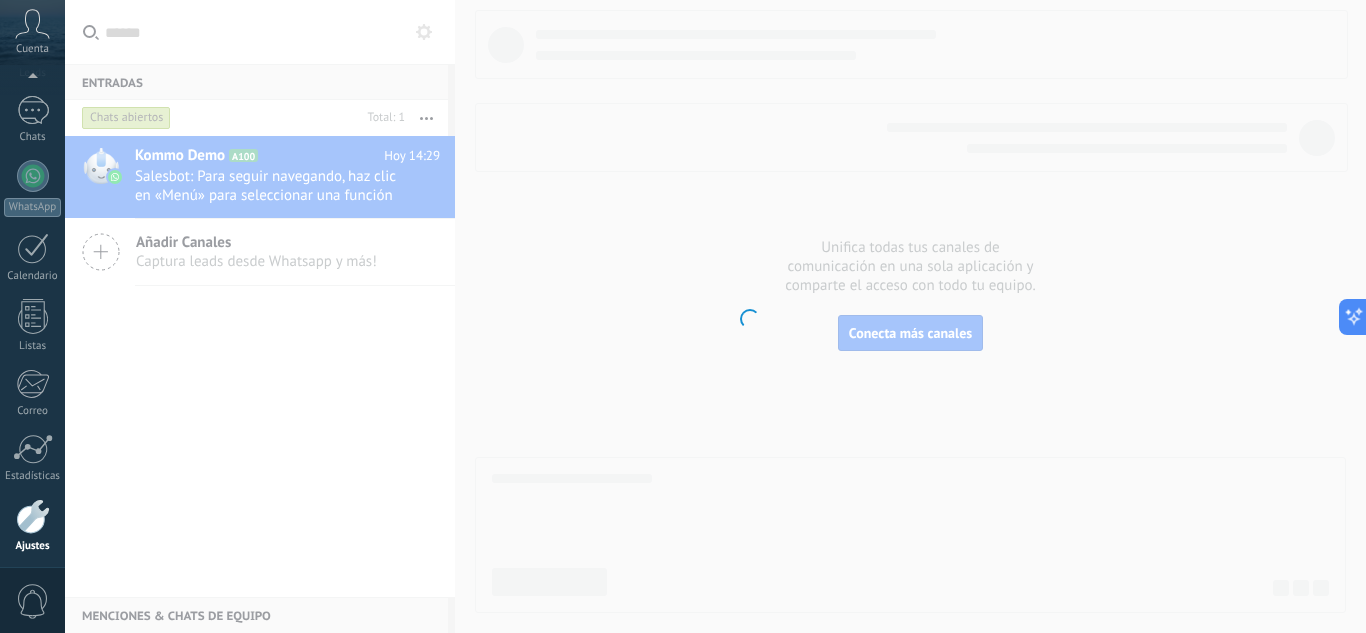 scroll, scrollTop: 199, scrollLeft: 0, axis: vertical 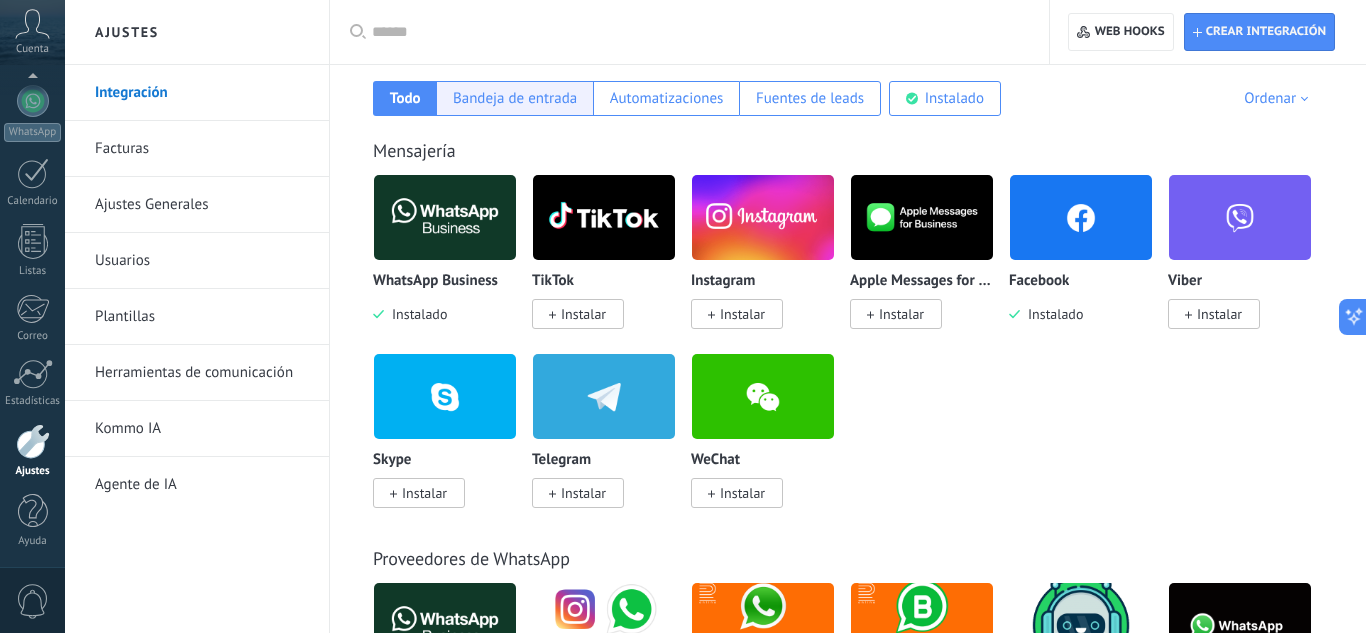 click on "Bandeja de entrada" at bounding box center [514, 98] 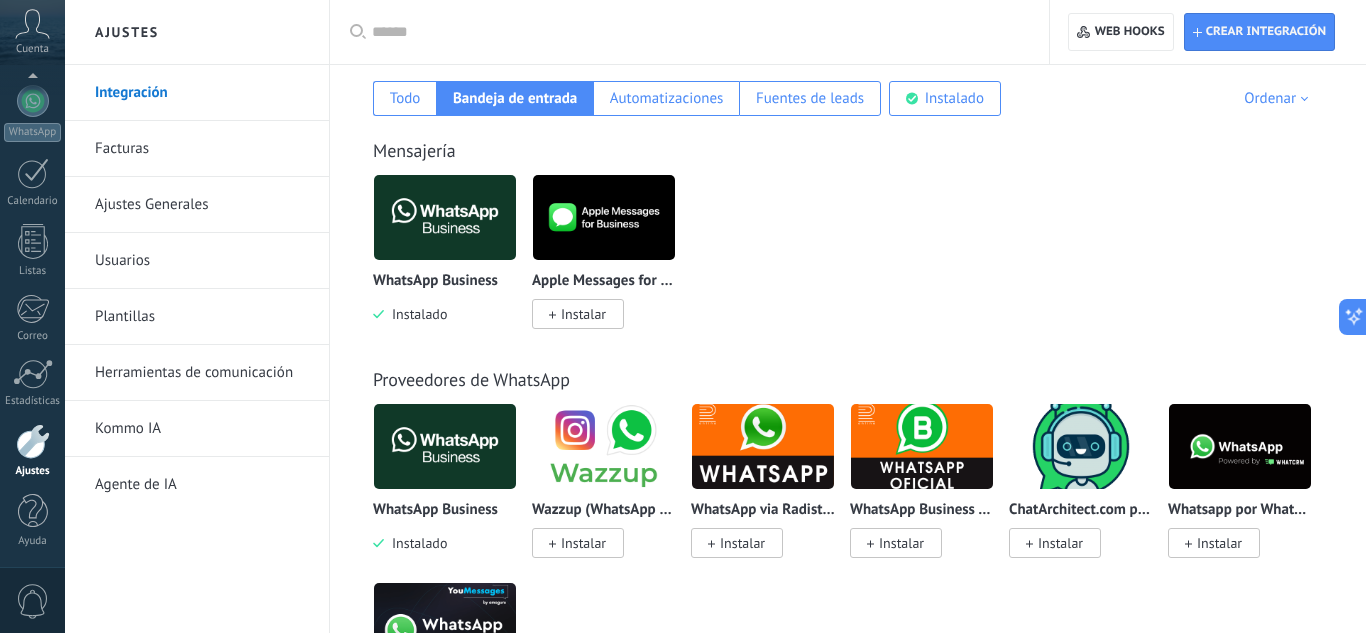 click at bounding box center [445, 217] 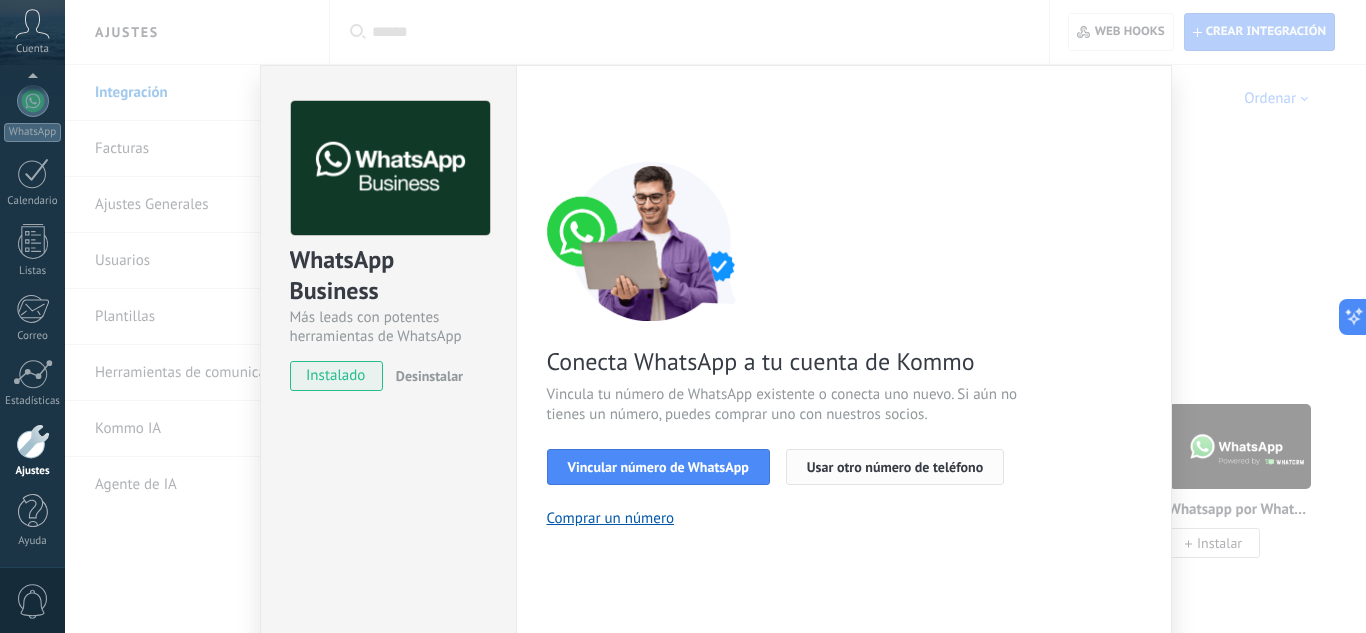 click on "Usar otro número de teléfono" at bounding box center (895, 467) 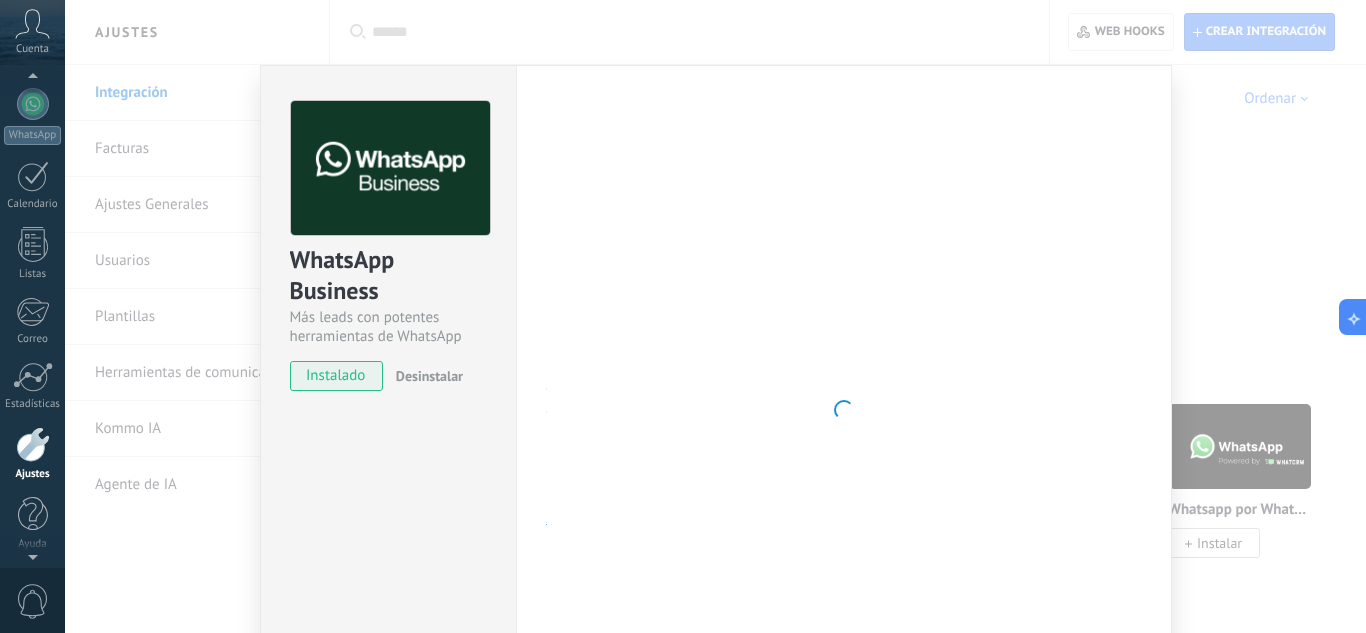 scroll, scrollTop: 199, scrollLeft: 0, axis: vertical 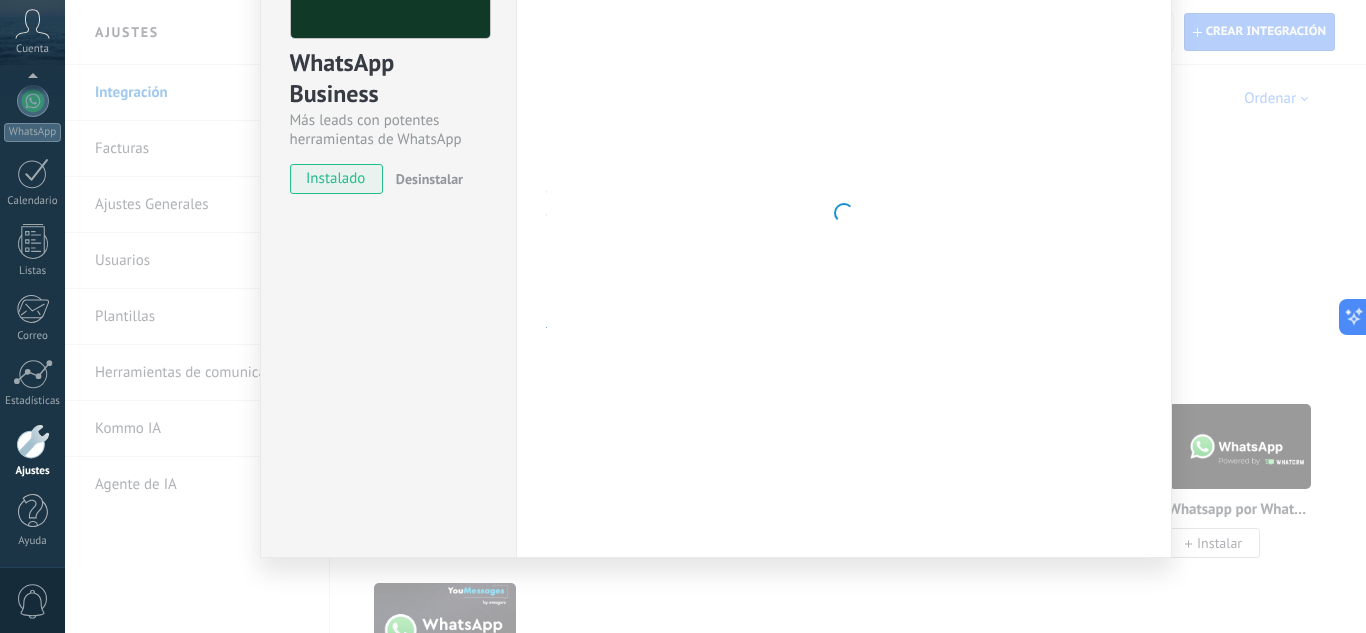 click on "WhatsApp Business Más leads con potentes herramientas de WhatsApp instalado Desinstalar Configuraciones Autorizaciones Esta pestaña registra a los usuarios que han concedido acceso a las integración a esta cuenta. Si deseas remover la posibilidad que un usuario pueda enviar solicitudes a la cuenta en nombre de esta integración, puedes revocar el acceso. Si el acceso a todos los usuarios es revocado, la integración dejará de funcionar. Esta aplicacion está instalada, pero nadie le ha dado acceso aun. WhatsApp Cloud API más _:  Guardar < Volver 1 Seleccionar aplicación 2 Conectar Facebook  3 Finalizar configuración Conecta WhatsApp a tu cuenta de Kommo Vincula tu número de WhatsApp existente o conecta uno nuevo. Si aún no tienes un número, puedes comprar uno con nuestros socios. Vincular número de WhatsApp Usar otro número de teléfono Comprar un número ¿Necesitas ayuda?" at bounding box center (715, 316) 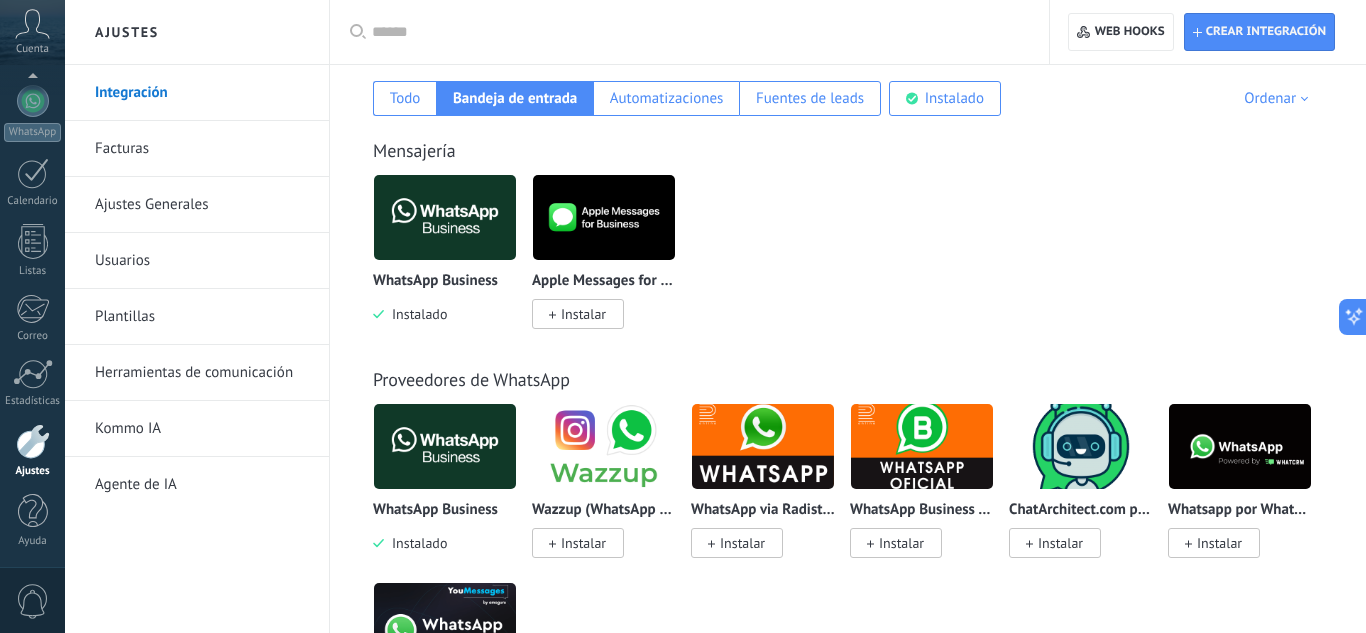 scroll, scrollTop: 0, scrollLeft: 0, axis: both 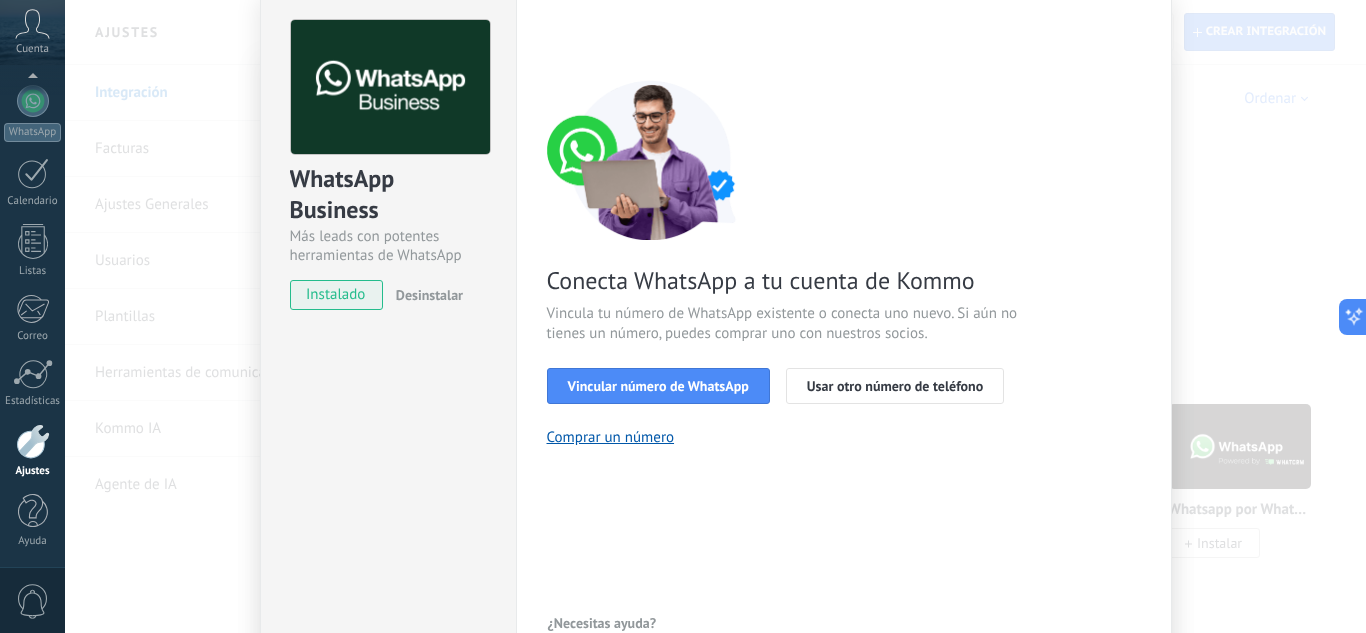 click on "Conecta WhatsApp a tu cuenta de Kommo Vincula tu número de WhatsApp existente o conecta uno nuevo. Si aún no tienes un número, puedes comprar uno con nuestros socios. Vincular número de WhatsApp Usar otro número de teléfono Comprar un número" at bounding box center [844, 263] 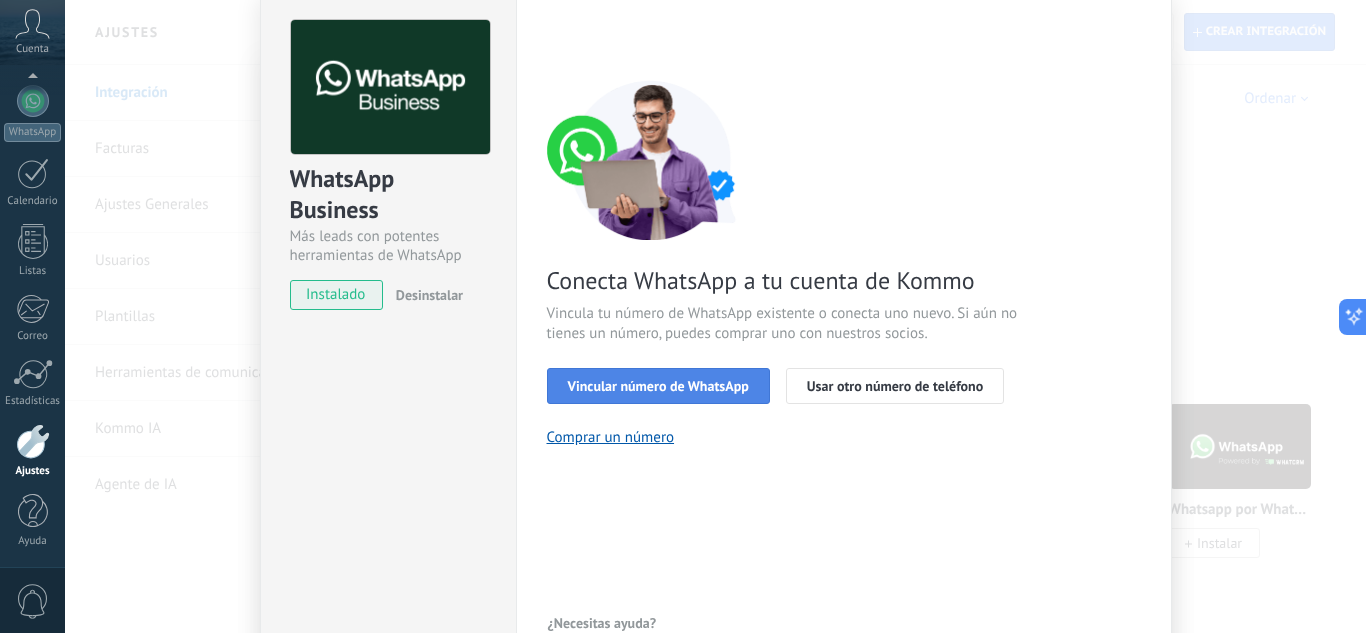 click on "Vincular número de WhatsApp" at bounding box center (658, 386) 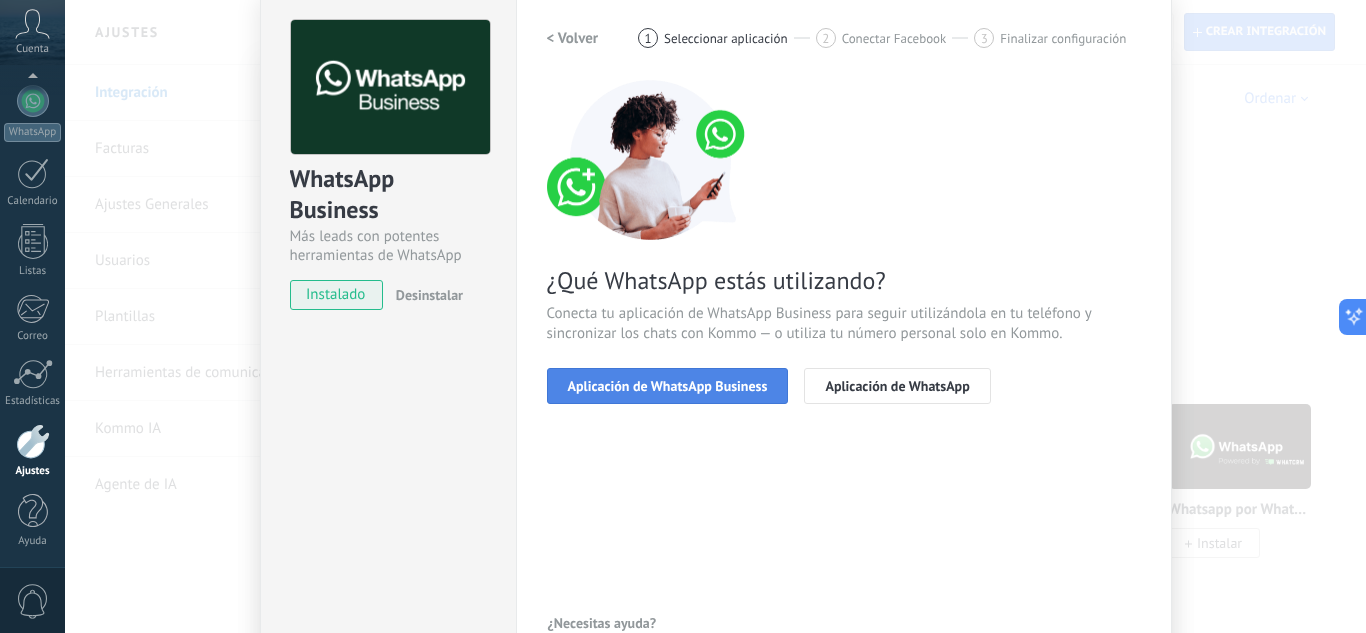 click on "Aplicación de WhatsApp Business" at bounding box center [668, 386] 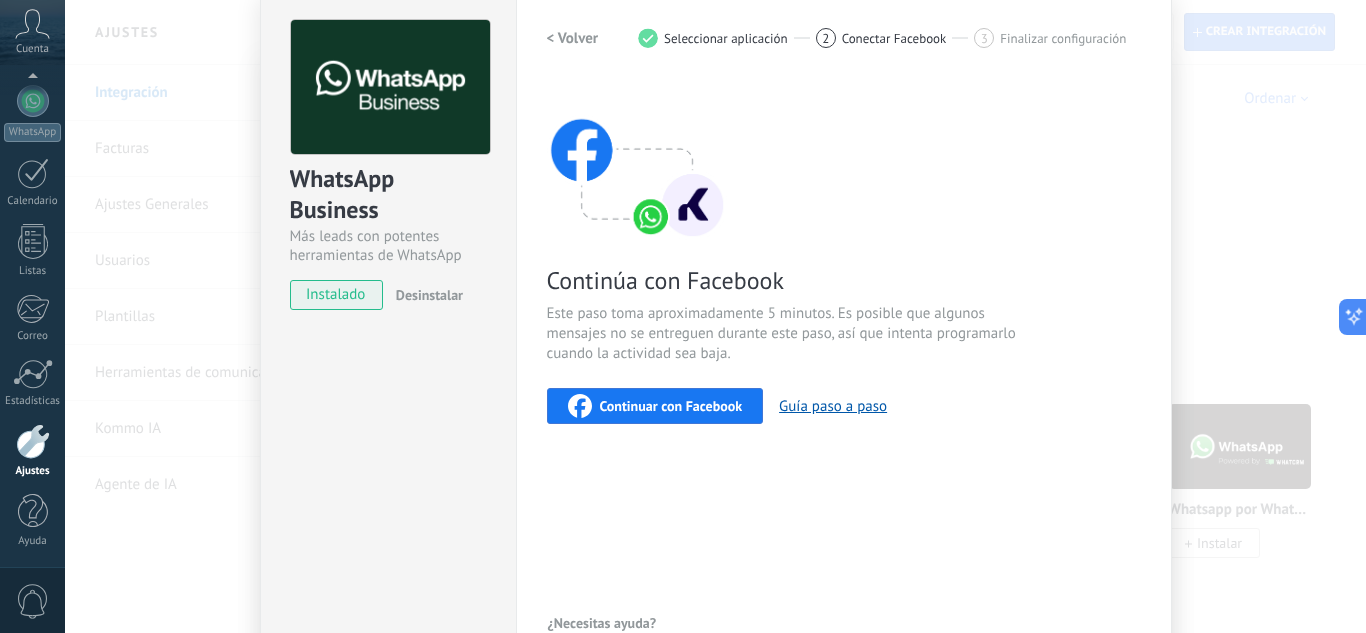click on "Continuar con Facebook" at bounding box center (671, 406) 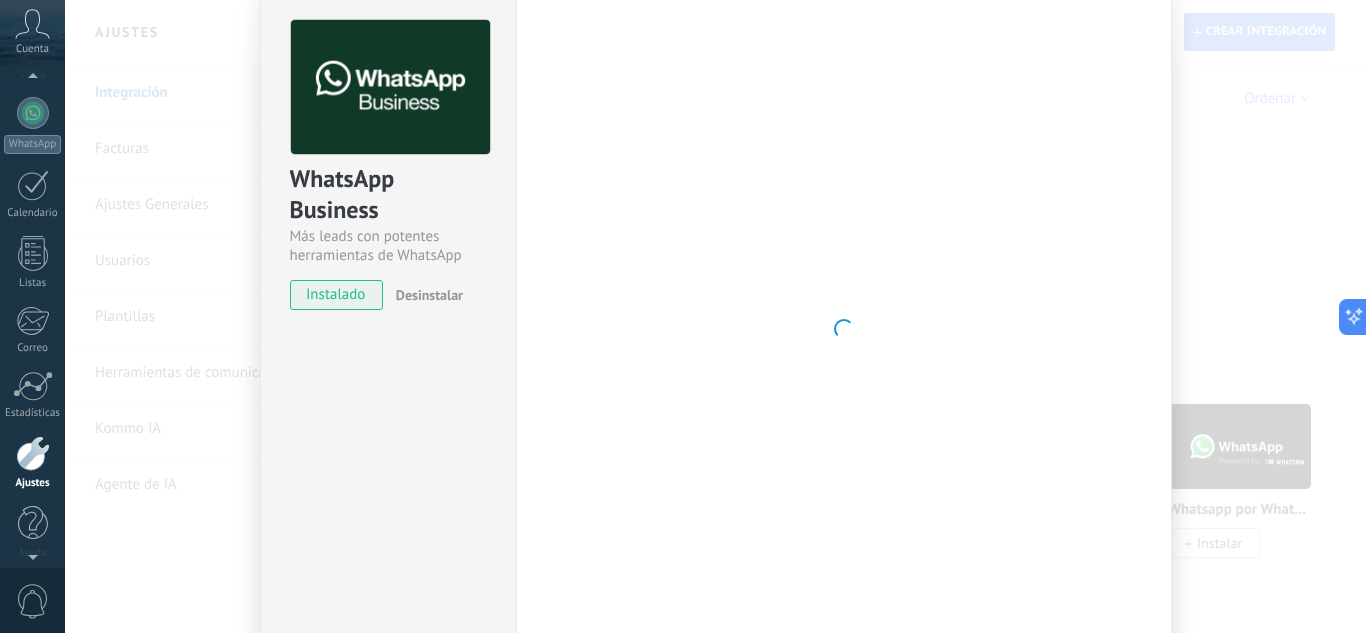 scroll, scrollTop: 199, scrollLeft: 0, axis: vertical 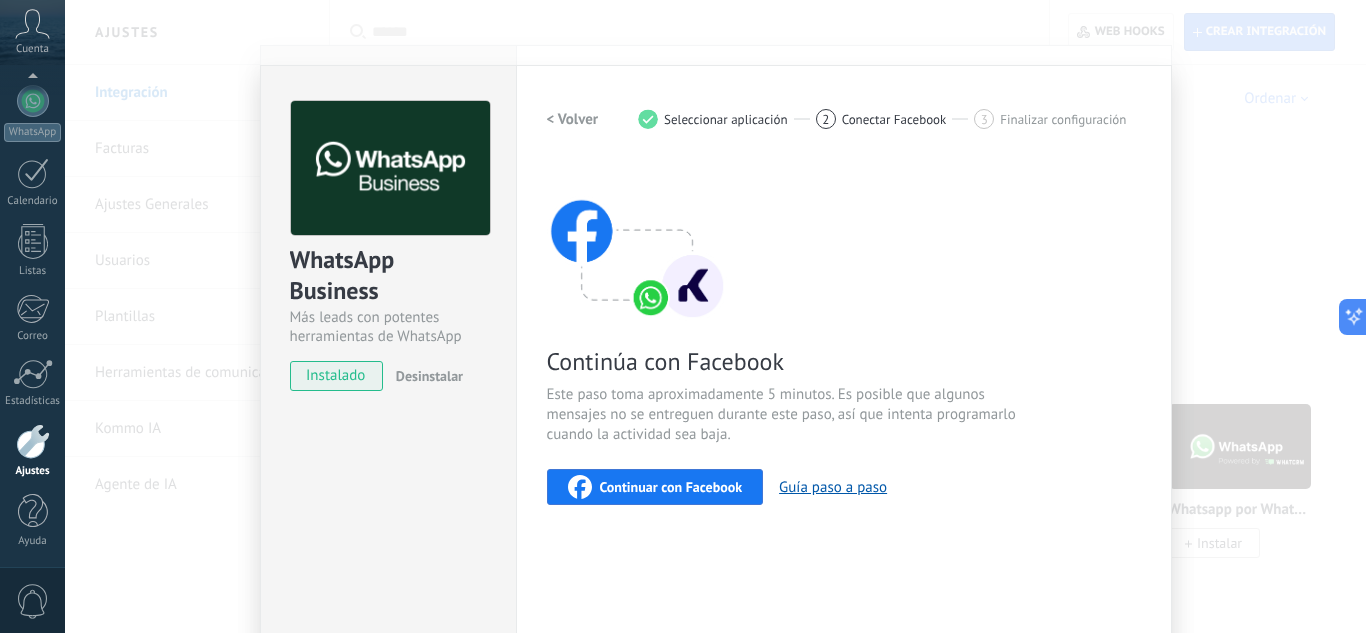 click on "< Volver" at bounding box center [573, 119] 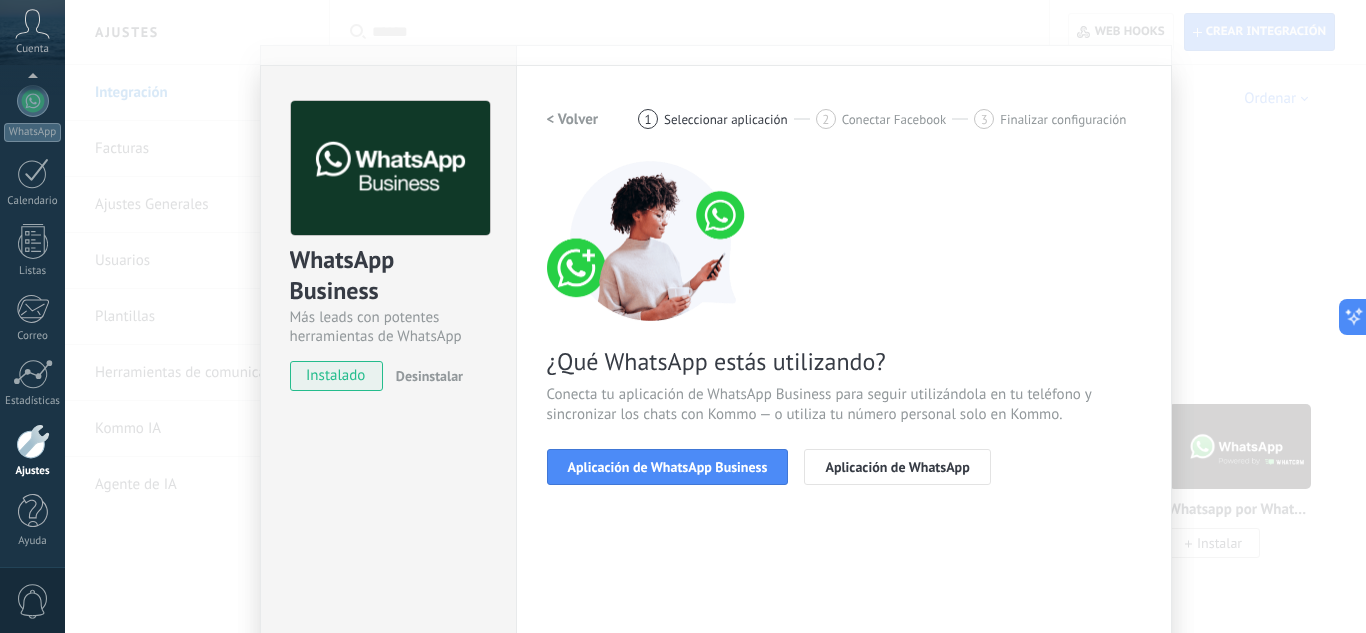 click on "< Volver" at bounding box center [573, 119] 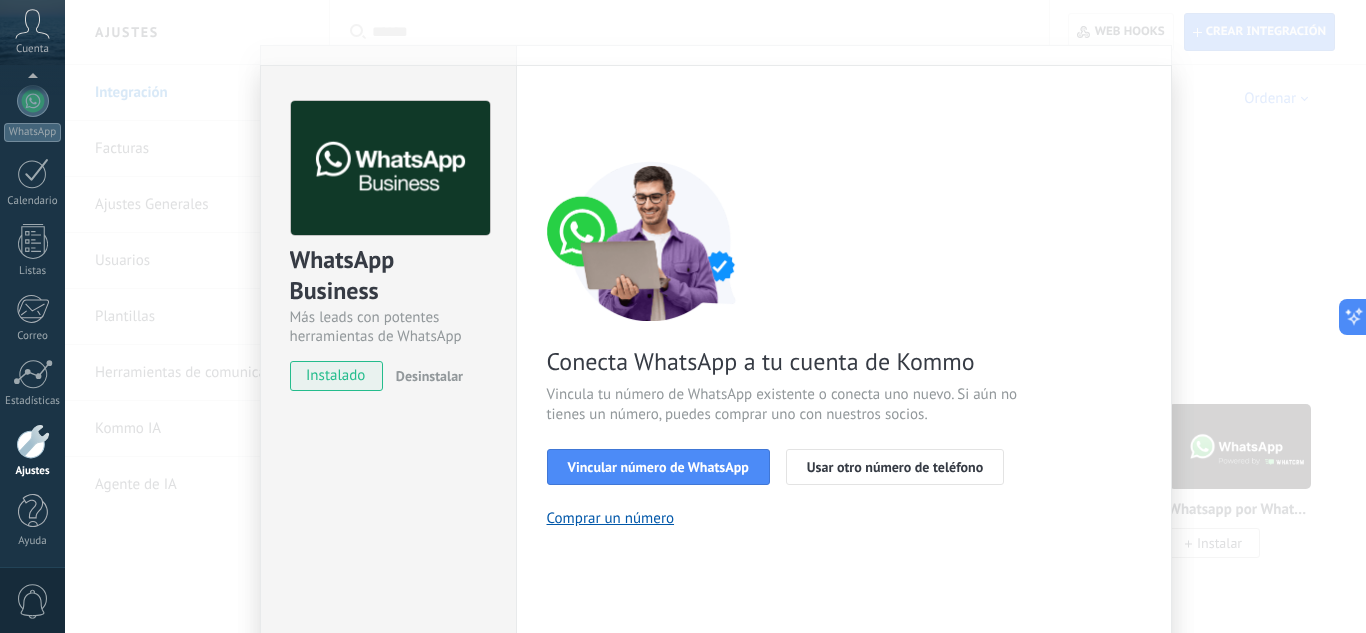 click at bounding box center [32, 80] 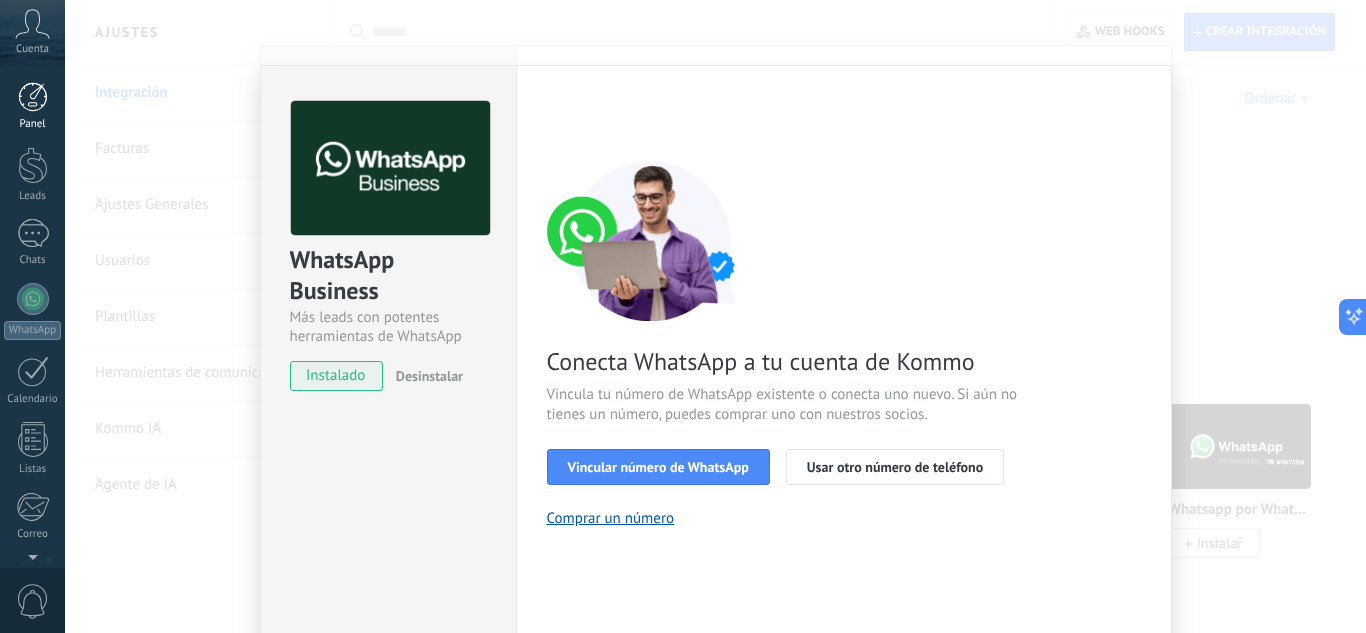 scroll, scrollTop: 0, scrollLeft: 0, axis: both 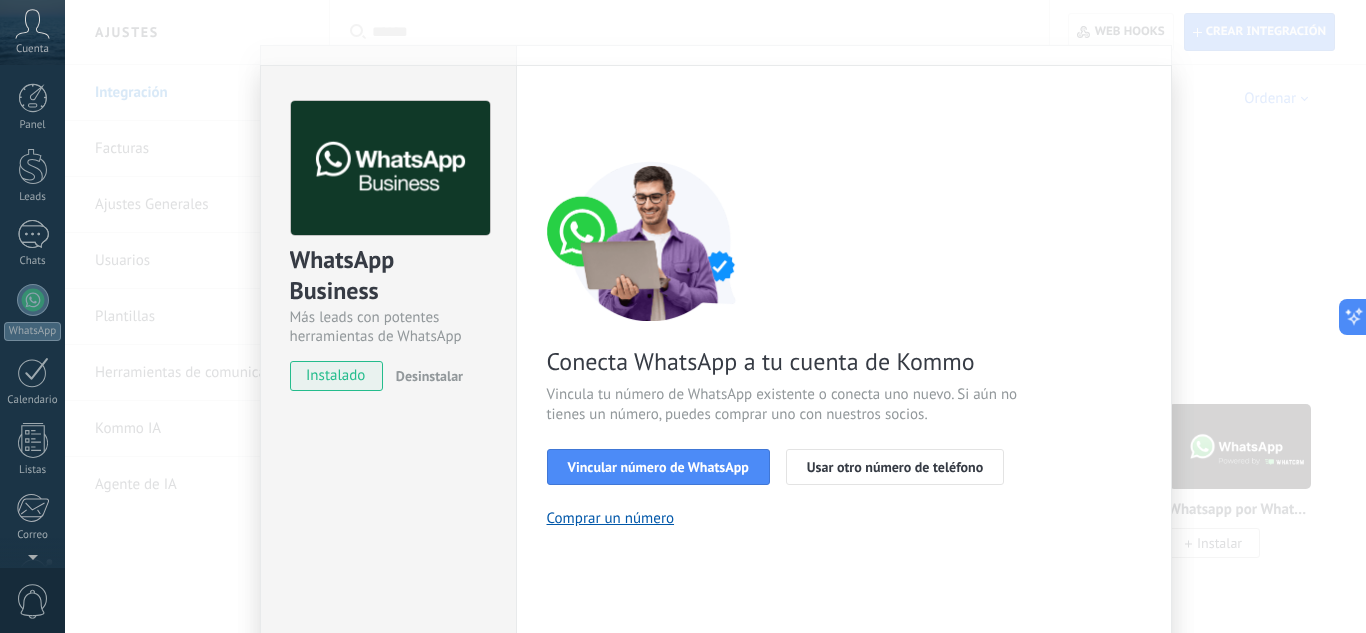 click on "Panel
Leads
1
Chats
WhatsApp
Clientes" at bounding box center [32, 425] 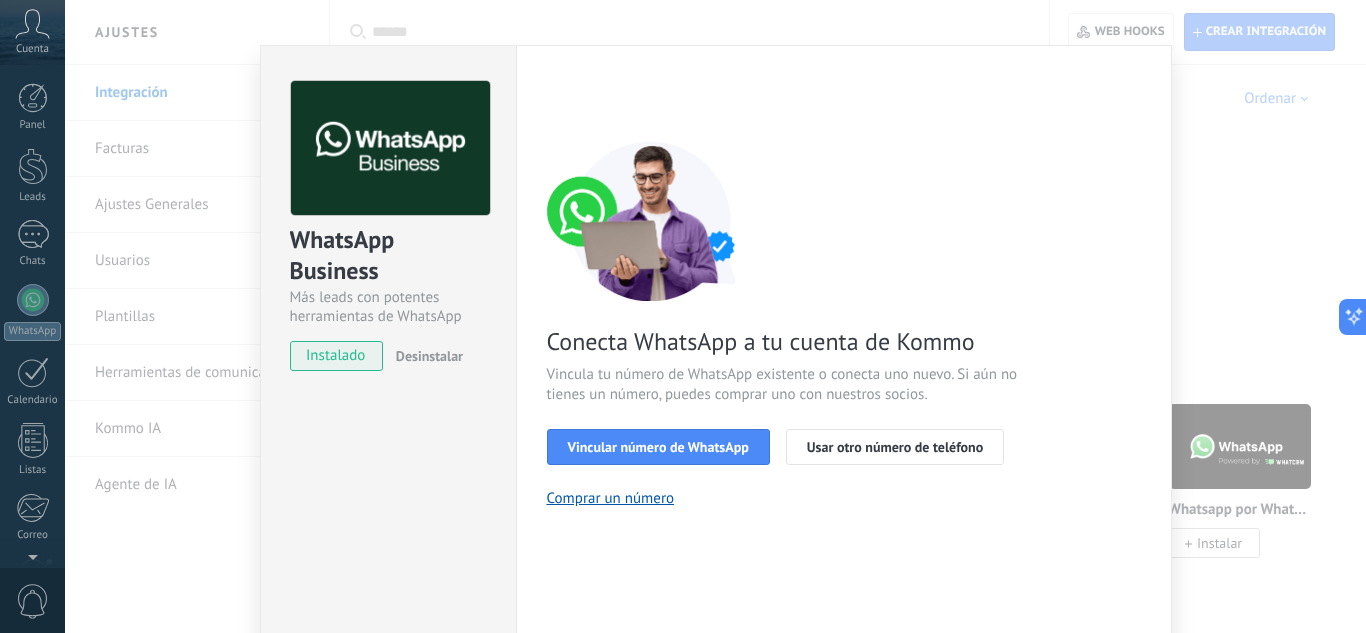 scroll, scrollTop: 199, scrollLeft: 0, axis: vertical 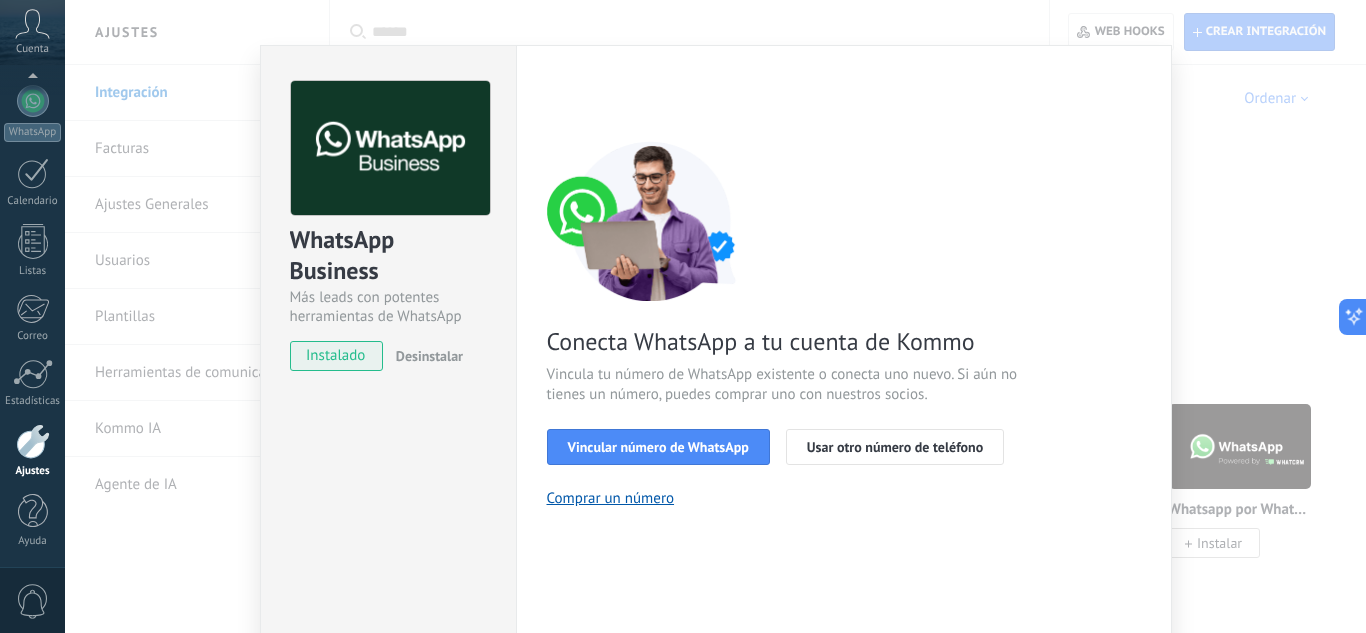 click on "Listas" at bounding box center (32, 251) 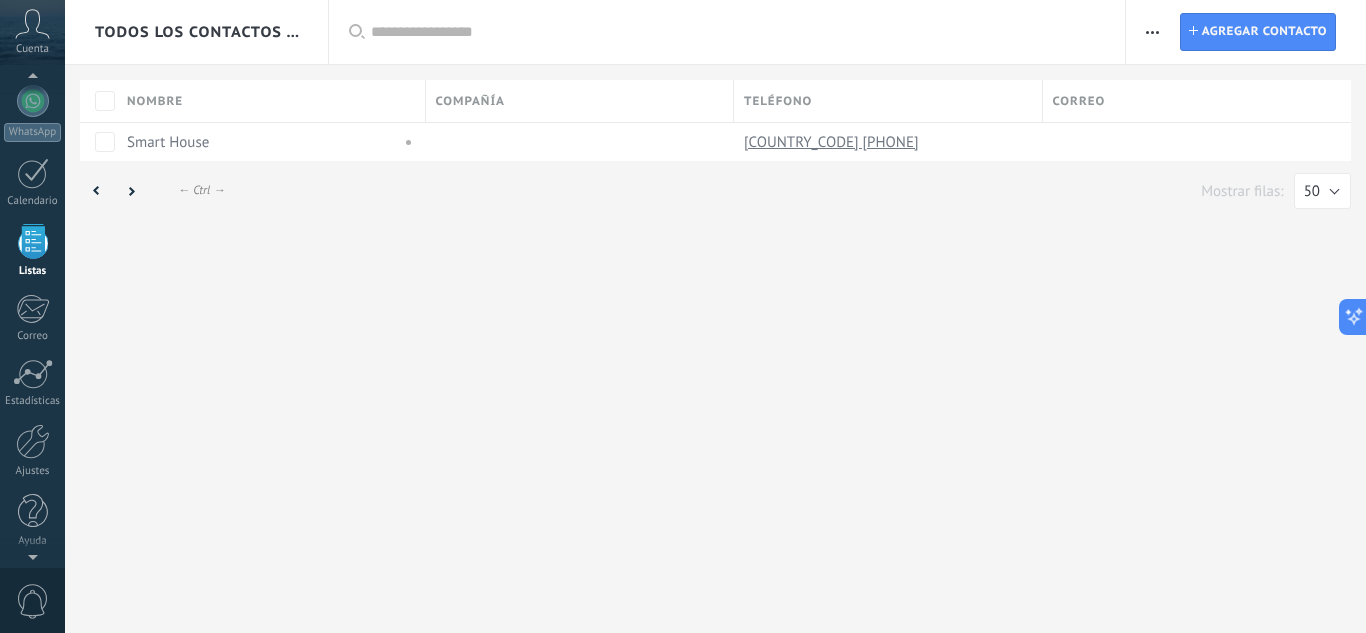 scroll, scrollTop: 0, scrollLeft: 0, axis: both 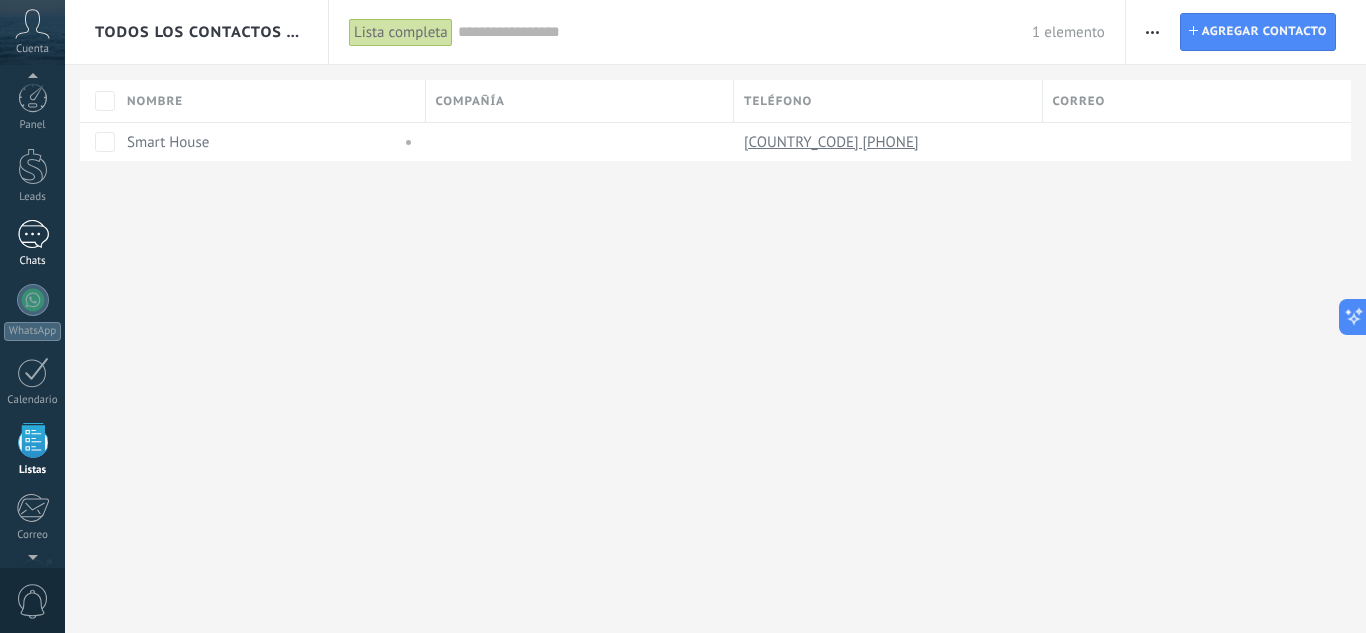 click on "1" at bounding box center [33, 234] 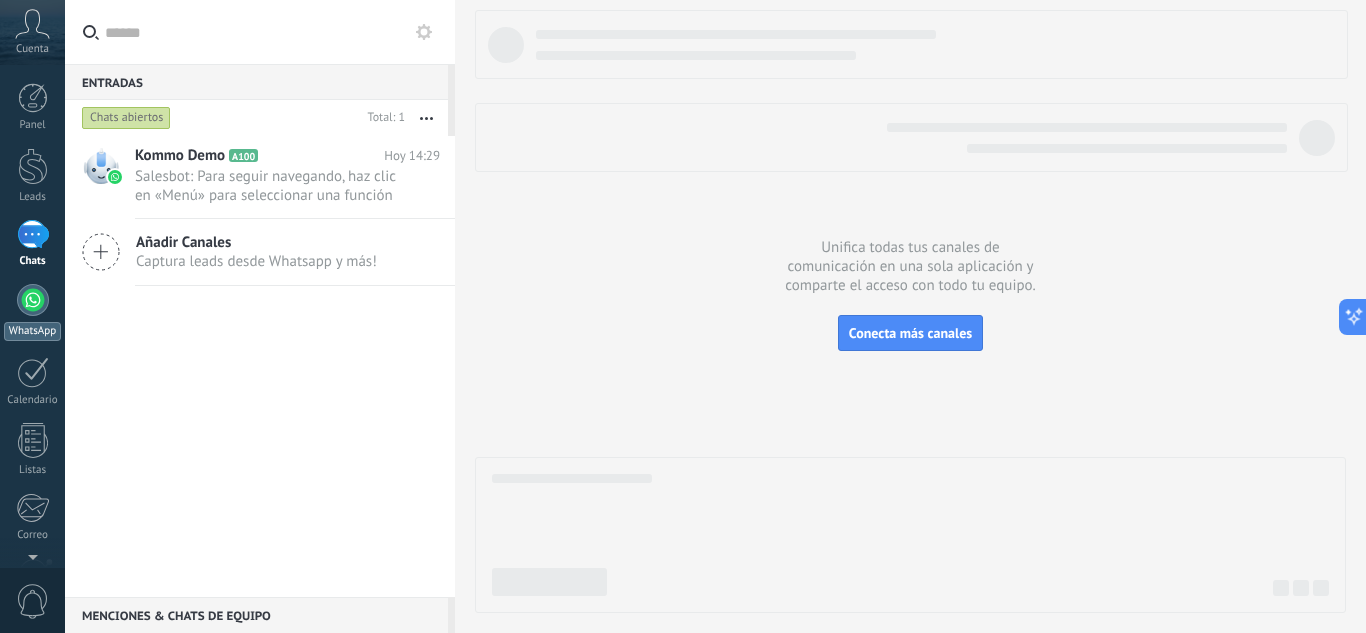 click at bounding box center [33, 300] 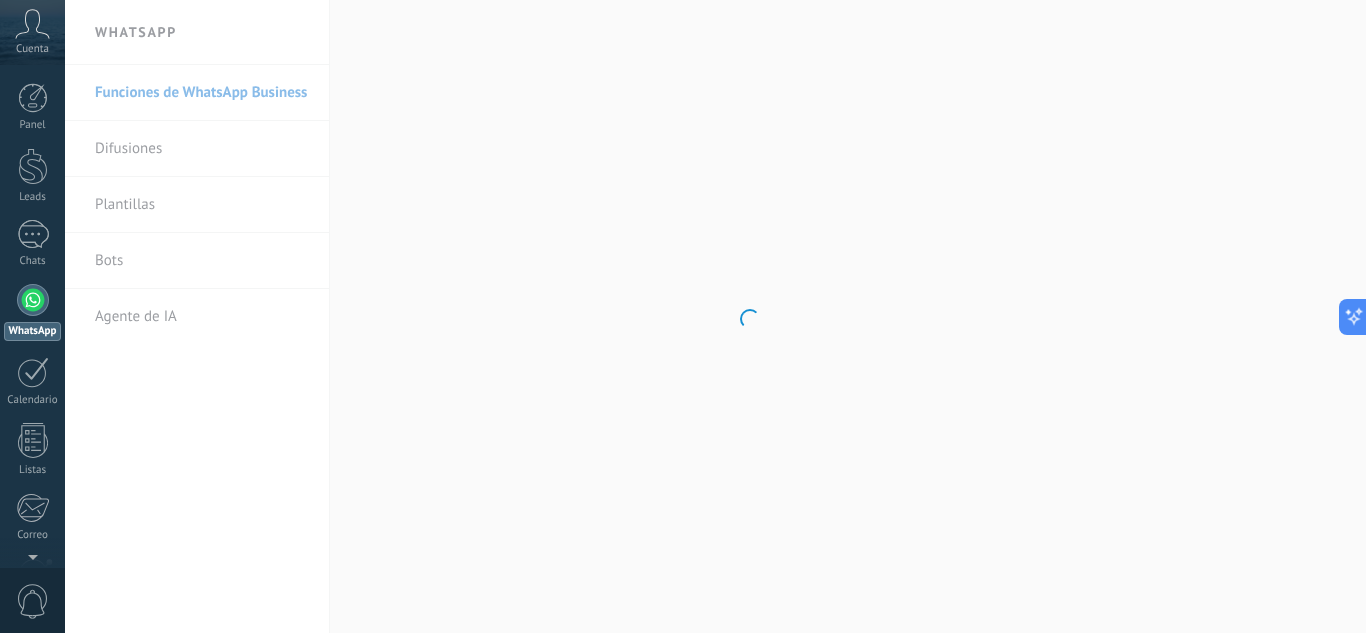 click on ".abccls-1,.abccls-2{fill-rule:evenodd}.abccls-2{fill:#fff} .abfcls-1{fill:none}.abfcls-2{fill:#fff} .abncls-1{isolation:isolate}.abncls-2{opacity:.06}.abncls-2,.abncls-3,.abncls-6{mix-blend-mode:multiply}.abncls-3{opacity:.15}.abncls-4,.abncls-8{fill:#fff}.abncls-5{fill:url(#abnlinear-gradient)}.abncls-6{opacity:.04}.abncls-7{fill:url(#abnlinear-gradient-2)}.abncls-8{fill-rule:evenodd} .abqst0{fill:#ffa200} .abwcls-1{fill:#252525} .cls-1{isolation:isolate} .acicls-1{fill:none} .aclcls-1{fill:#232323} .acnst0{display:none} .addcls-1,.addcls-2{fill:none;stroke-miterlimit:10}.addcls-1{stroke:#dfe0e5}.addcls-2{stroke:#a1a7ab} .adecls-1,.adecls-2{fill:none;stroke-miterlimit:10}.adecls-1{stroke:#dfe0e5}.adecls-2{stroke:#a1a7ab} .adqcls-1{fill:#8591a5;fill-rule:evenodd} .aeccls-1{fill:#5c9f37} .aeecls-1{fill:#f86161} .aejcls-1{fill:#8591a5;fill-rule:evenodd} .aekcls-1{fill-rule:evenodd} .aelcls-1{fill-rule:evenodd;fill:currentColor} .aemcls-1{fill-rule:evenodd;fill:currentColor} .aencls-2{fill:#f86161;opacity:.3}" at bounding box center (683, 316) 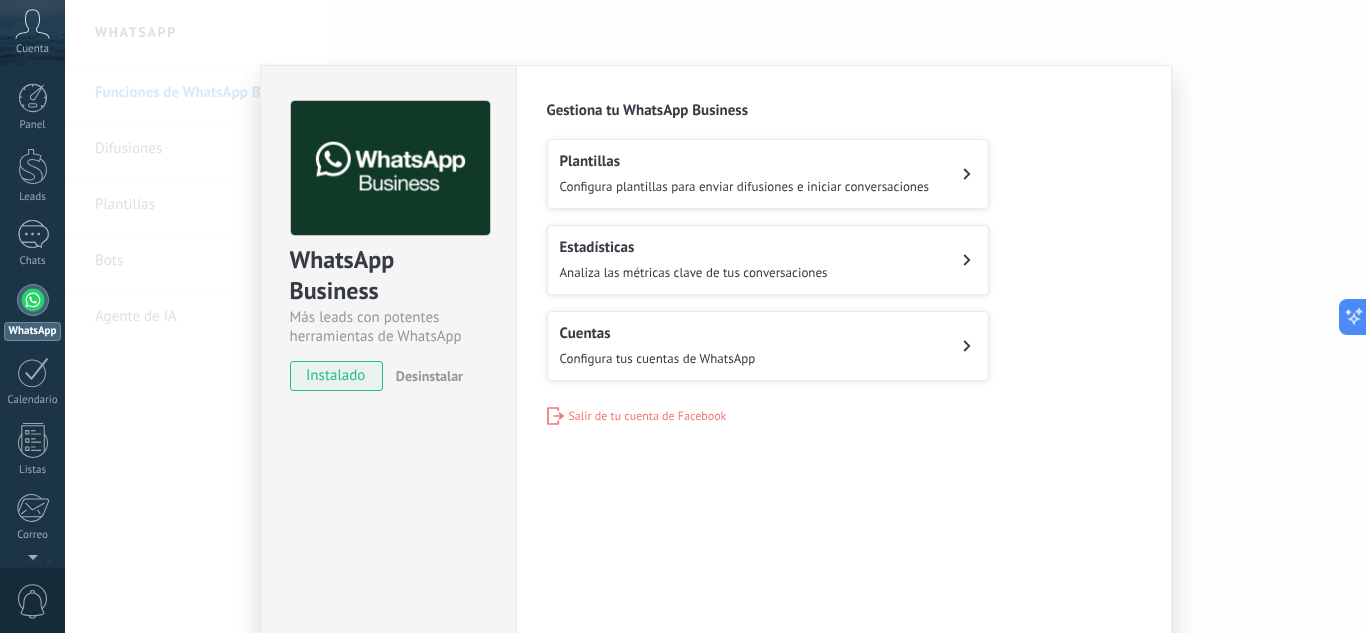 click on "Cuentas Configura tus cuentas de WhatsApp" at bounding box center (768, 346) 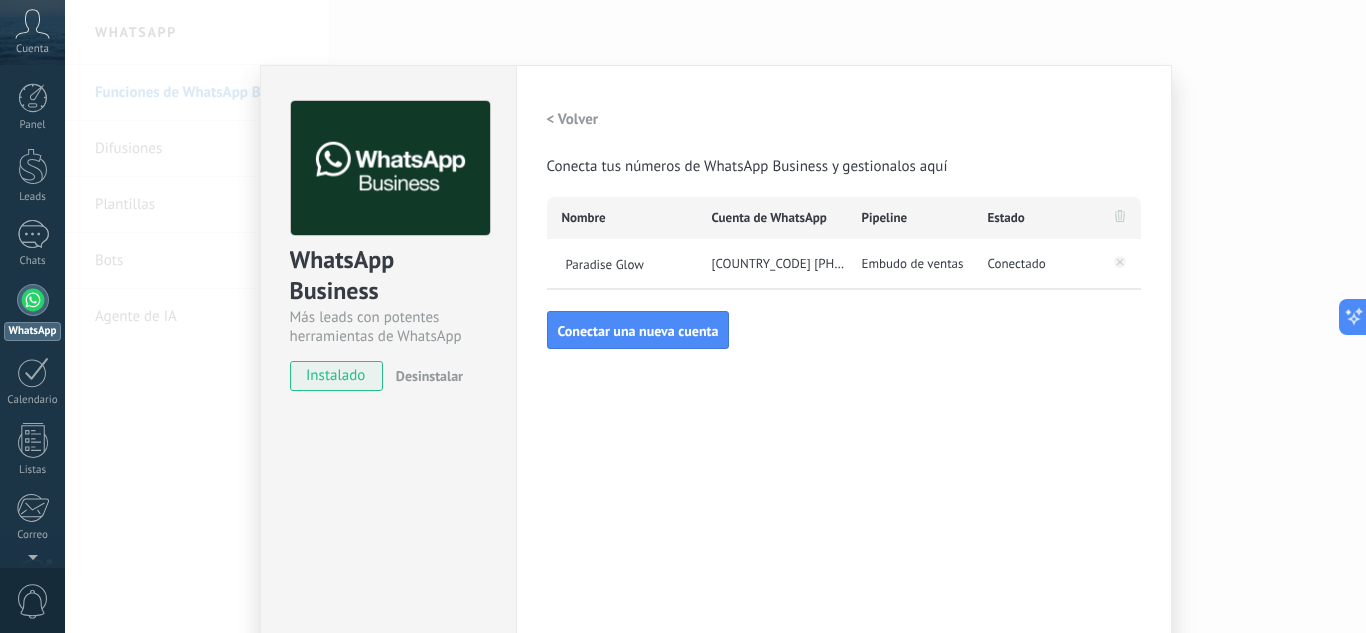 click on "Embudo de ventas" at bounding box center [910, 264] 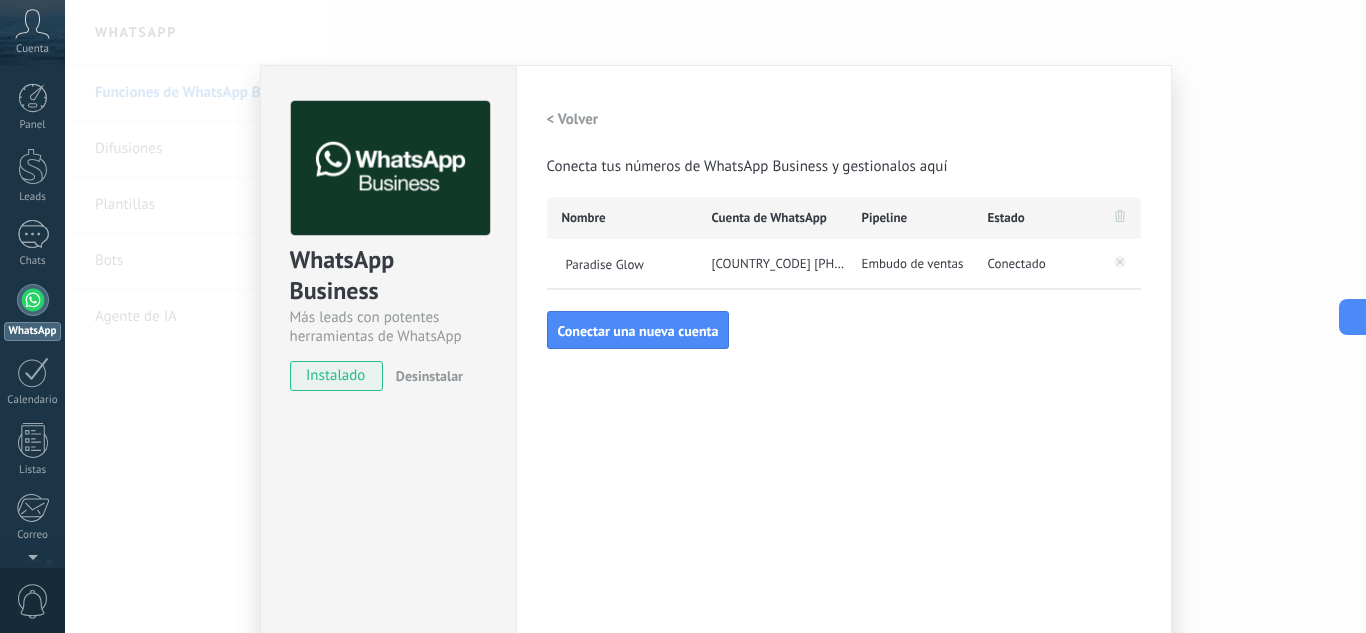 click on "WhatsApp Business Más leads con potentes herramientas de WhatsApp instalado Desinstalar Configuraciones Autorizaciones Esta pestaña registra a los usuarios que han concedido acceso a las integración a esta cuenta. Si deseas remover la posibilidad que un usuario pueda enviar solicitudes a la cuenta en nombre de esta integración, puedes revocar el acceso. Si el acceso a todos los usuarios es revocado, la integración dejará de funcionar. Esta aplicacion está instalada, pero nadie le ha dado acceso aun. WhatsApp Cloud API más _:  Guardar < Volver Conecta tus números de WhatsApp Business y gestionalos aquí Nombre Cuenta de WhatsApp Pipeline Estado Paradise Glow [COUNTRY_CODE] [PHONE] Embudo de ventas Conectado Conectar una nueva cuenta" at bounding box center [715, 316] 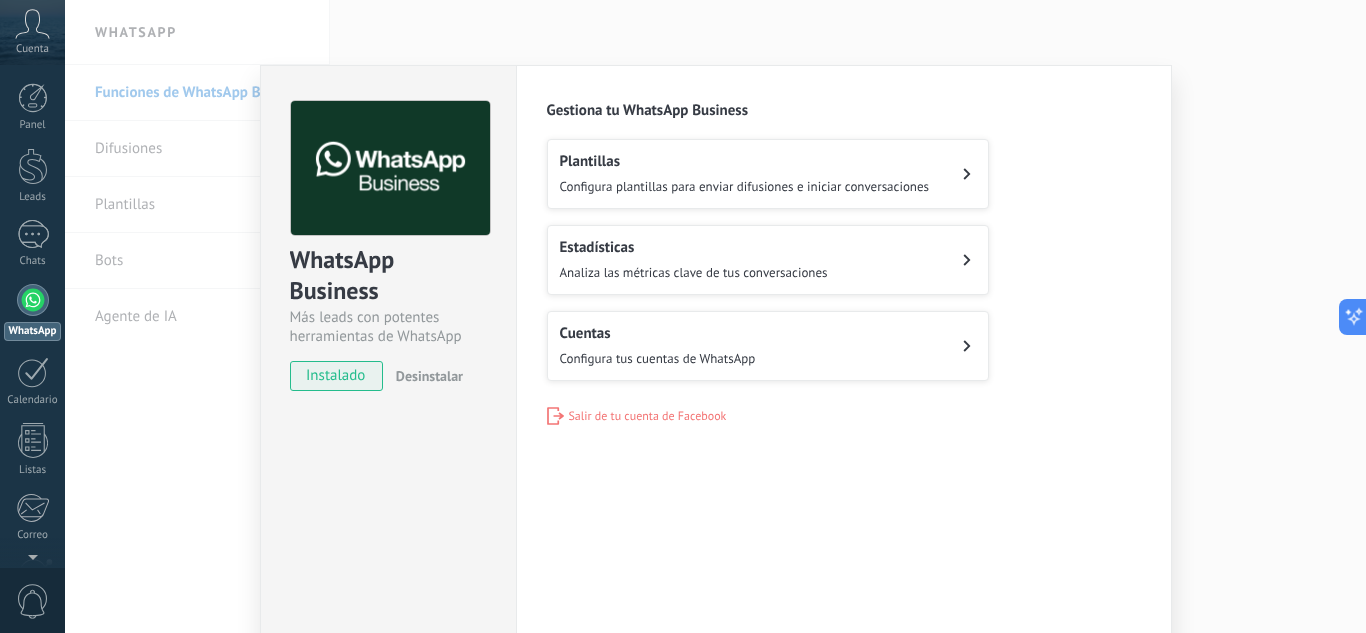 click on "Cuentas" at bounding box center (658, 333) 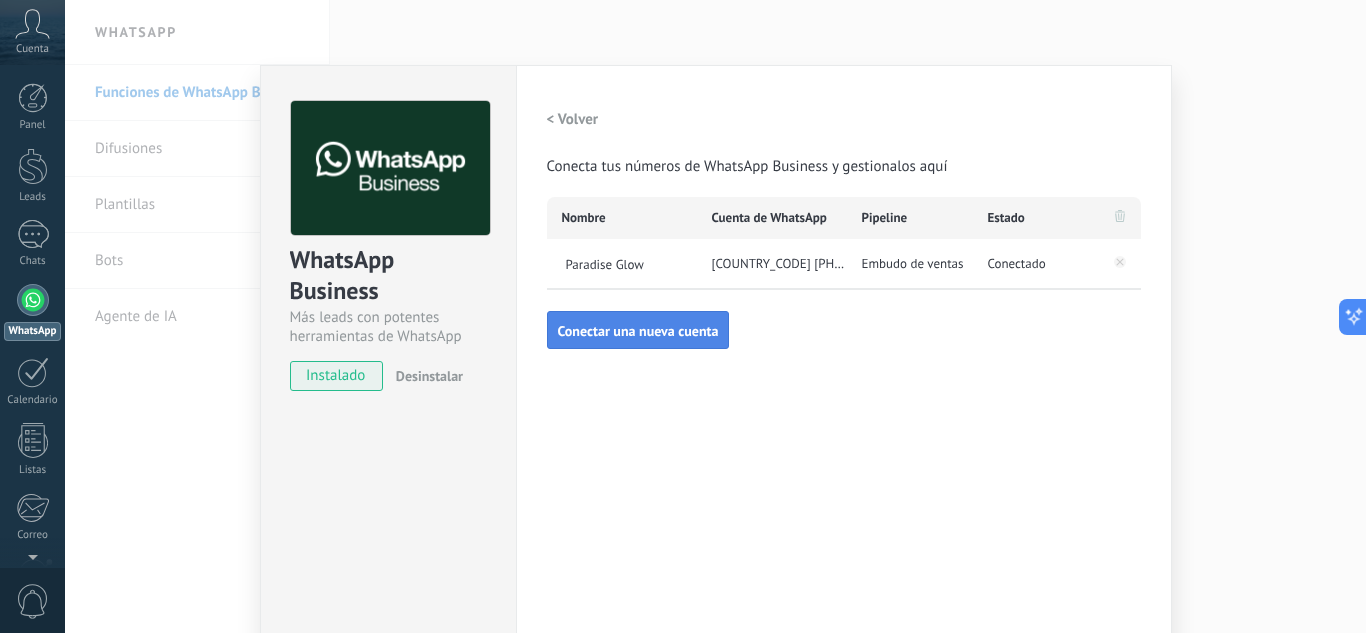 click on "Conectar una nueva cuenta" at bounding box center (638, 331) 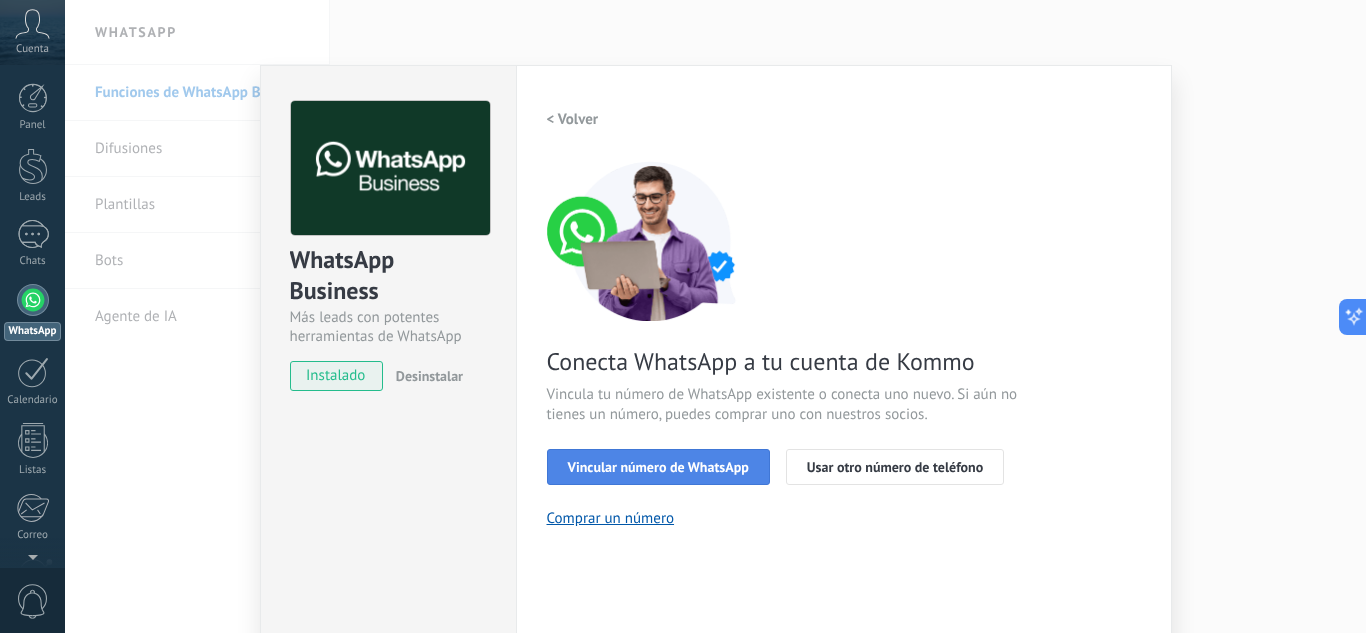 click on "Vincular número de WhatsApp" at bounding box center [658, 467] 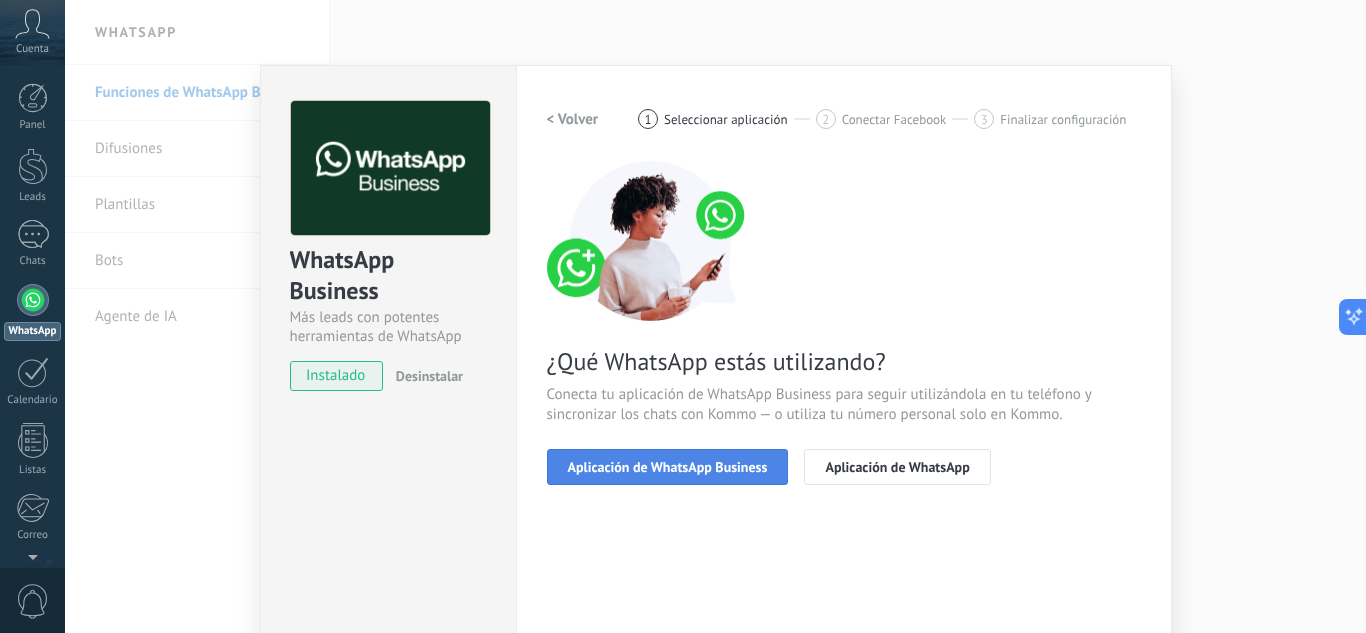 click on "Aplicación de WhatsApp Business" at bounding box center [668, 467] 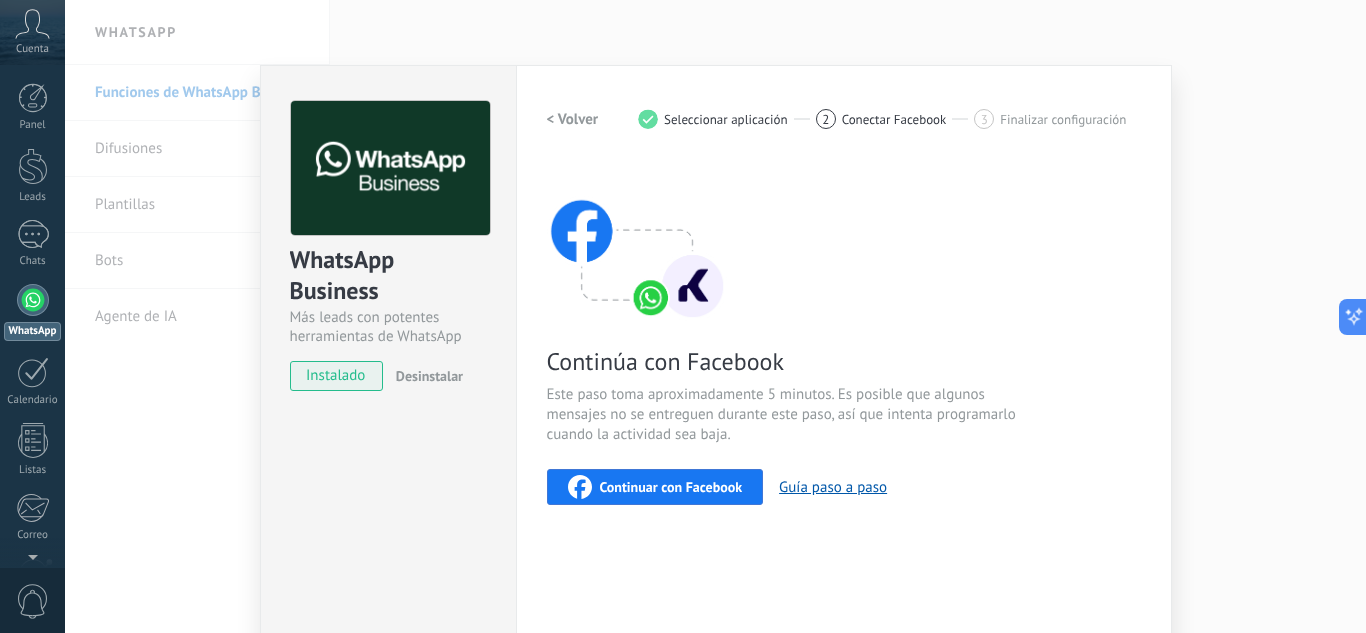 click on "Continuar con Facebook" at bounding box center [671, 487] 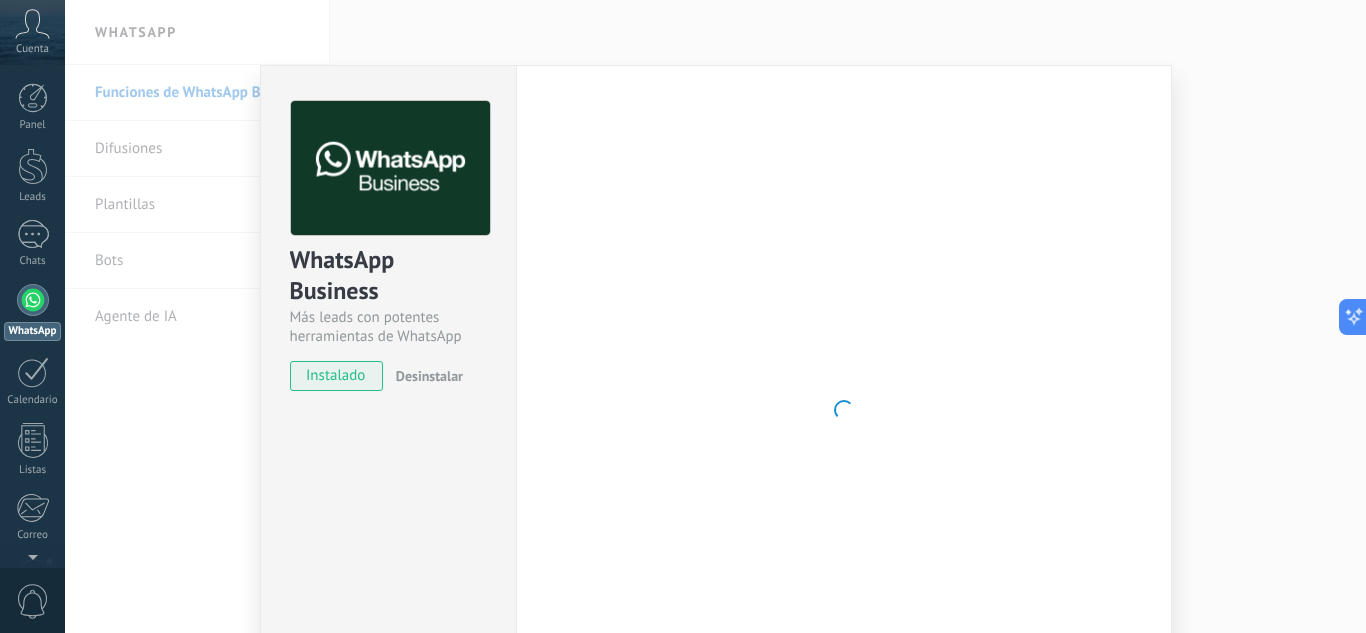 click at bounding box center (844, 410) 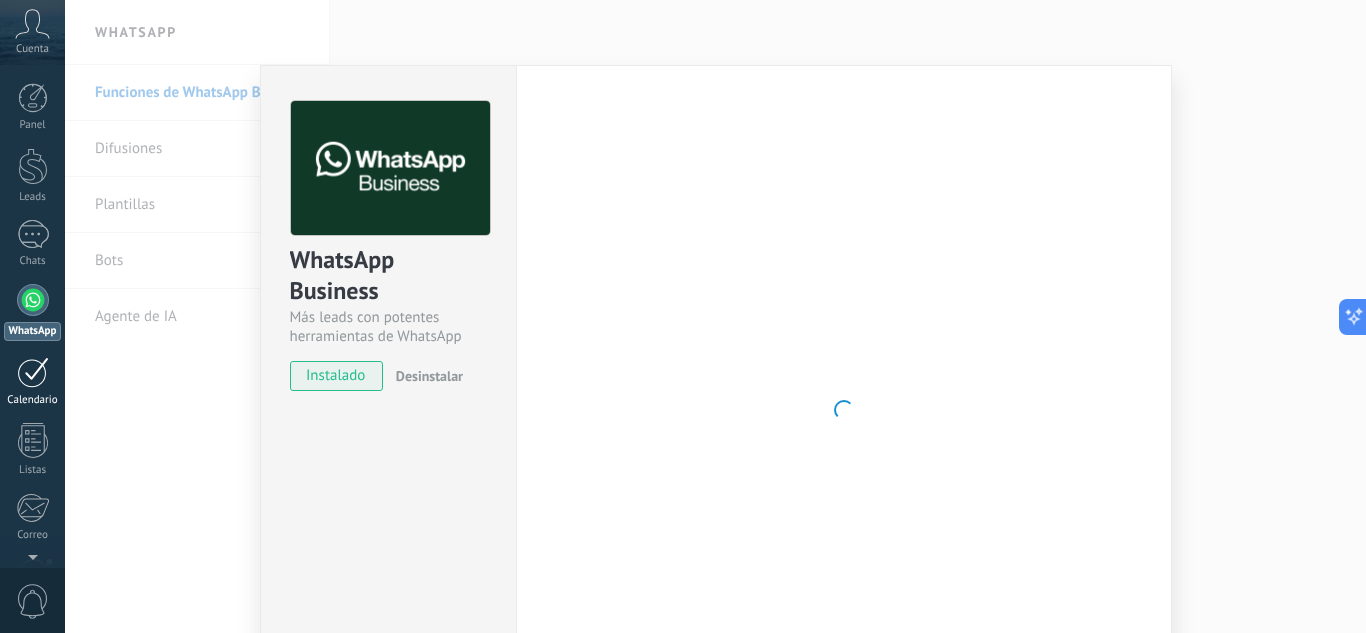 click at bounding box center [33, 372] 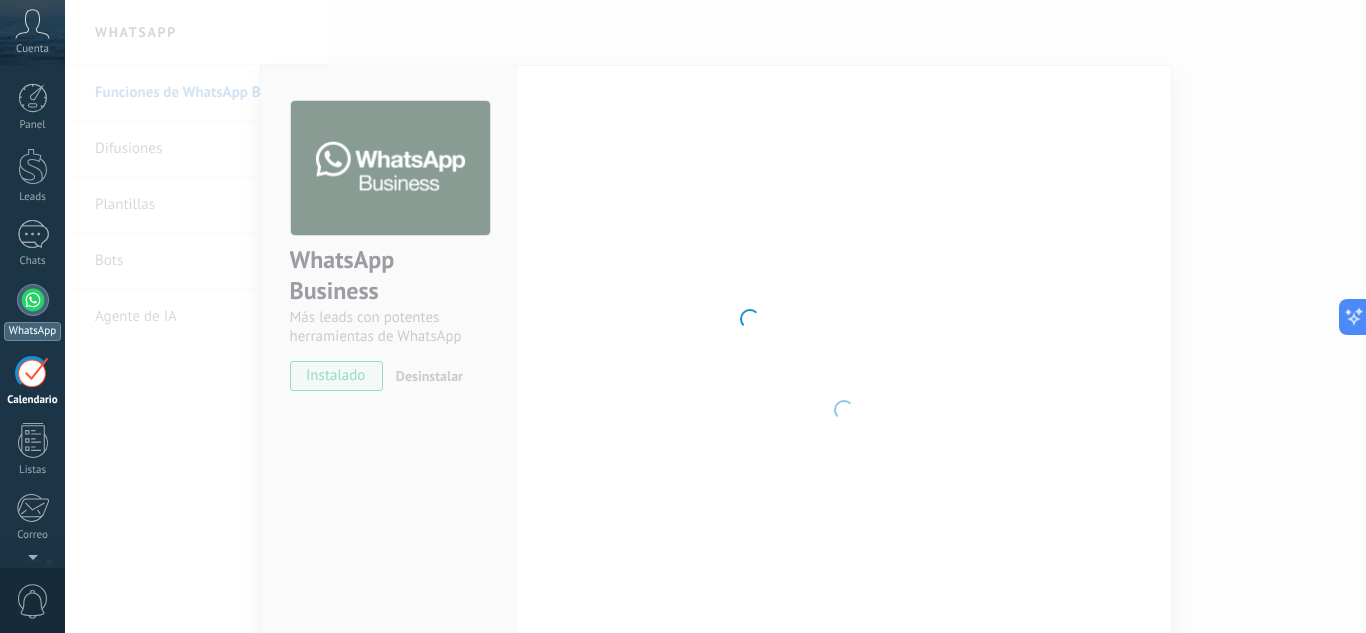 drag, startPoint x: 39, startPoint y: 318, endPoint x: 45, endPoint y: 294, distance: 24.738634 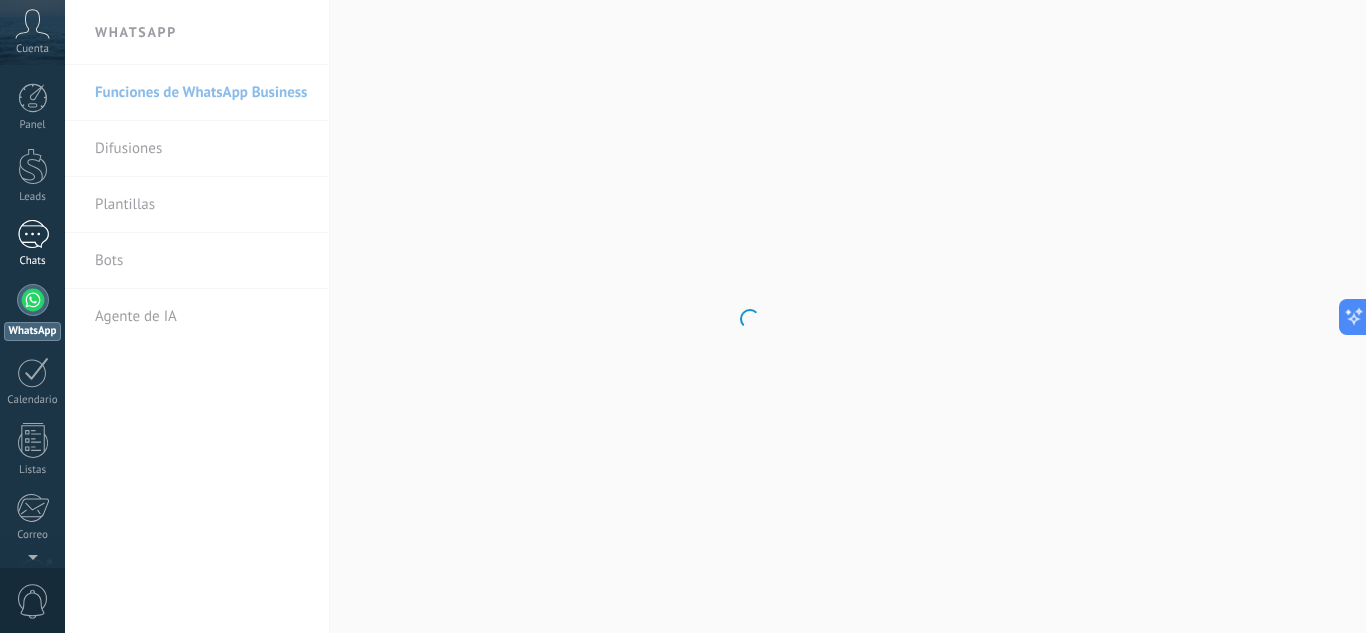 click on "1" at bounding box center (33, 234) 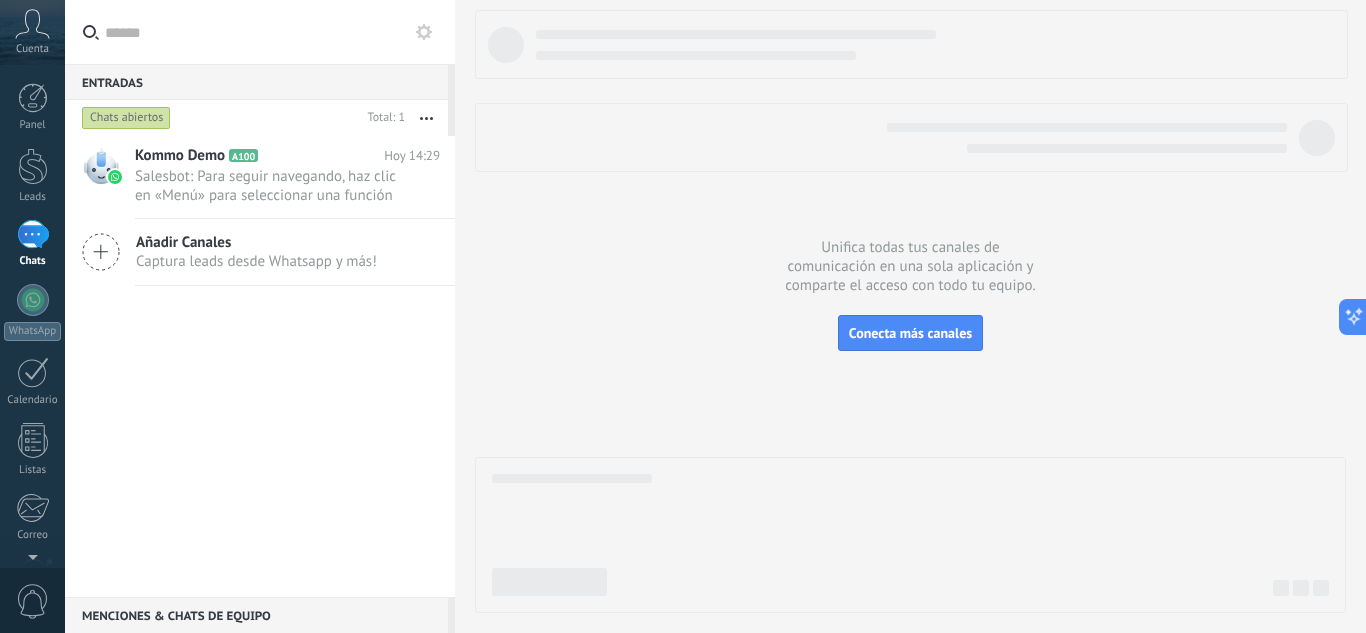click 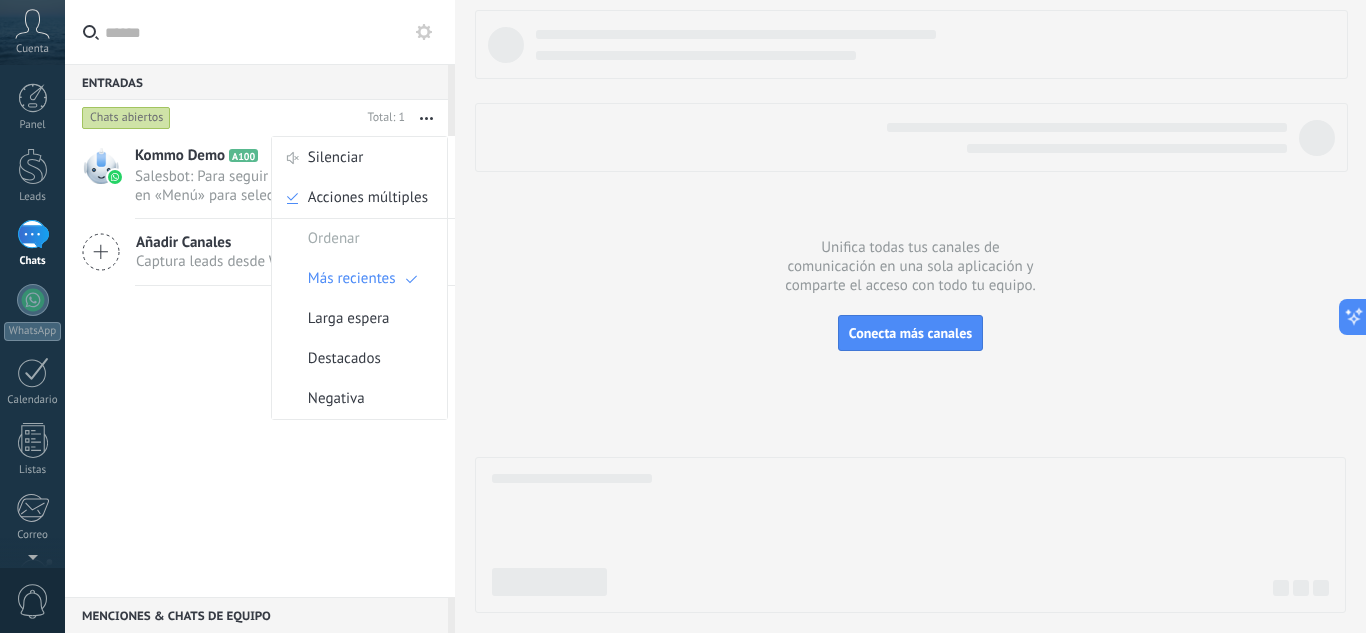 click at bounding box center (910, 311) 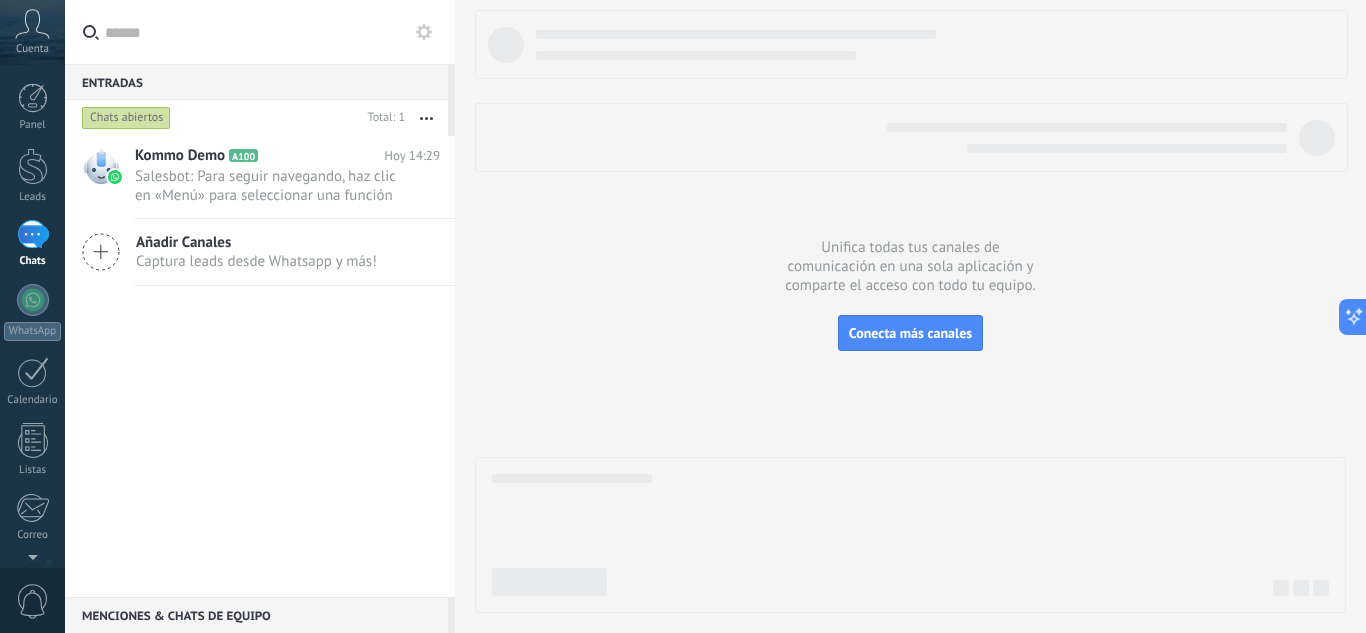 click on "Chats abiertos" at bounding box center (126, 118) 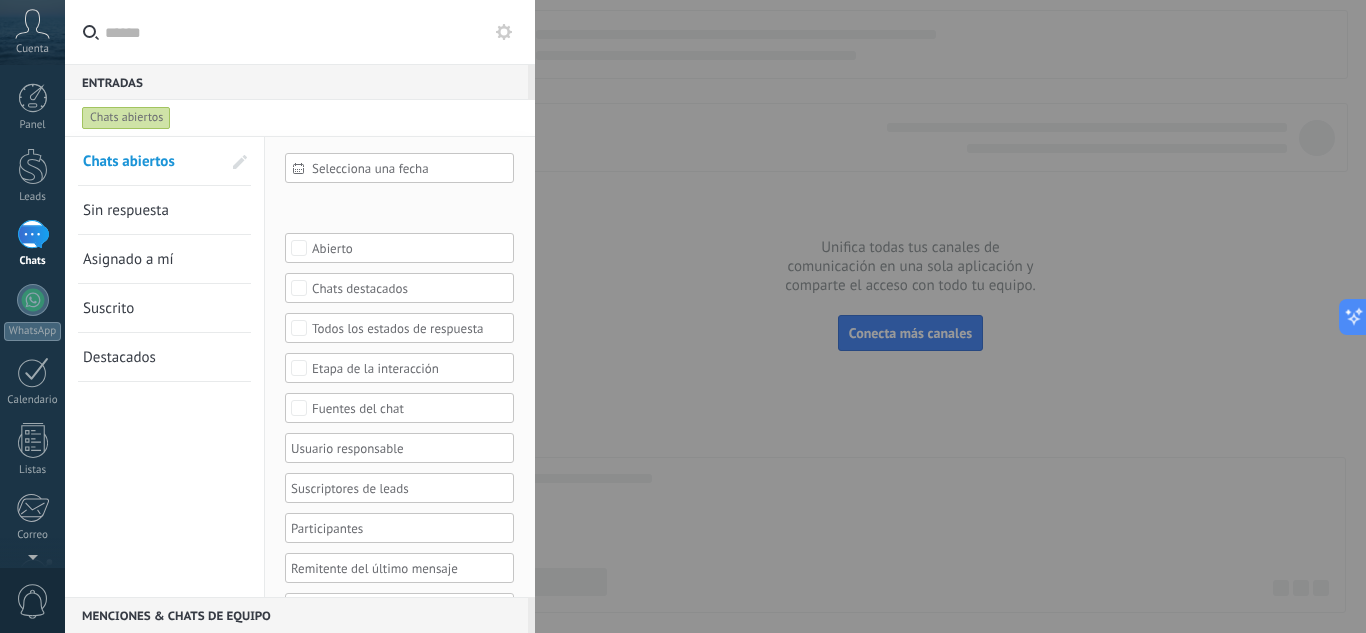 click on "Chats abiertos" at bounding box center [126, 118] 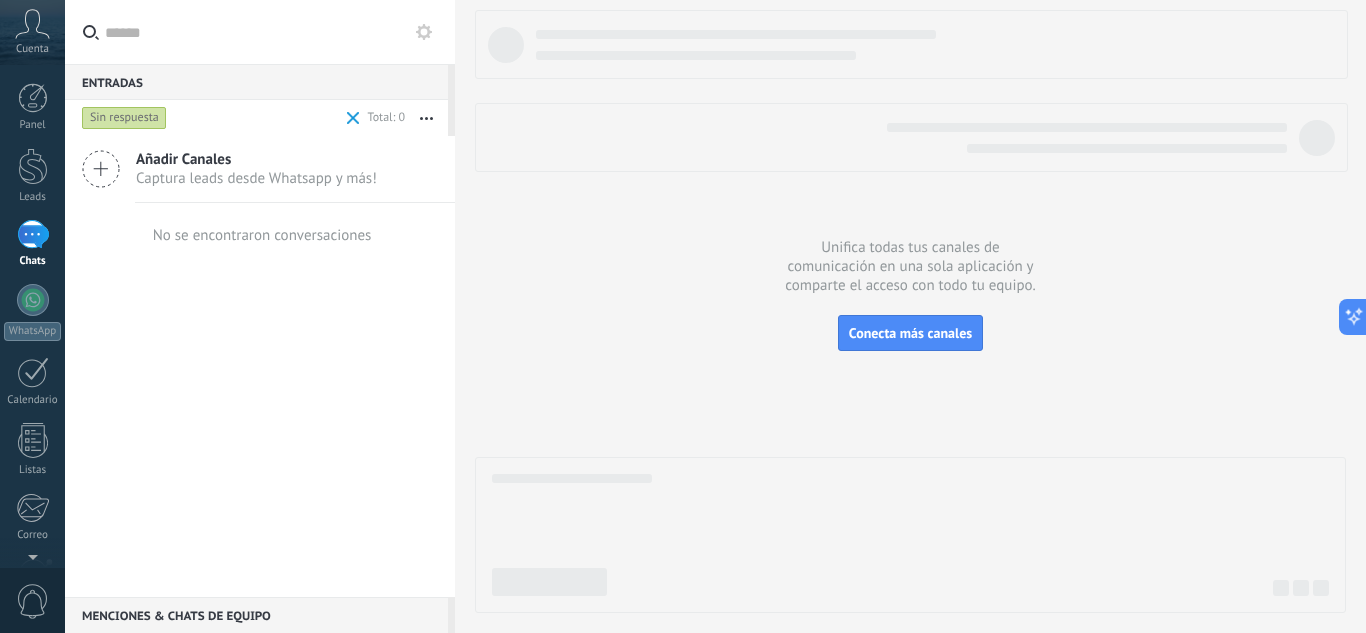 click on "Sin respuesta" at bounding box center (210, 118) 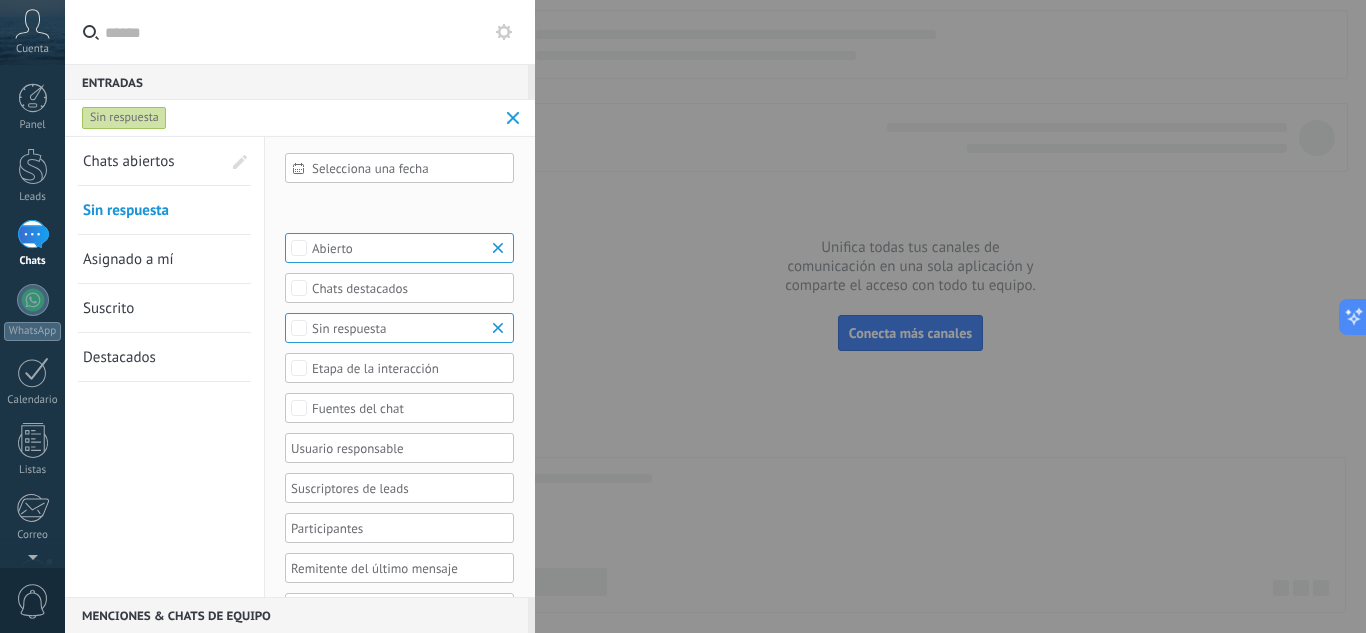 click on "Sin respuesta" at bounding box center [124, 118] 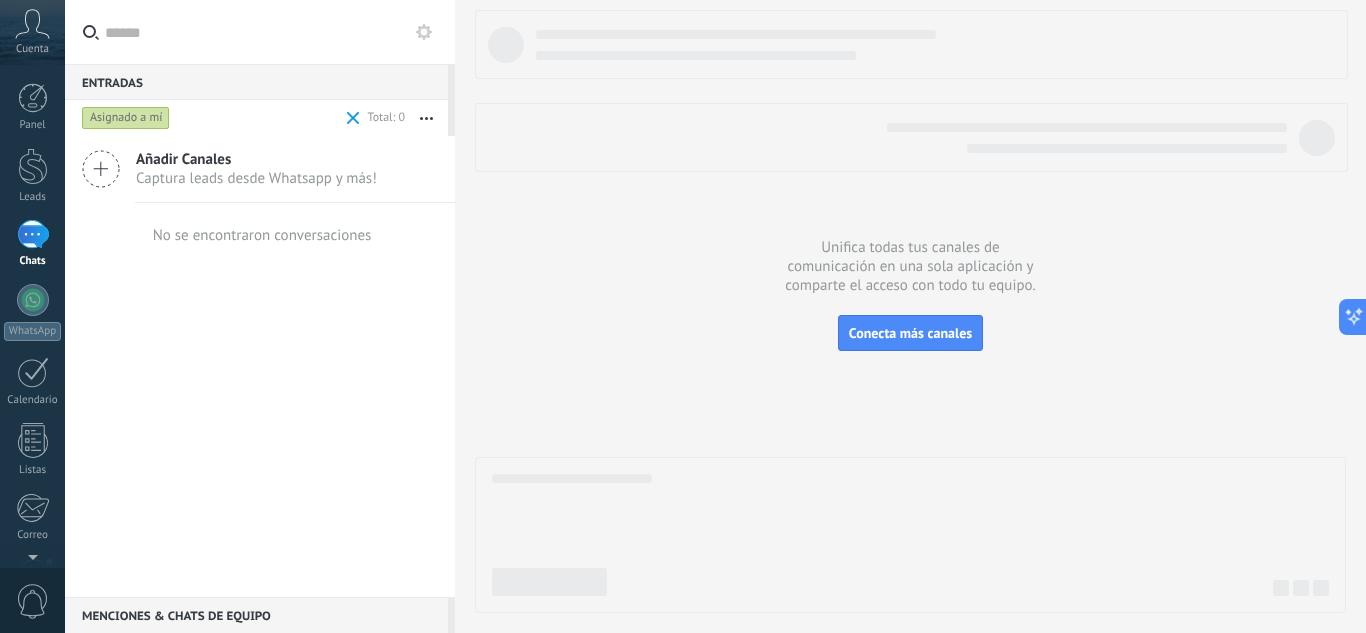 click on "Asignado a mí" at bounding box center (210, 118) 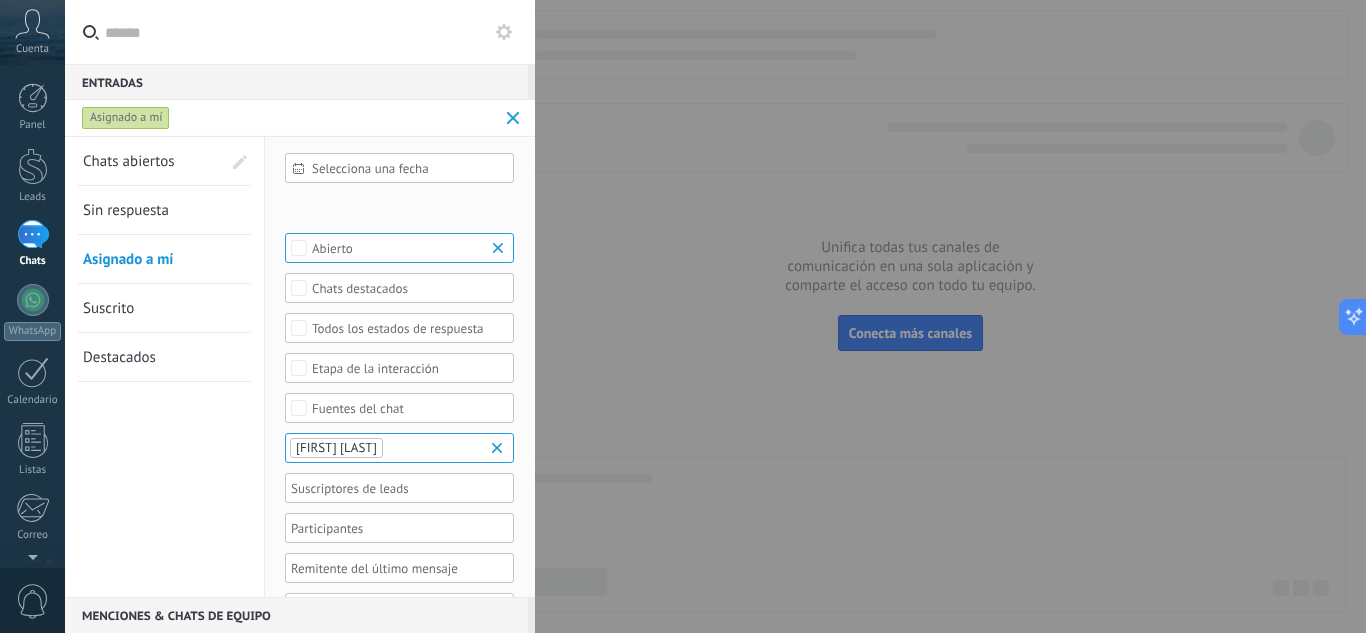 click at bounding box center (513, 118) 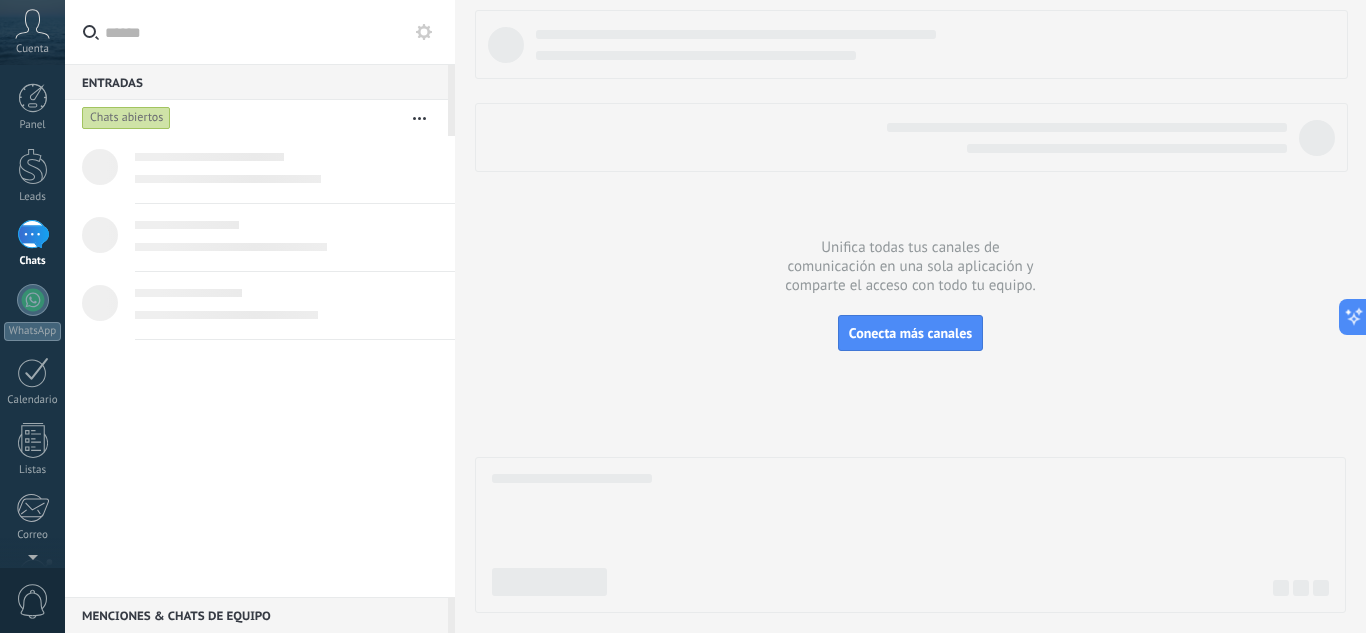 click at bounding box center [419, 118] 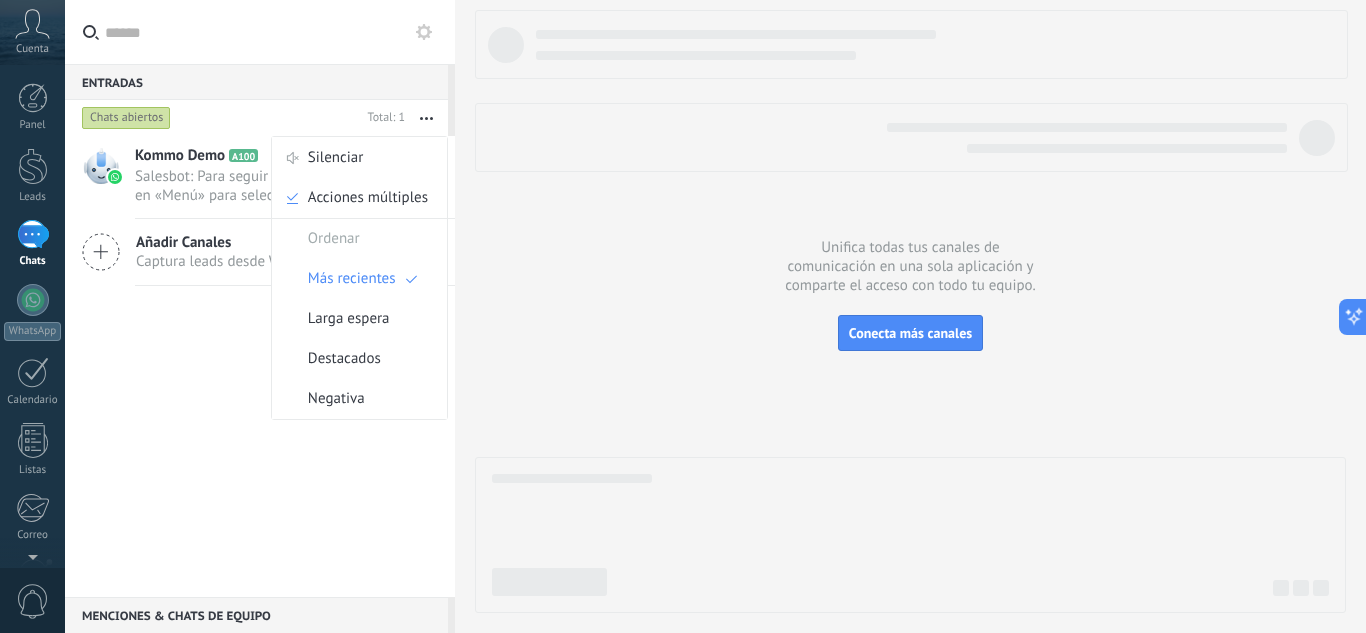 click at bounding box center (910, 311) 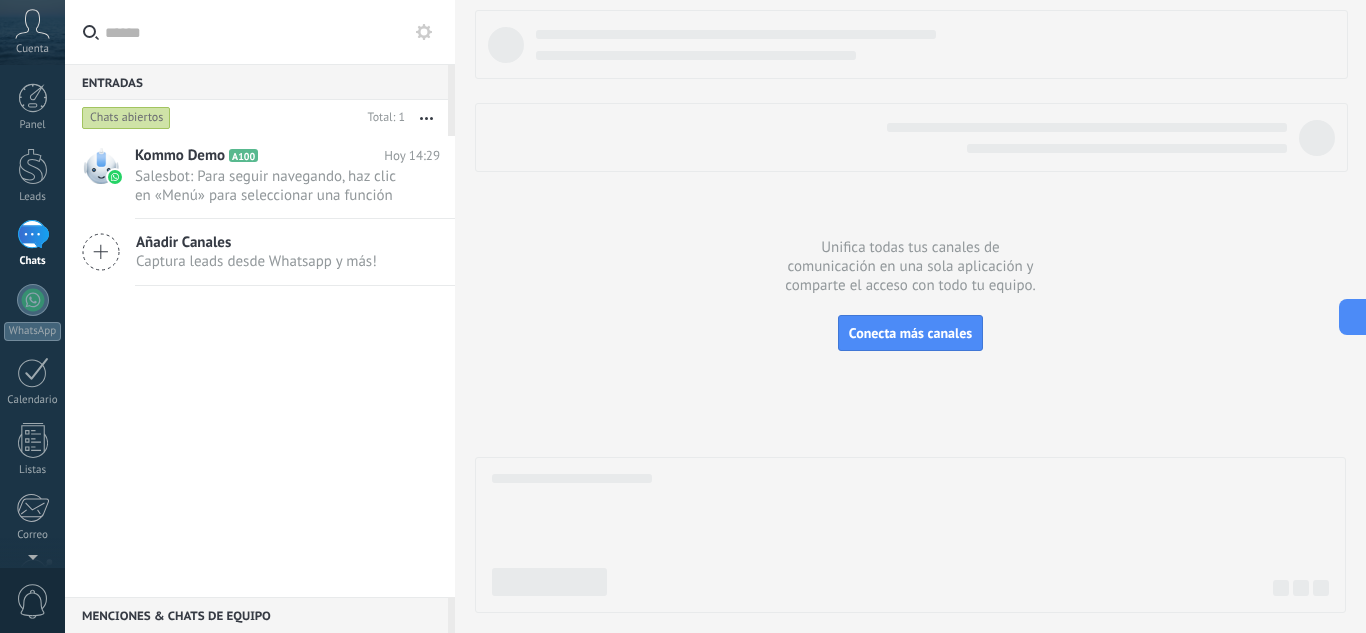 click 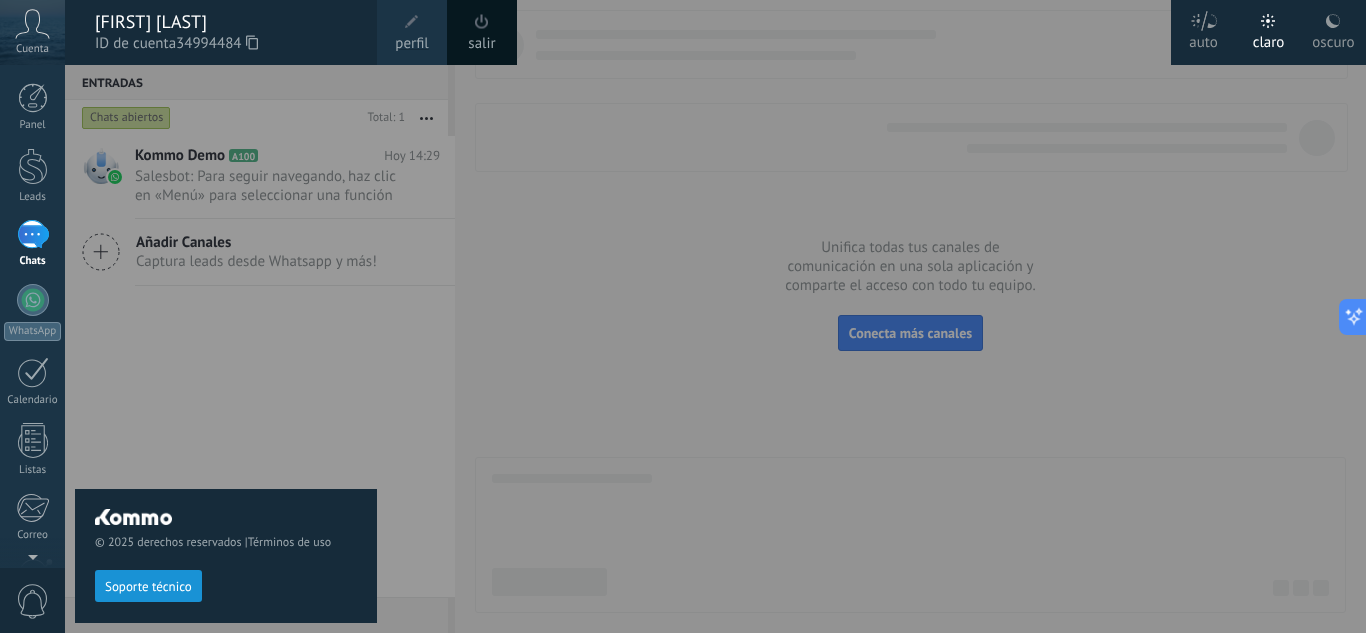click on "salir" at bounding box center [481, 44] 